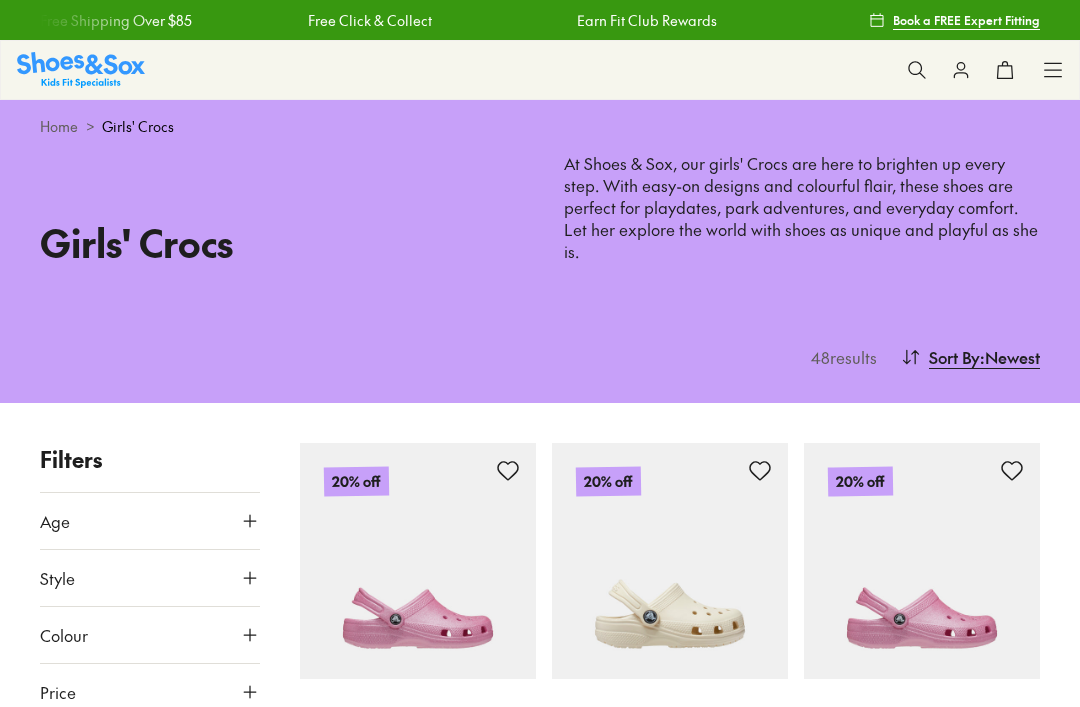 scroll, scrollTop: 0, scrollLeft: 0, axis: both 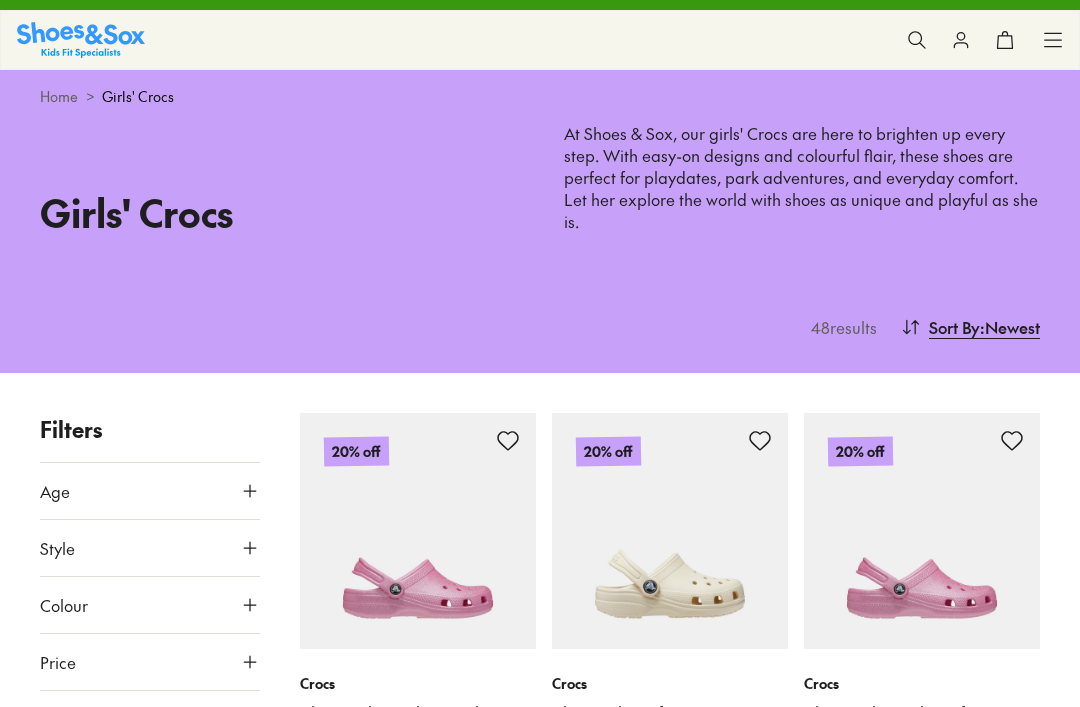 type on "****" 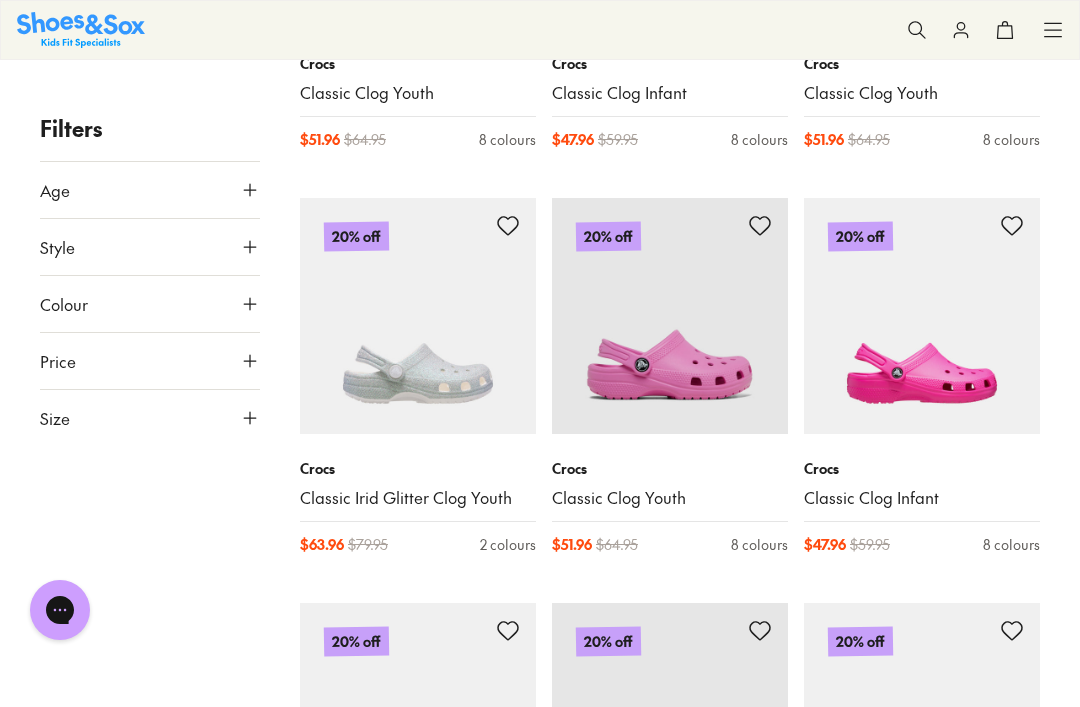 scroll, scrollTop: 1860, scrollLeft: 0, axis: vertical 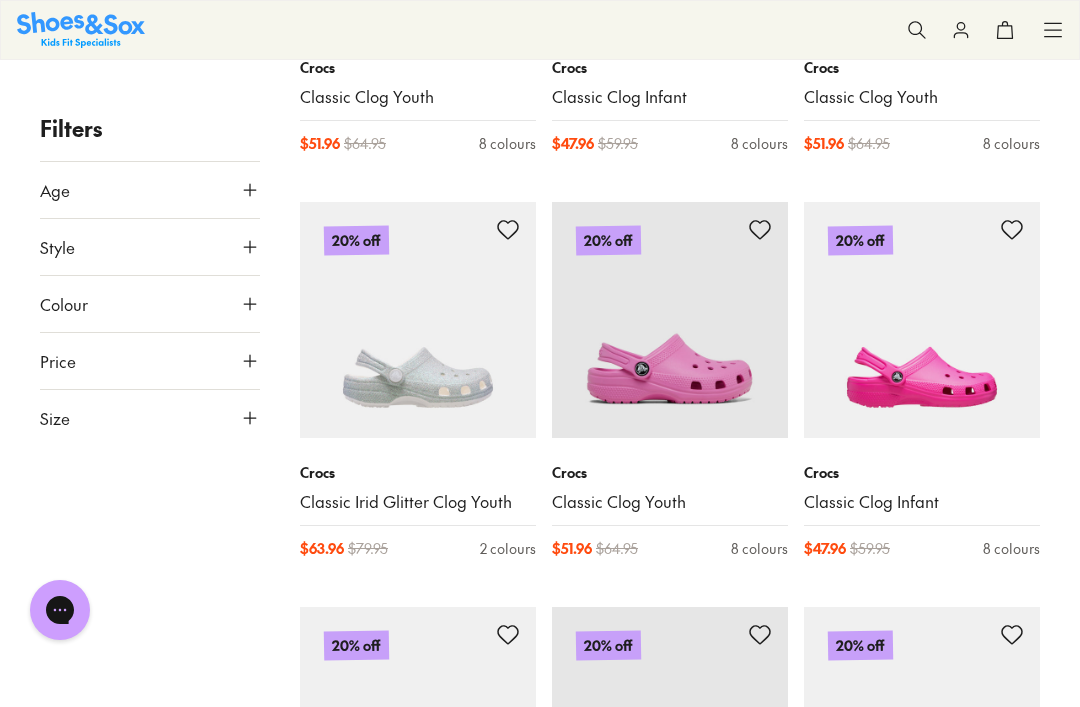 click 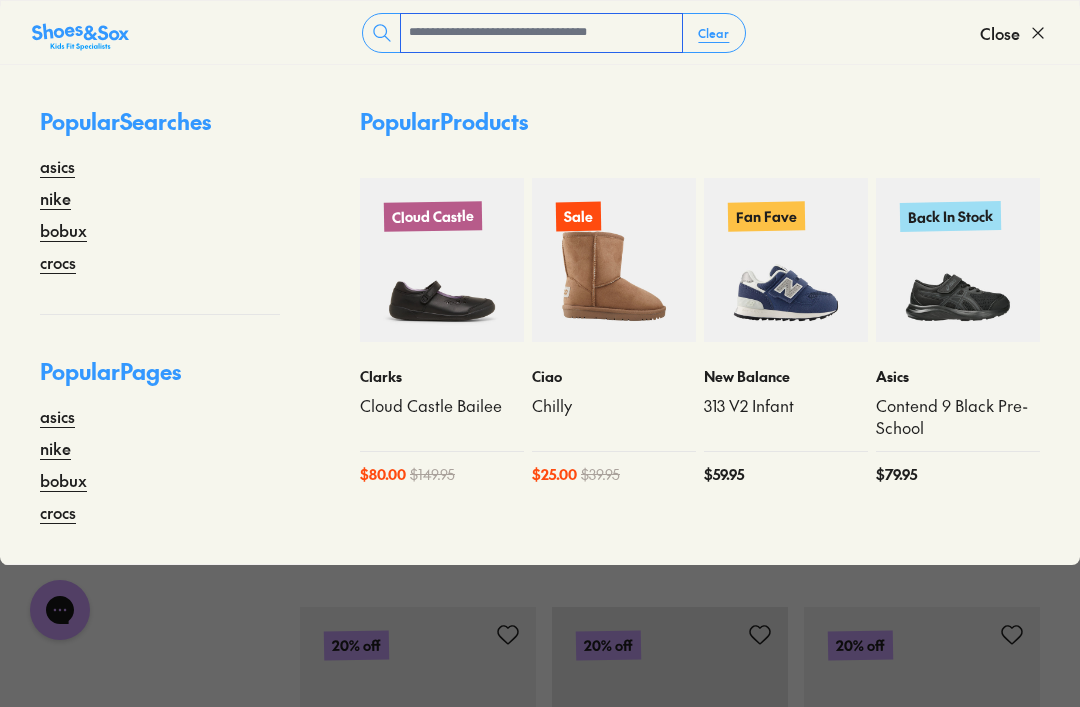 click 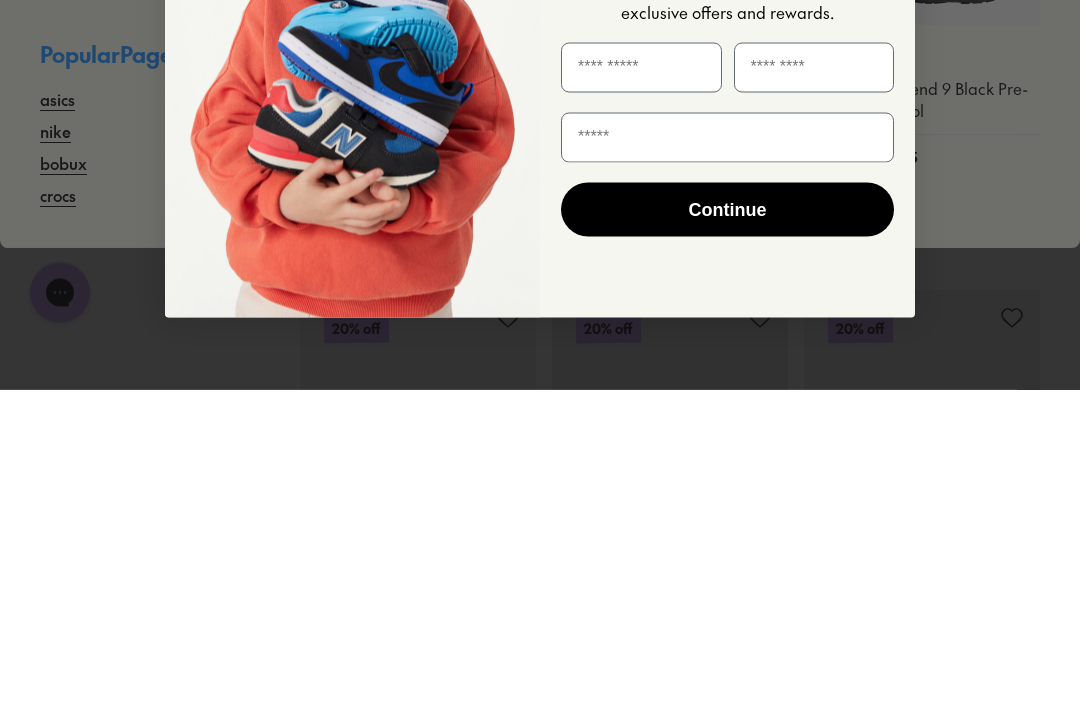 scroll, scrollTop: 2177, scrollLeft: 0, axis: vertical 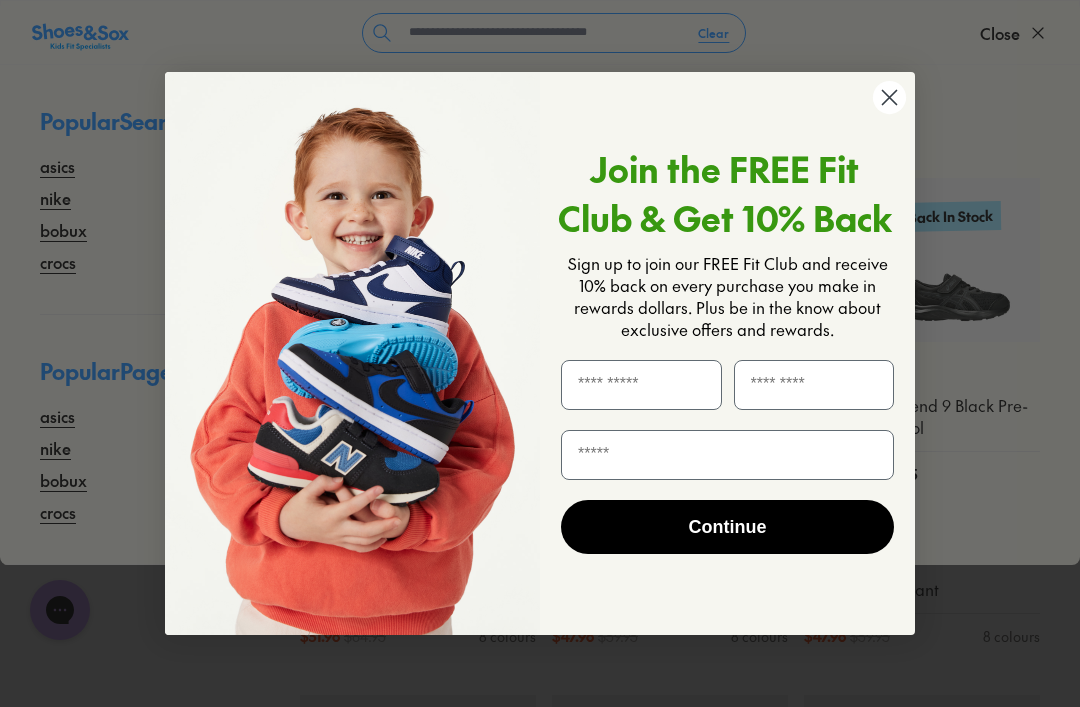 click 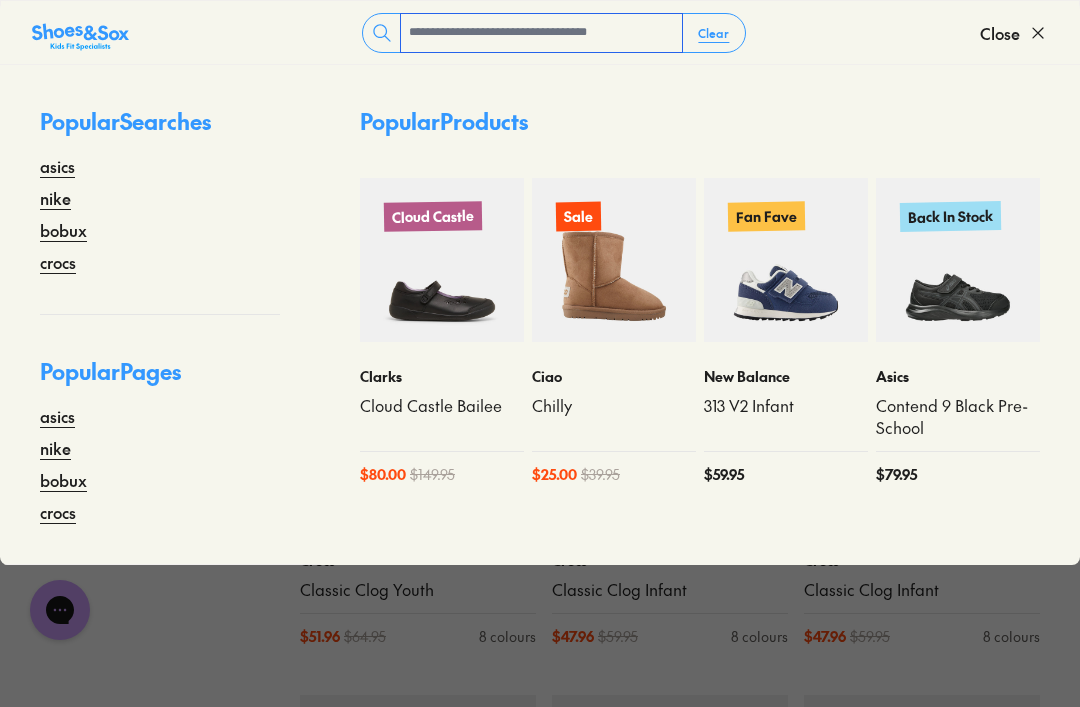 click 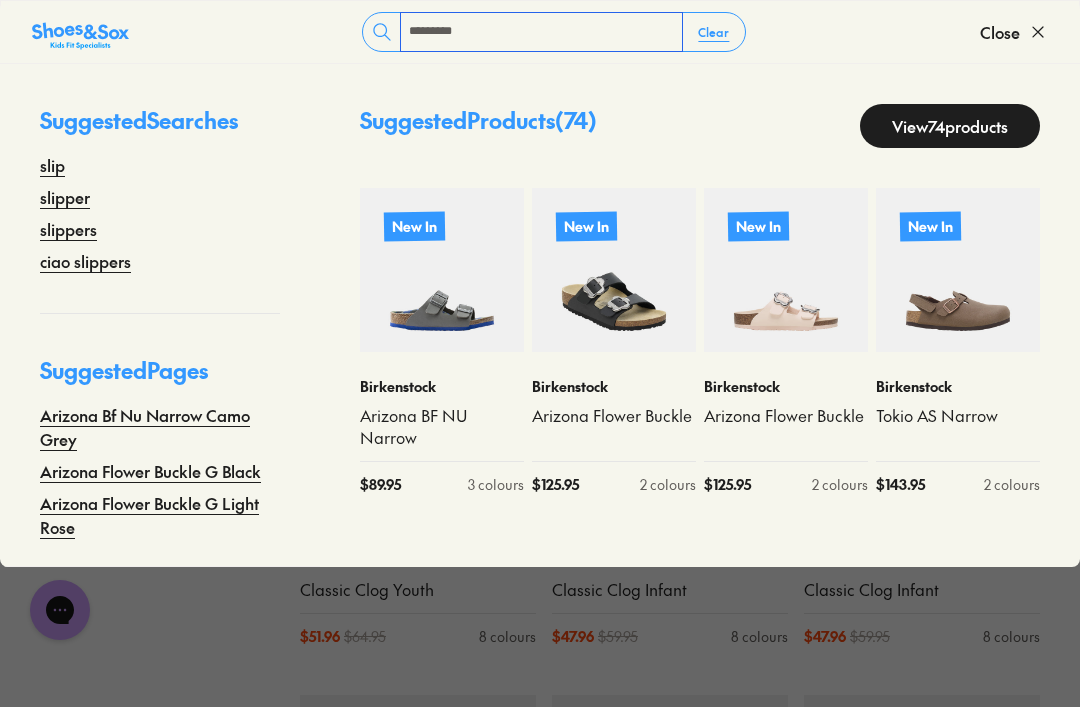 type on "********" 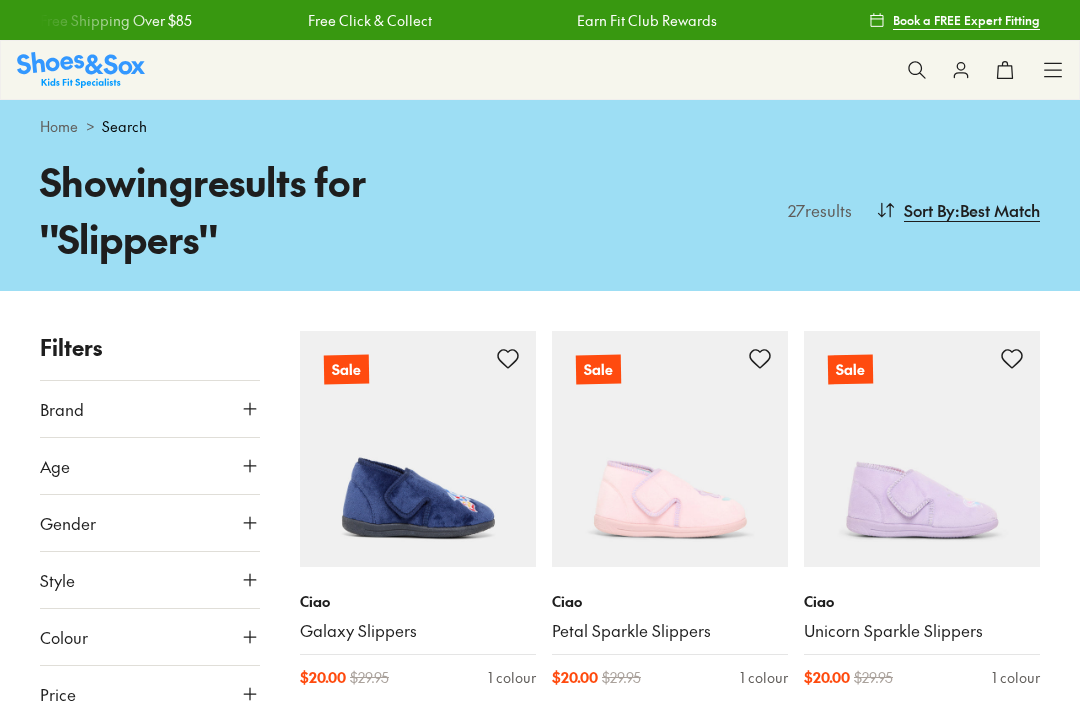 scroll, scrollTop: 0, scrollLeft: 0, axis: both 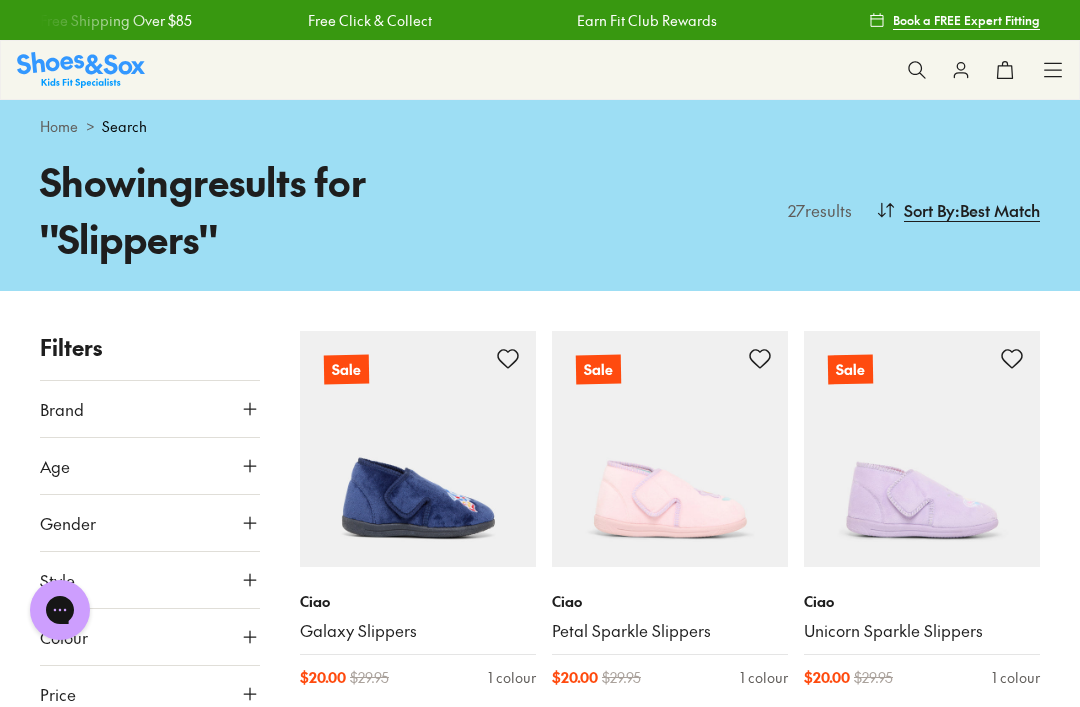 click at bounding box center (917, 70) 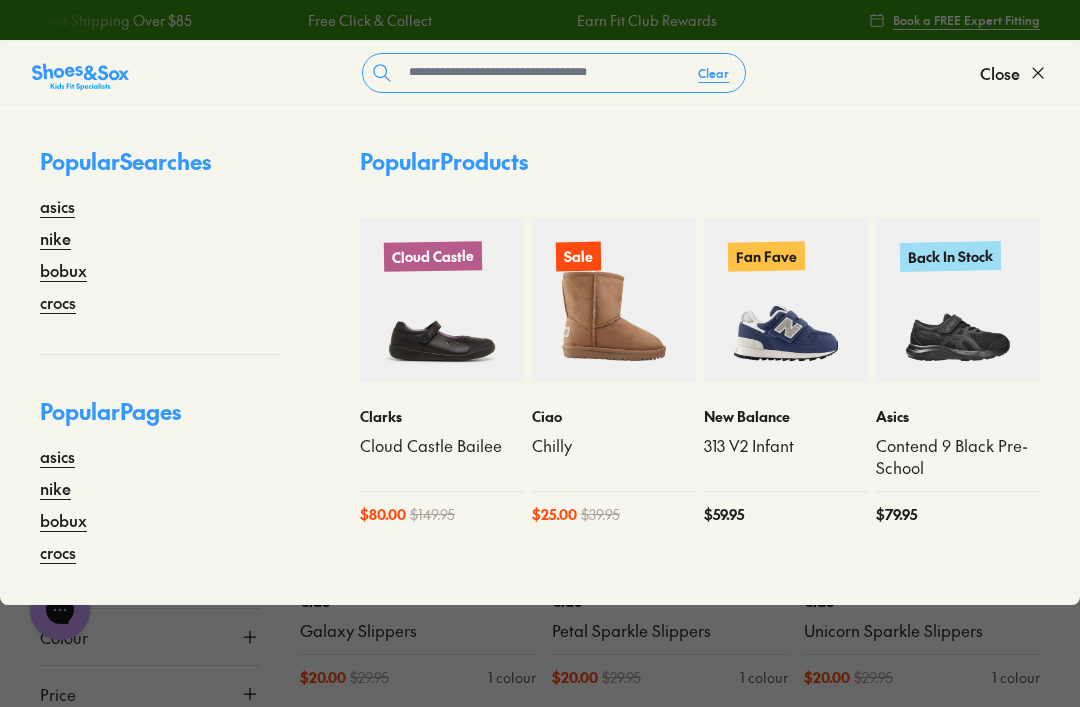 click on "Free Shipping Over $85" at bounding box center [969, 20] 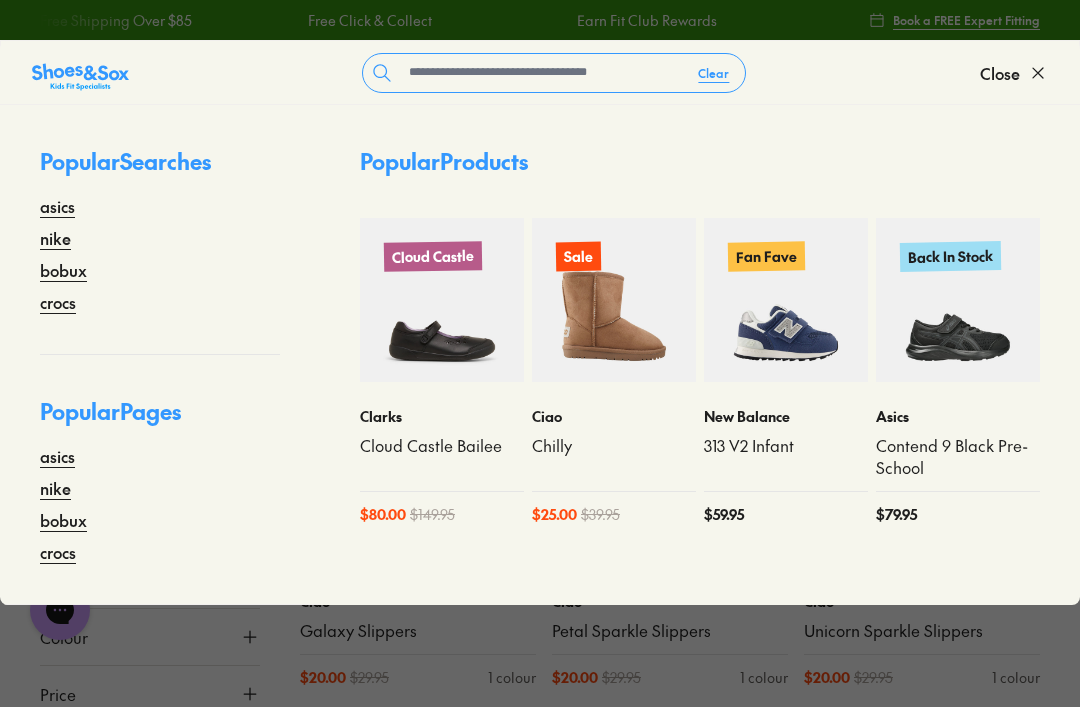 click on "crocs" at bounding box center [58, 302] 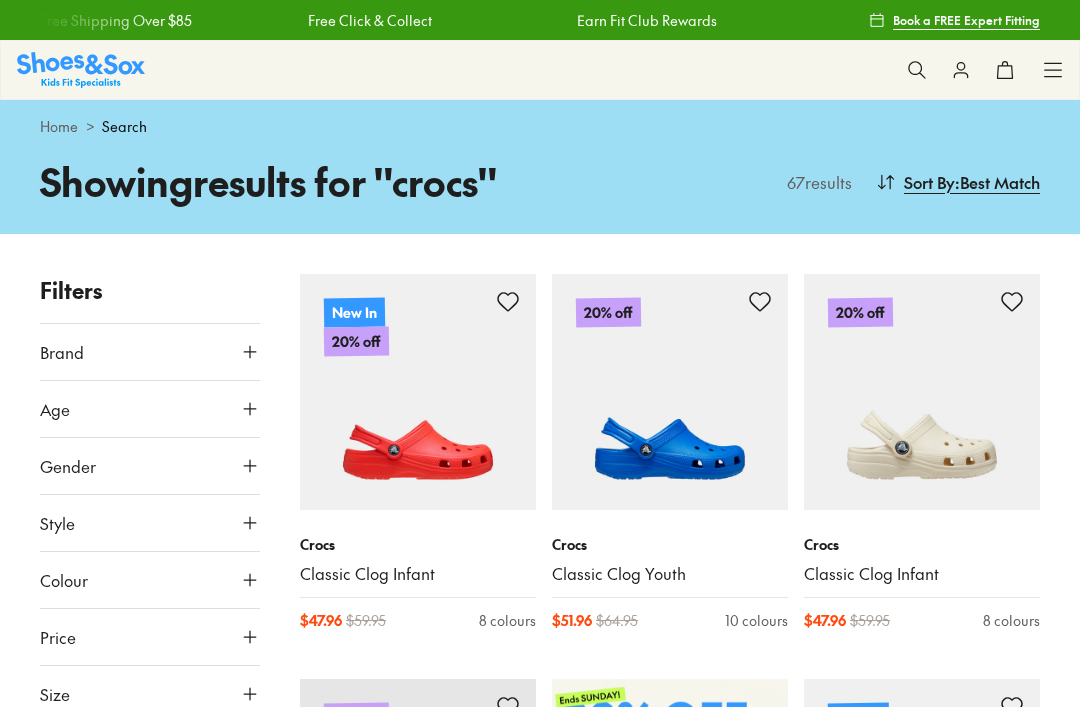 scroll, scrollTop: 0, scrollLeft: 0, axis: both 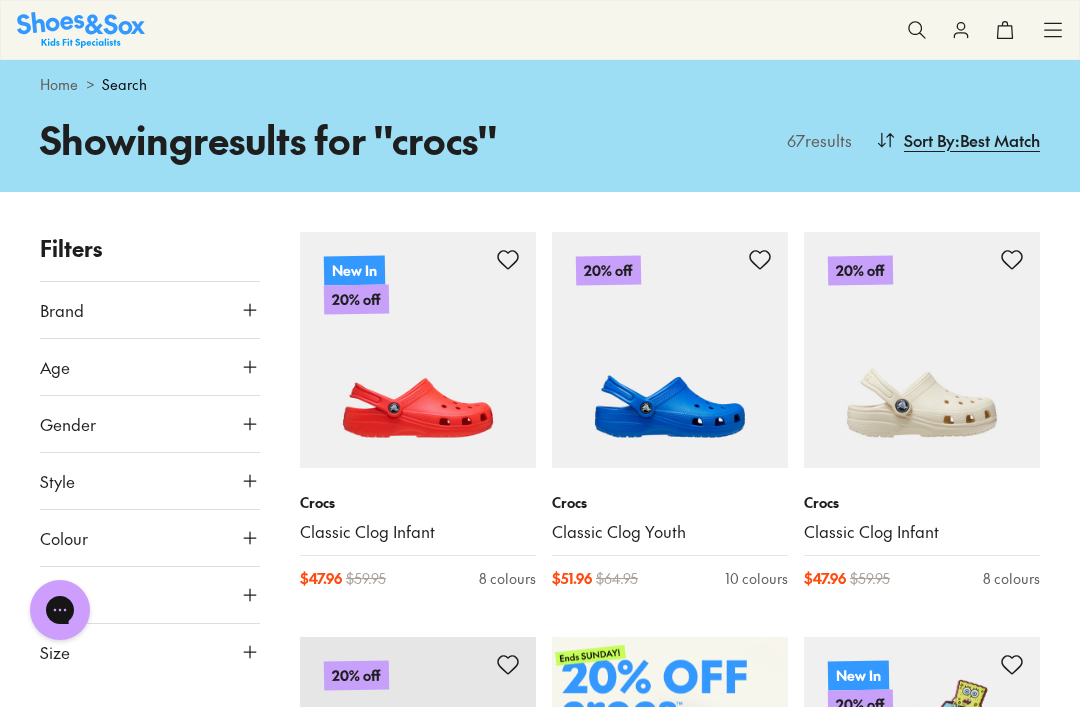click on "Colour" at bounding box center [150, 538] 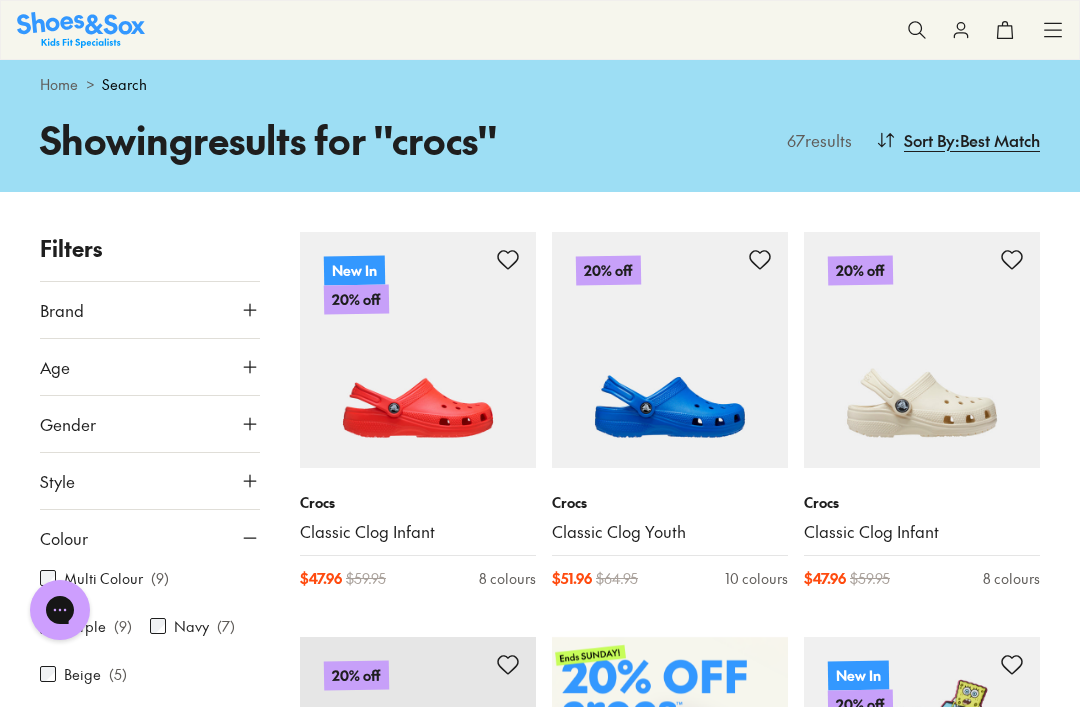 scroll, scrollTop: 56, scrollLeft: 0, axis: vertical 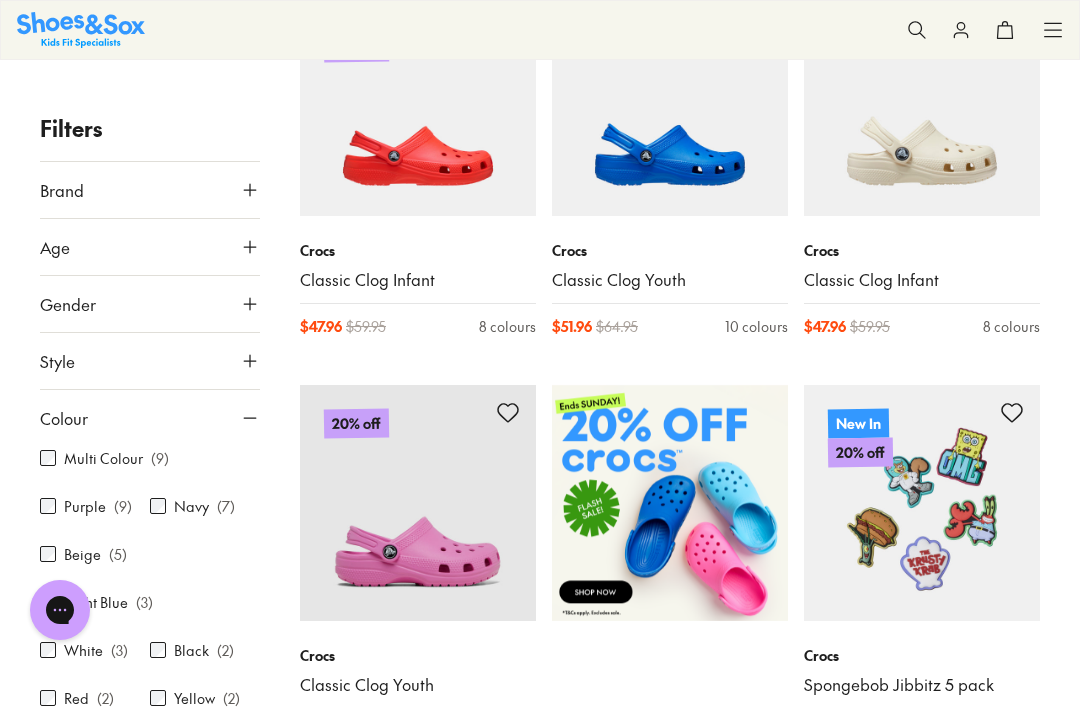 click on "Light Blue" at bounding box center [96, 602] 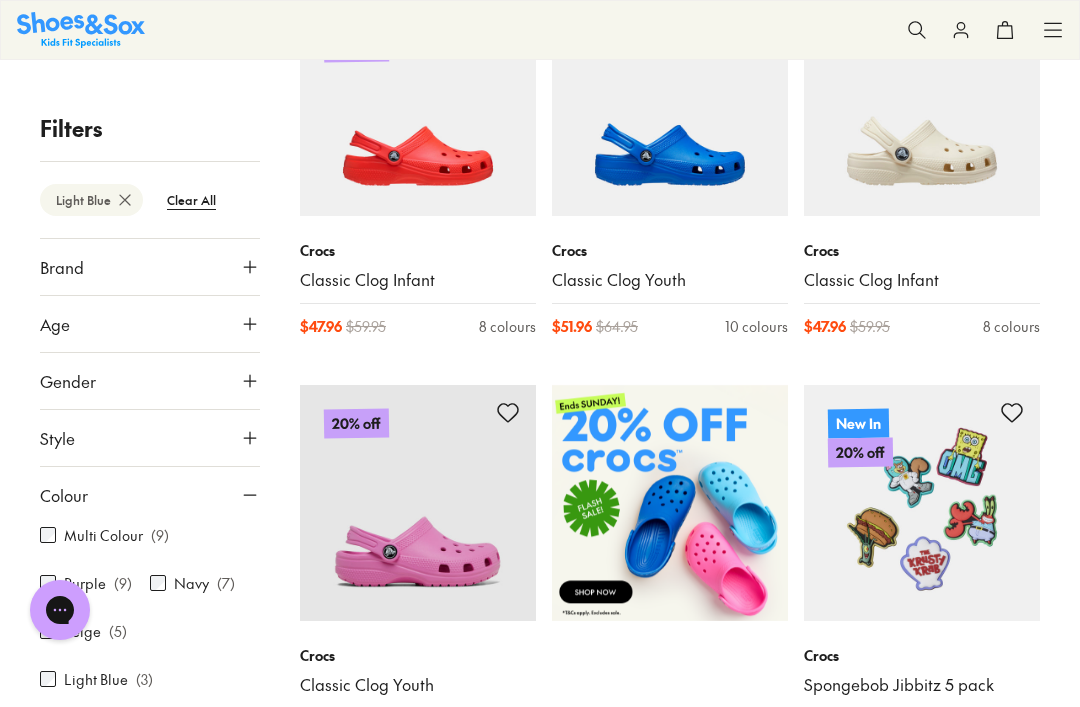 scroll, scrollTop: 98, scrollLeft: 0, axis: vertical 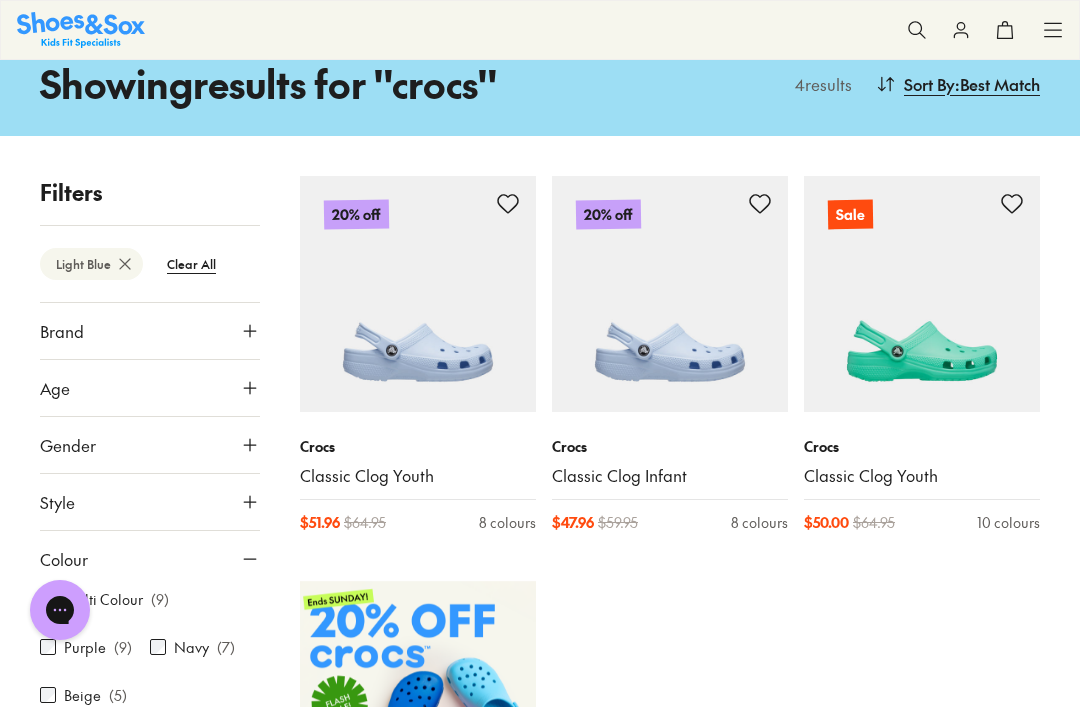 type on "****" 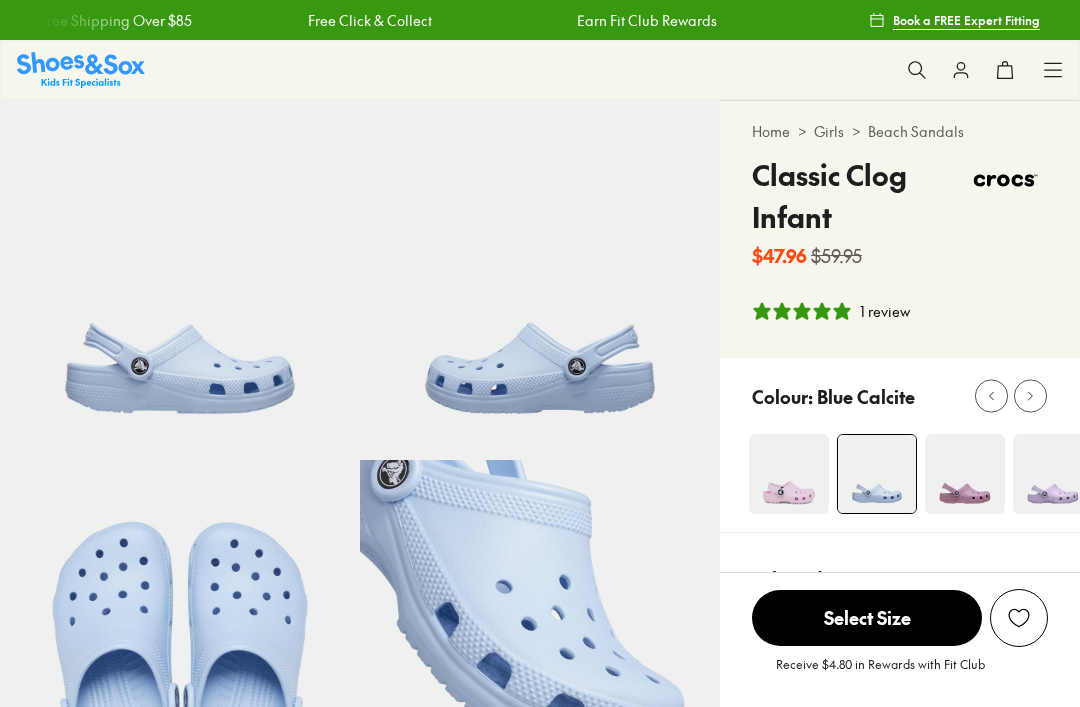 scroll, scrollTop: 0, scrollLeft: 0, axis: both 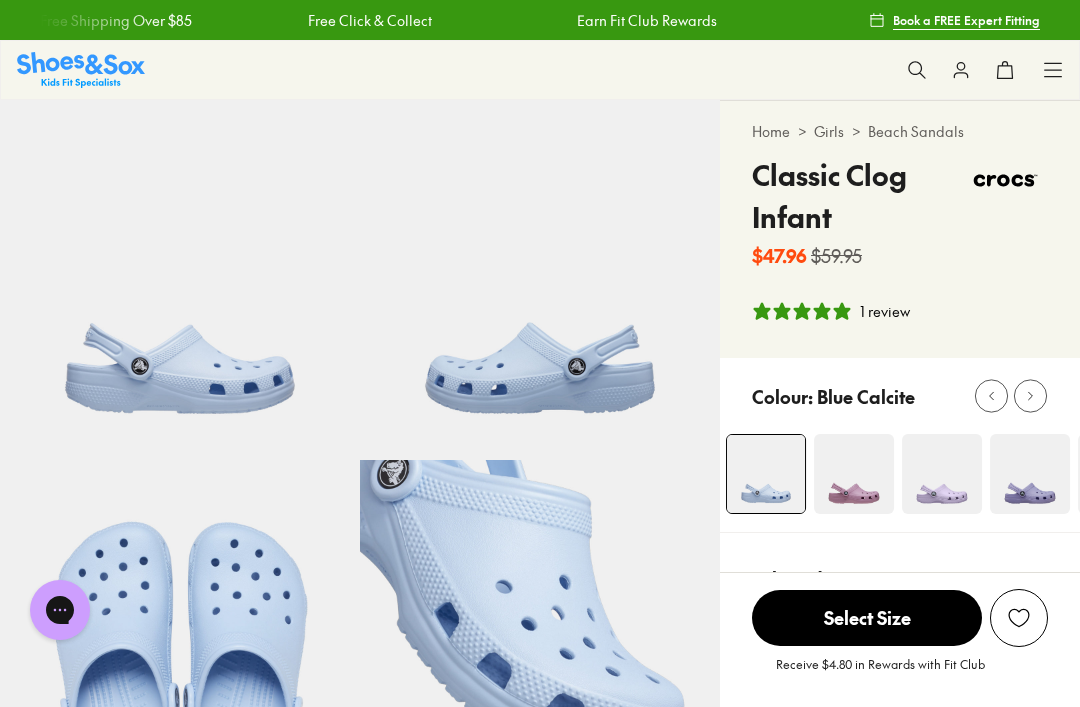 click at bounding box center (942, 474) 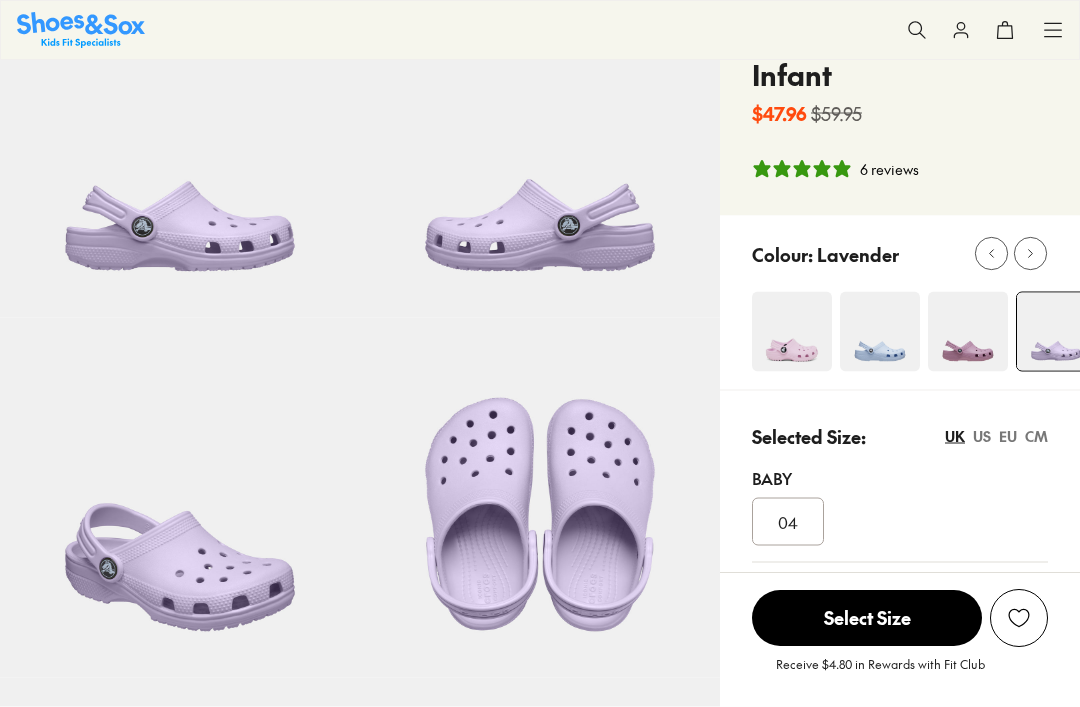 scroll, scrollTop: 220, scrollLeft: 0, axis: vertical 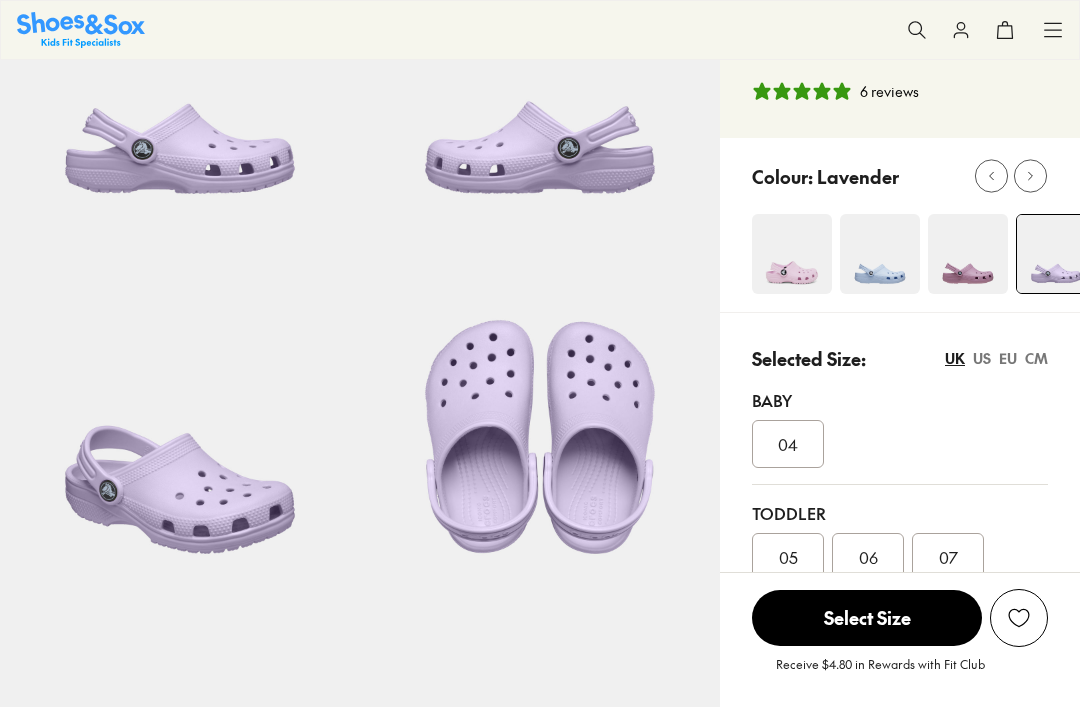 select on "*" 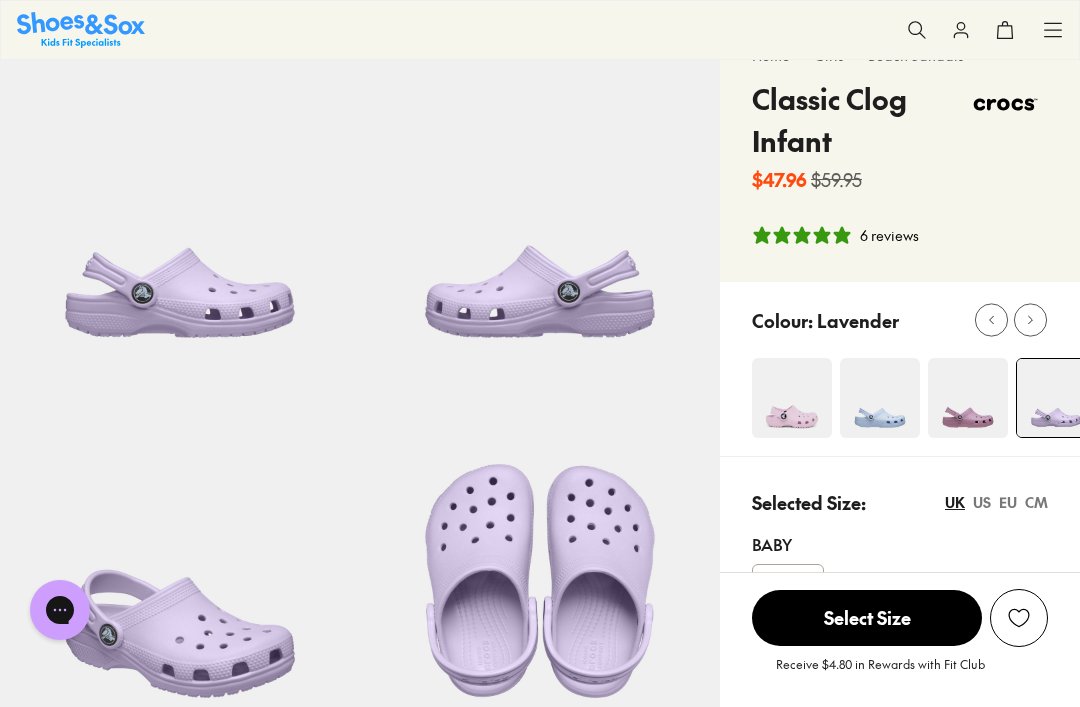 scroll, scrollTop: 70, scrollLeft: 0, axis: vertical 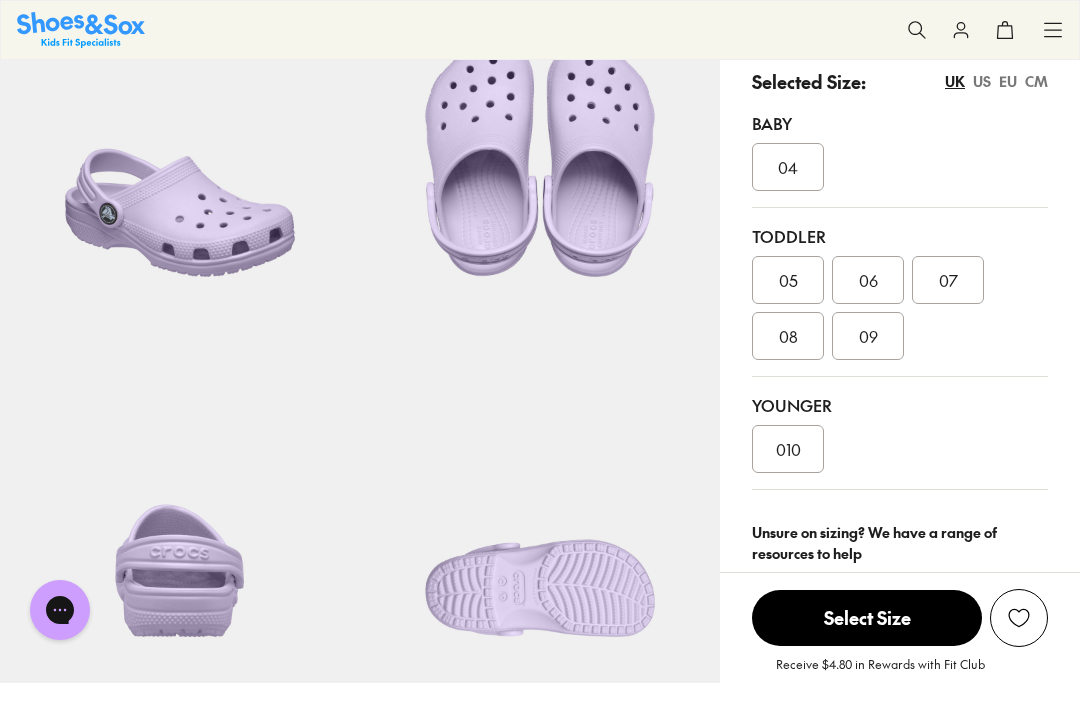 click on "010" at bounding box center [788, 449] 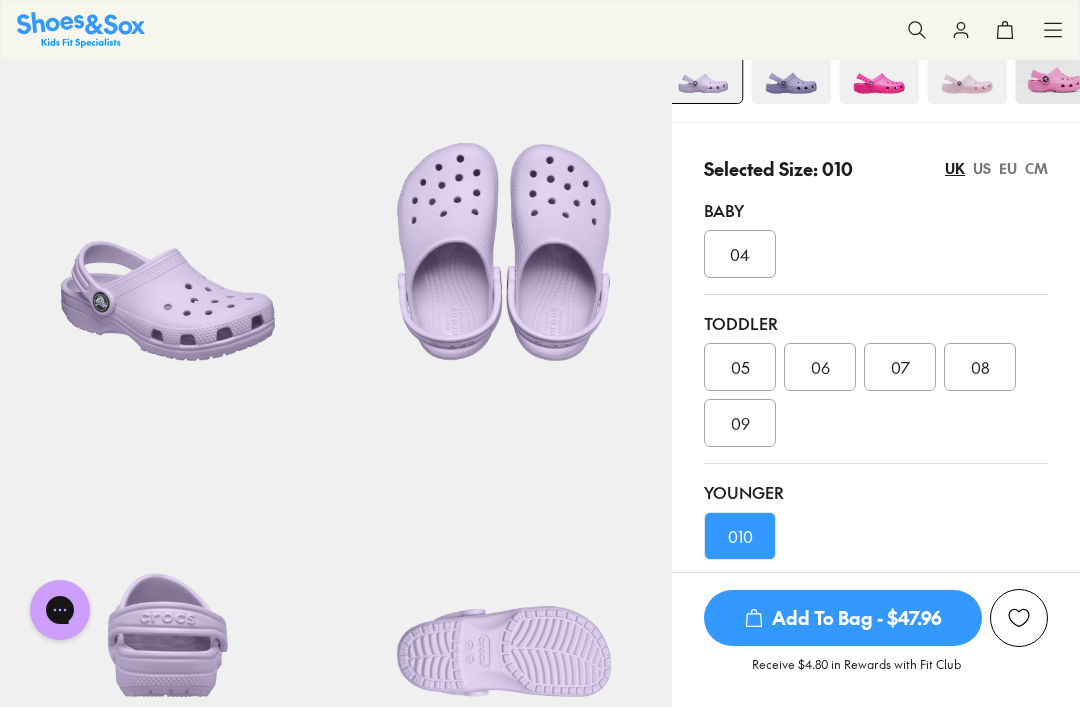 scroll, scrollTop: 341, scrollLeft: 0, axis: vertical 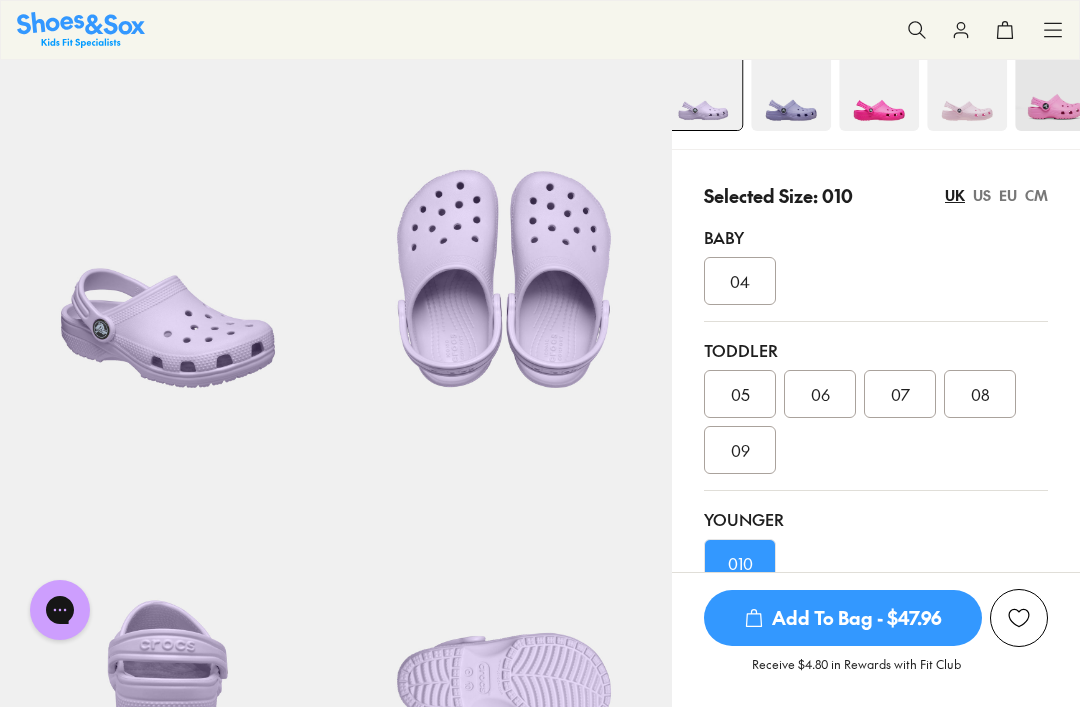 click on "US" at bounding box center [982, 195] 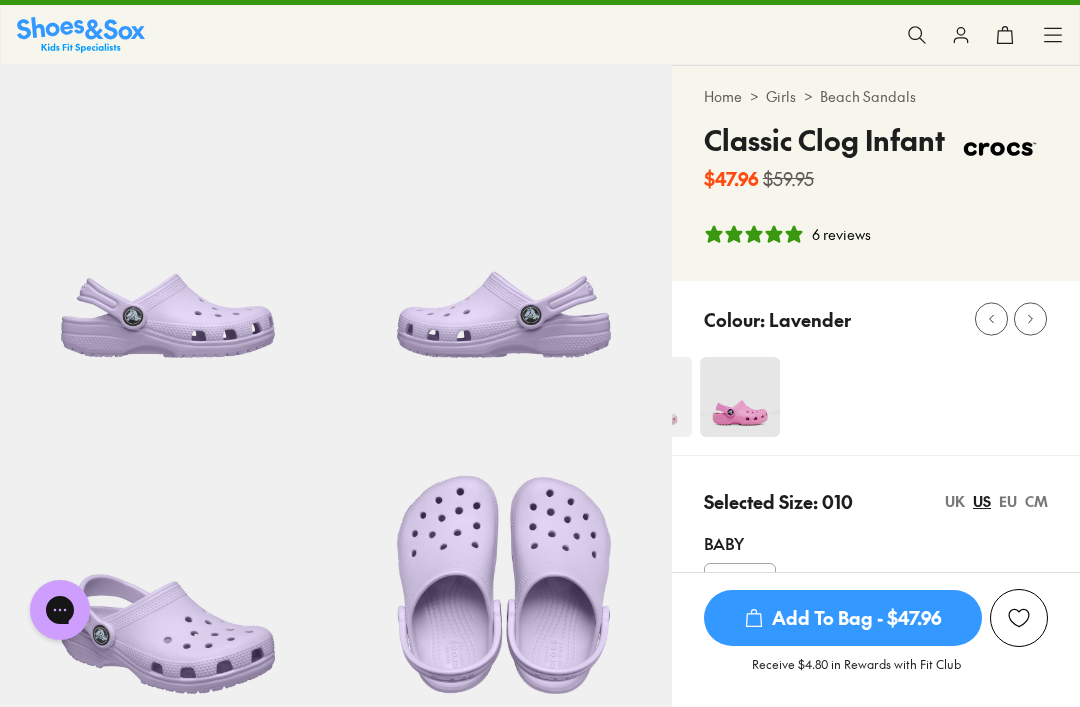 scroll, scrollTop: 36, scrollLeft: 0, axis: vertical 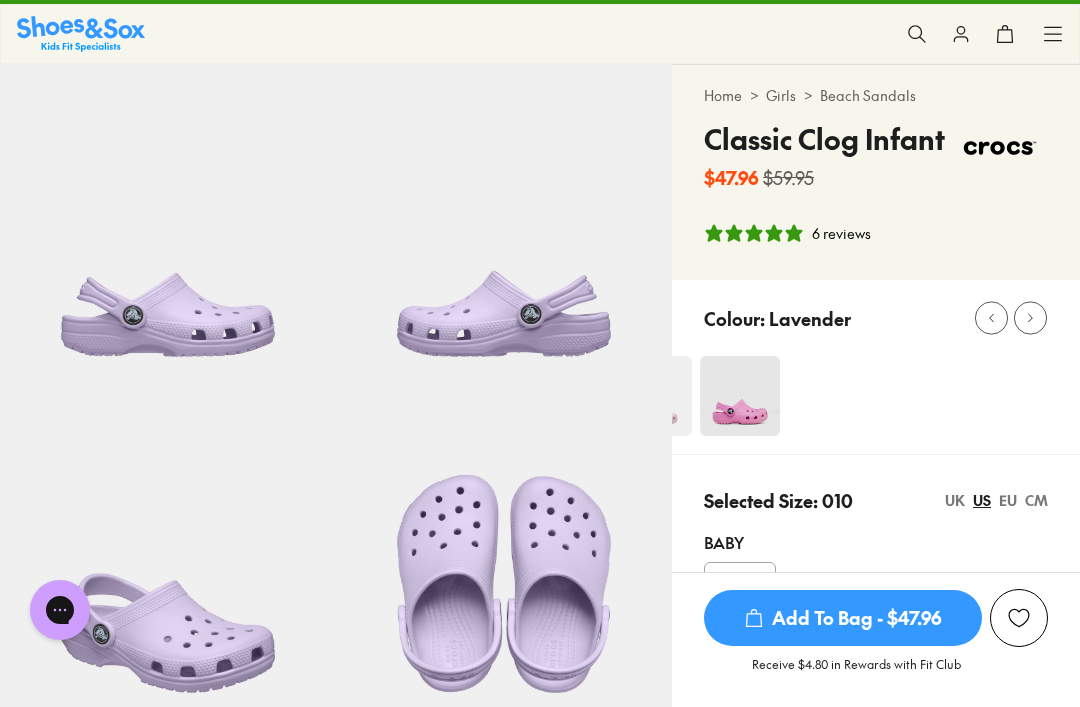 click at bounding box center (1019, 618) 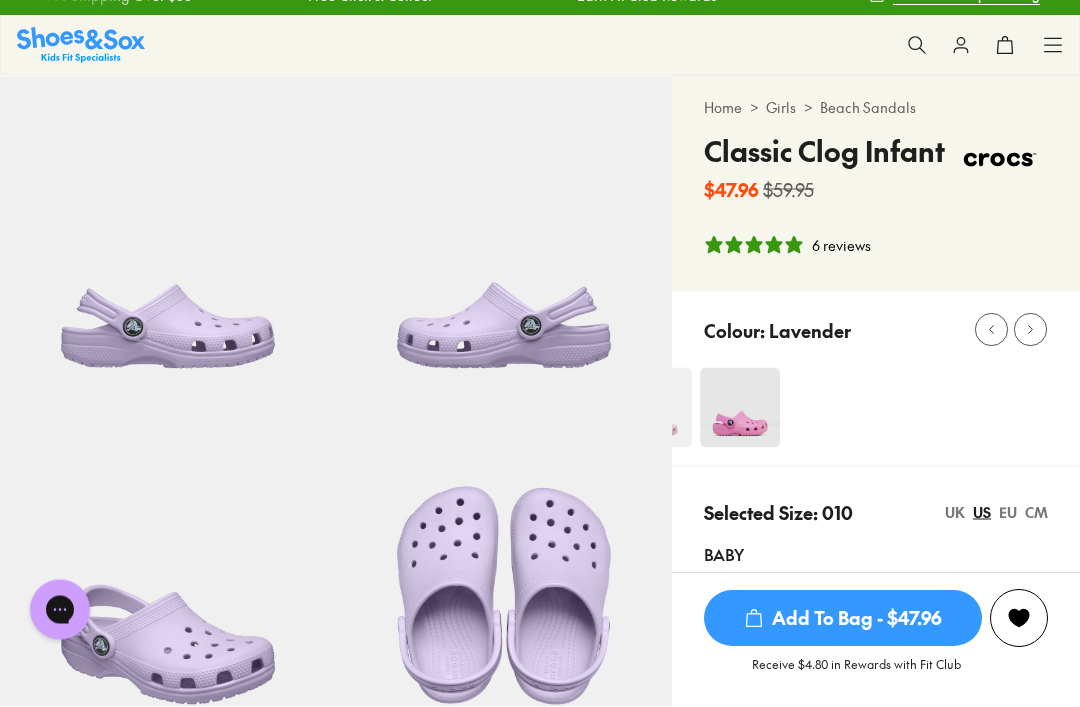 scroll, scrollTop: 0, scrollLeft: 0, axis: both 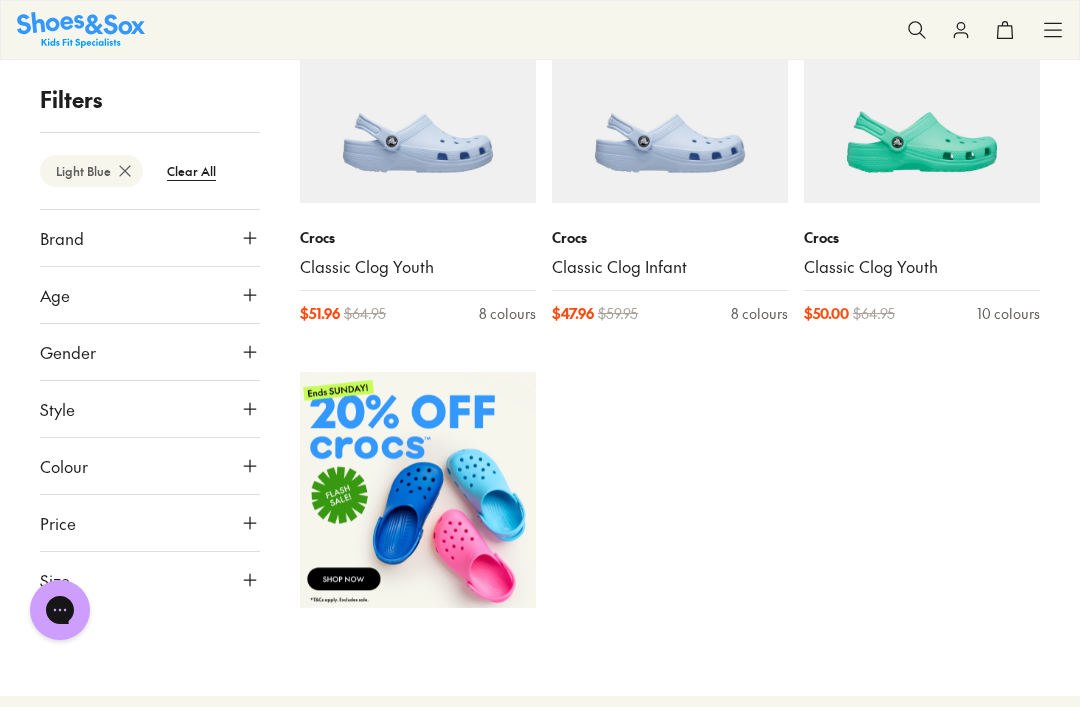 click on "Age" at bounding box center (150, 295) 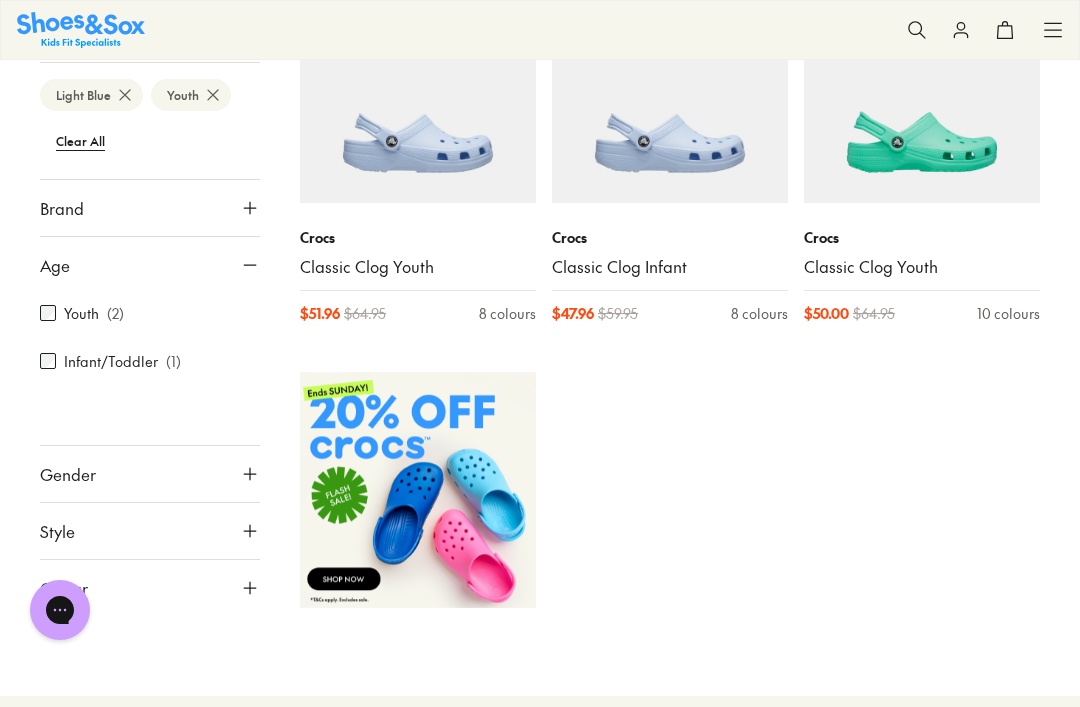 scroll, scrollTop: 134, scrollLeft: 0, axis: vertical 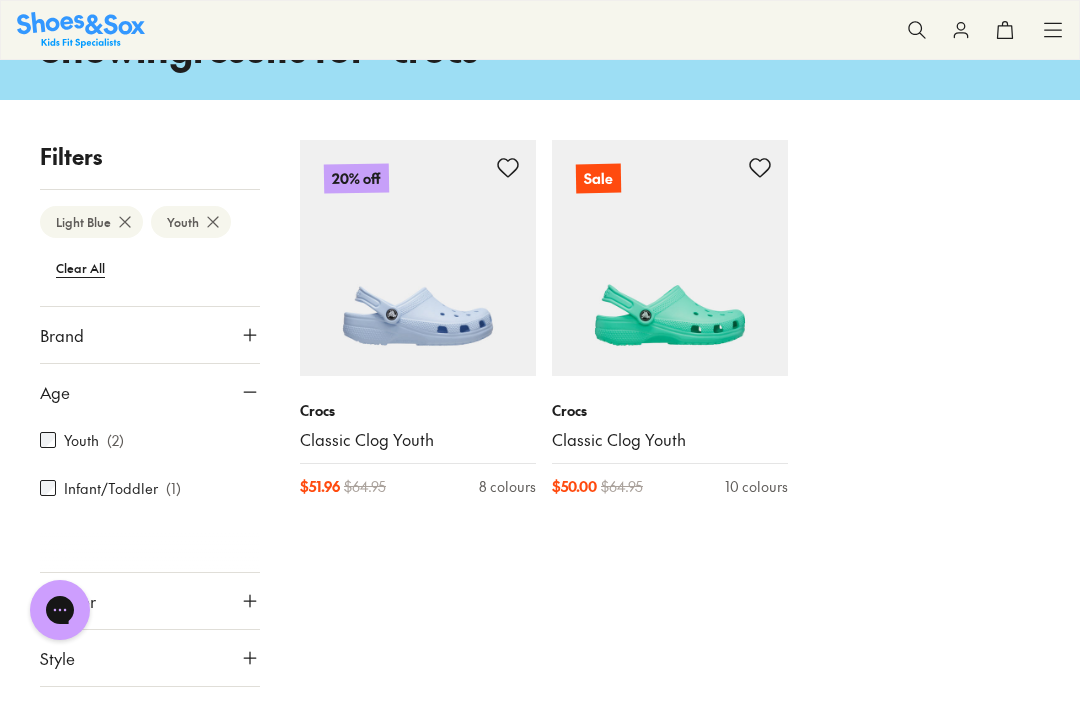 click on "Clear All" at bounding box center (80, 268) 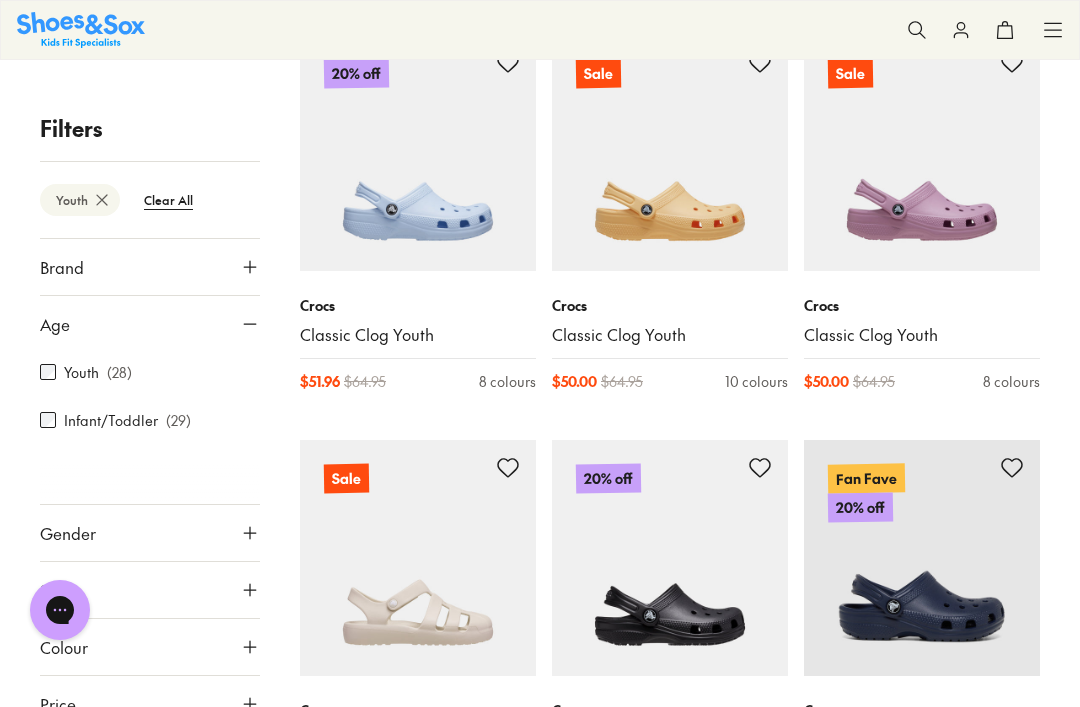 scroll, scrollTop: 999, scrollLeft: 0, axis: vertical 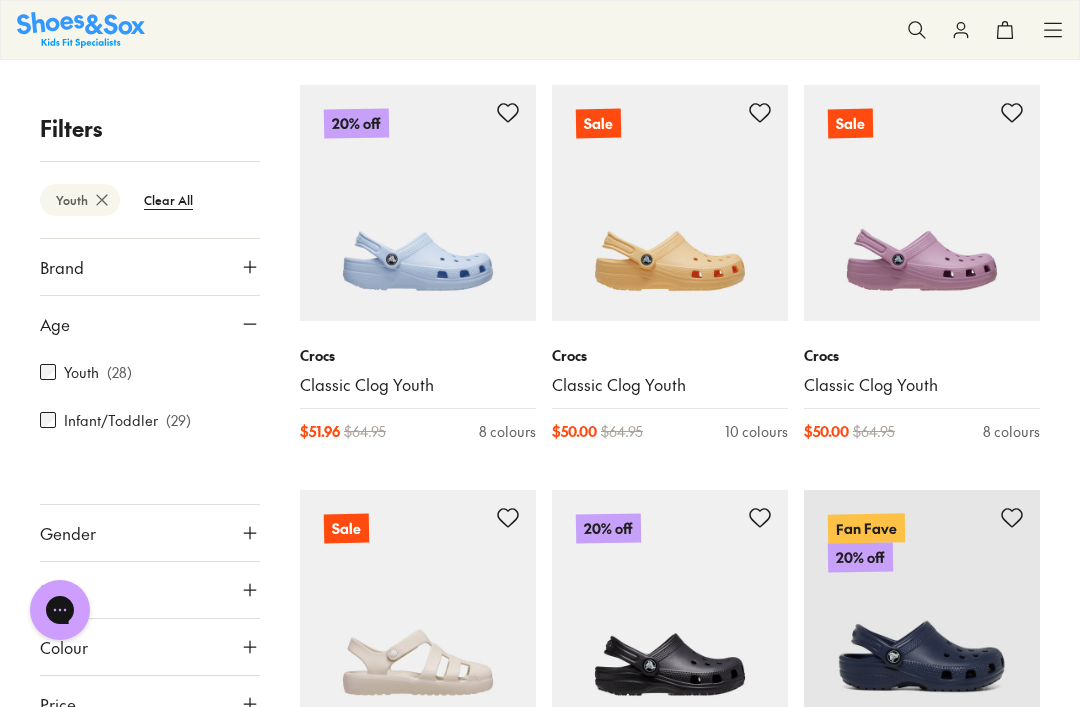 click at bounding box center (418, 203) 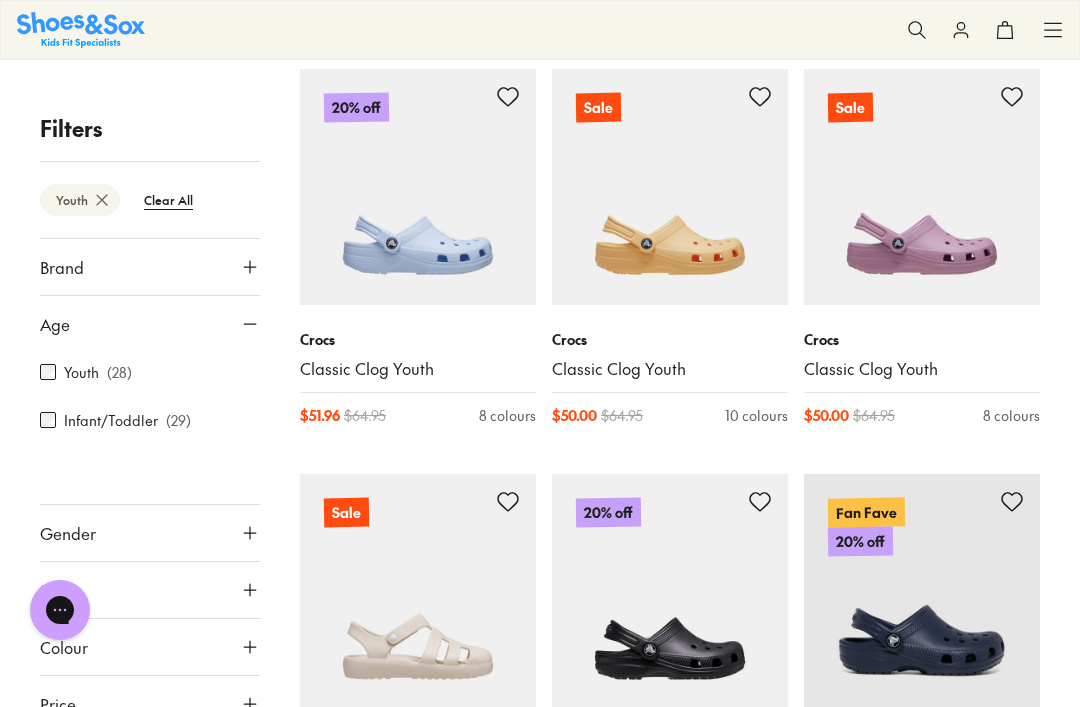 scroll, scrollTop: 1063, scrollLeft: 0, axis: vertical 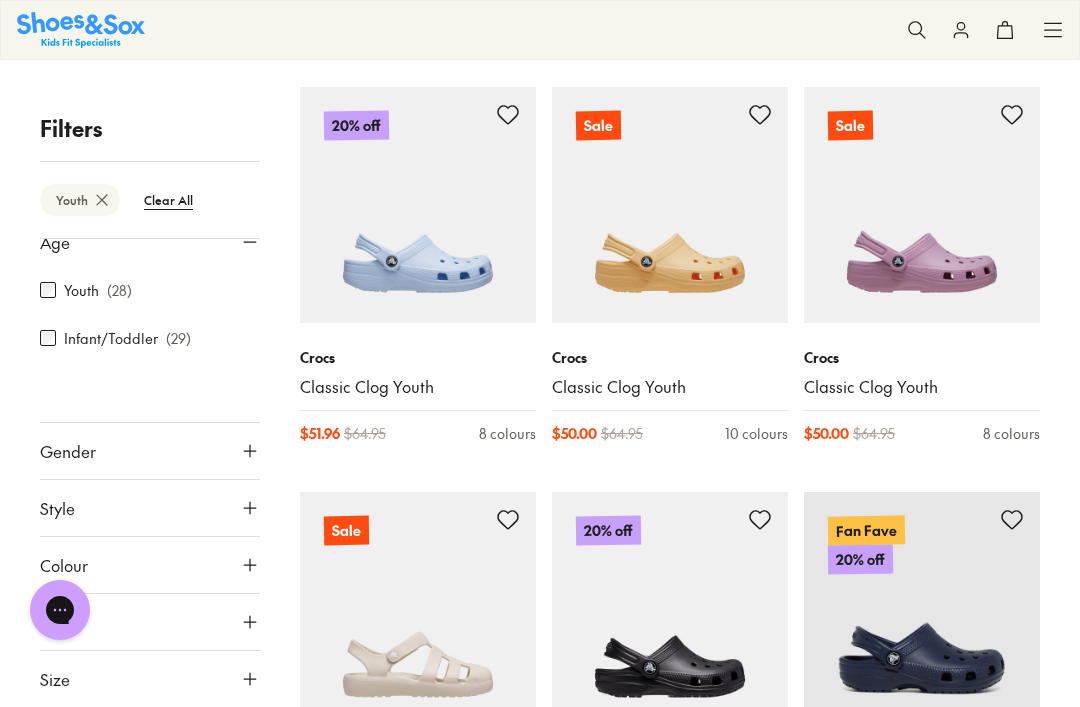click on "Clear All" at bounding box center (168, 200) 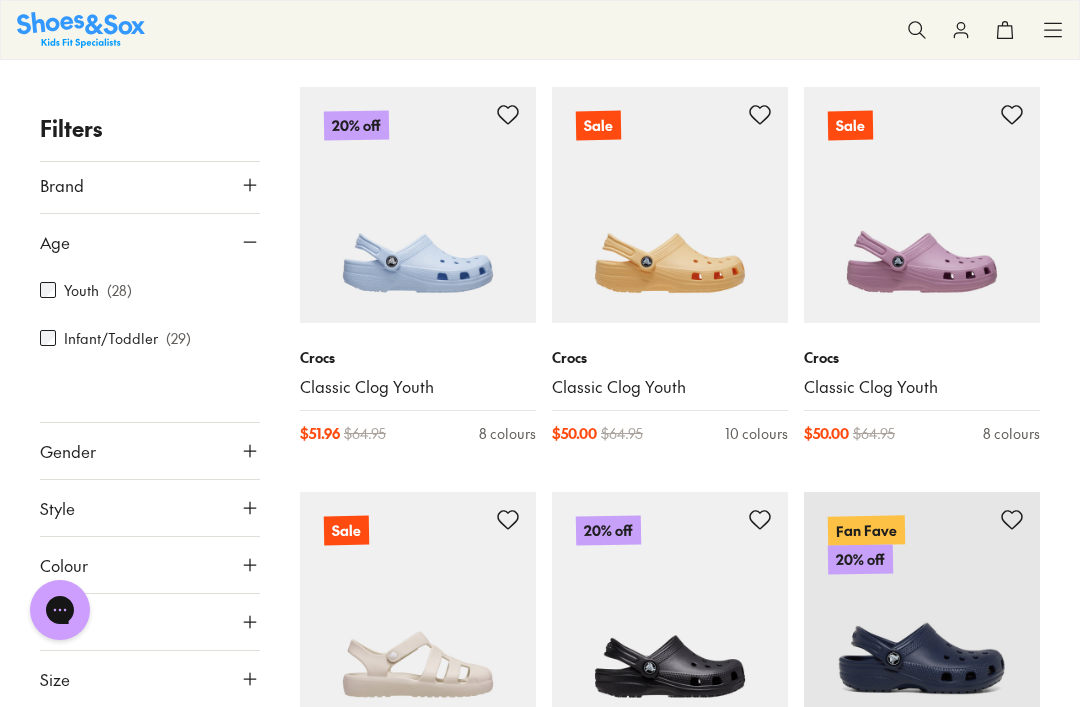 scroll, scrollTop: 5, scrollLeft: 0, axis: vertical 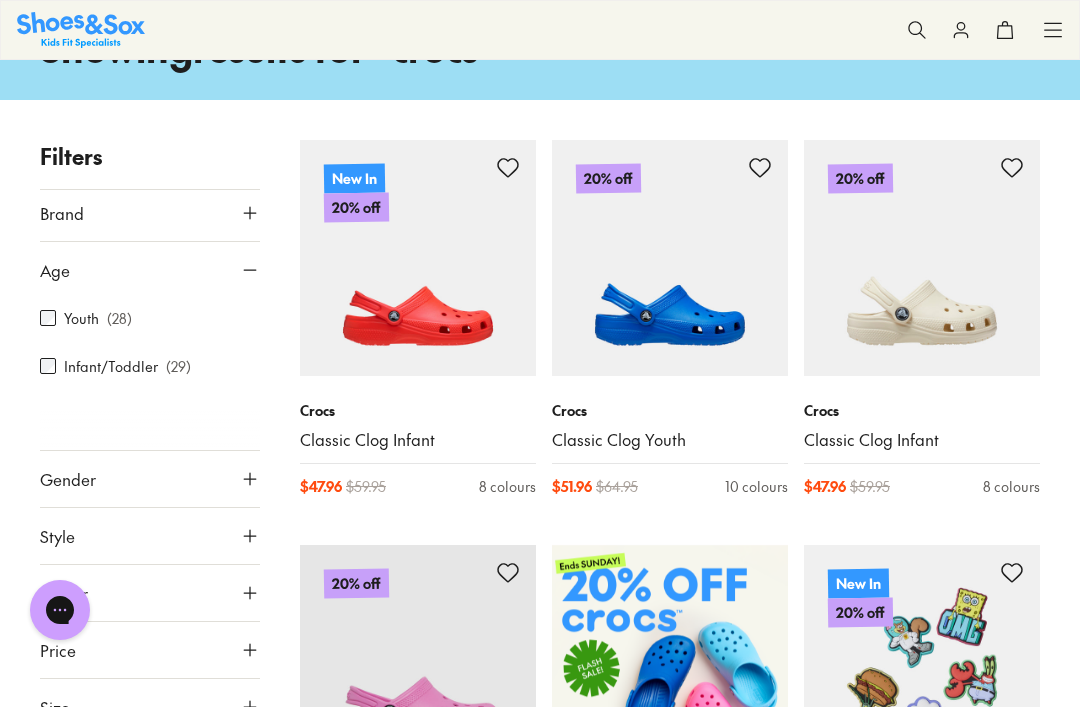 click on "Filters Brand Crocs ( 66 ) Age Youth ( 28 ) Infant/Toddler ( 29 ) Gender All Girls Unisex Style Beach Sandals ( 57 ) Colour Pink ( 14 ) Blue ( 9 ) Multi Colour ( 9 ) Purple ( 9 ) Navy ( 7 ) Beige ( 5 ) Light Blue ( 3 ) White ( 3 ) Black ( 2 ) Red ( 2 ) Yellow ( 2 ) Green ( 1 ) Price Min $ 47.5 Max $ 52 Size EU UK US 0-12 Months 20 1-3 Years 22 23 24 25 27 3-8 Years 28 29 30 32 33 34 8+ Years 36 37 38" at bounding box center (150, 437) 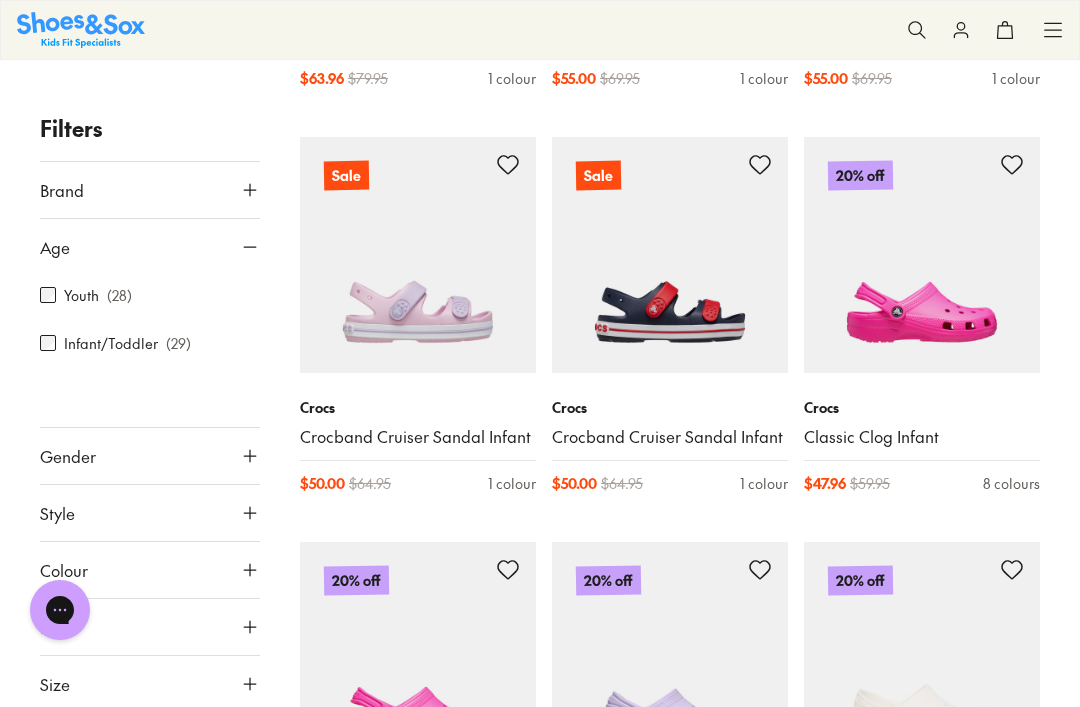 scroll, scrollTop: 4185, scrollLeft: 0, axis: vertical 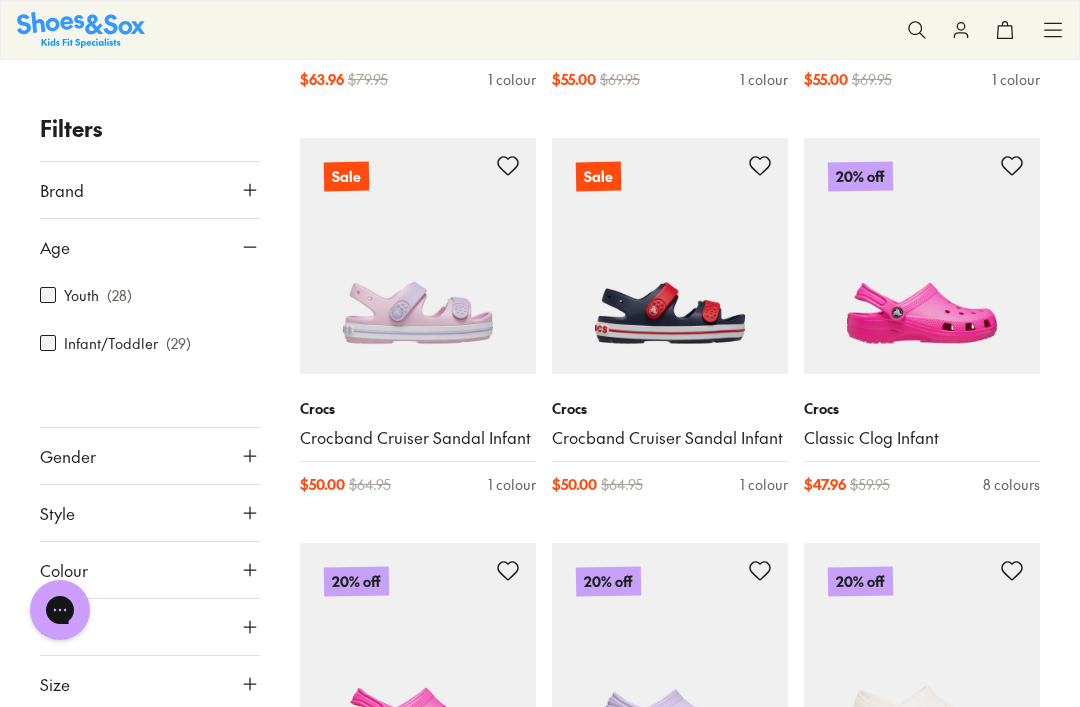 click at bounding box center [922, 256] 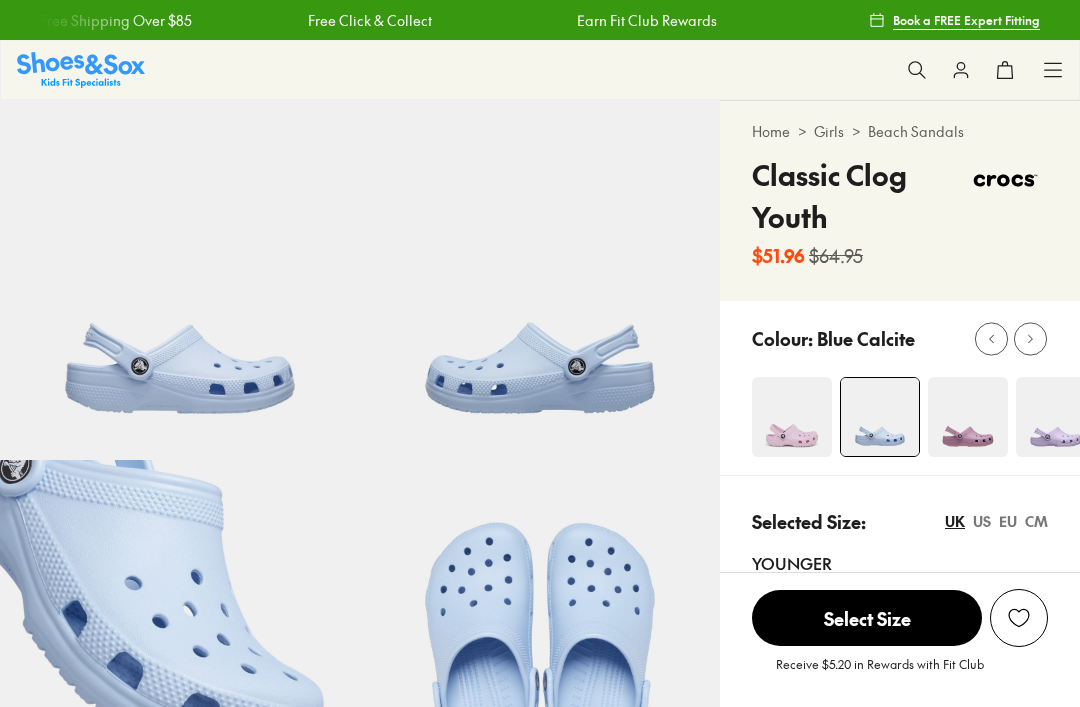 scroll, scrollTop: 0, scrollLeft: 0, axis: both 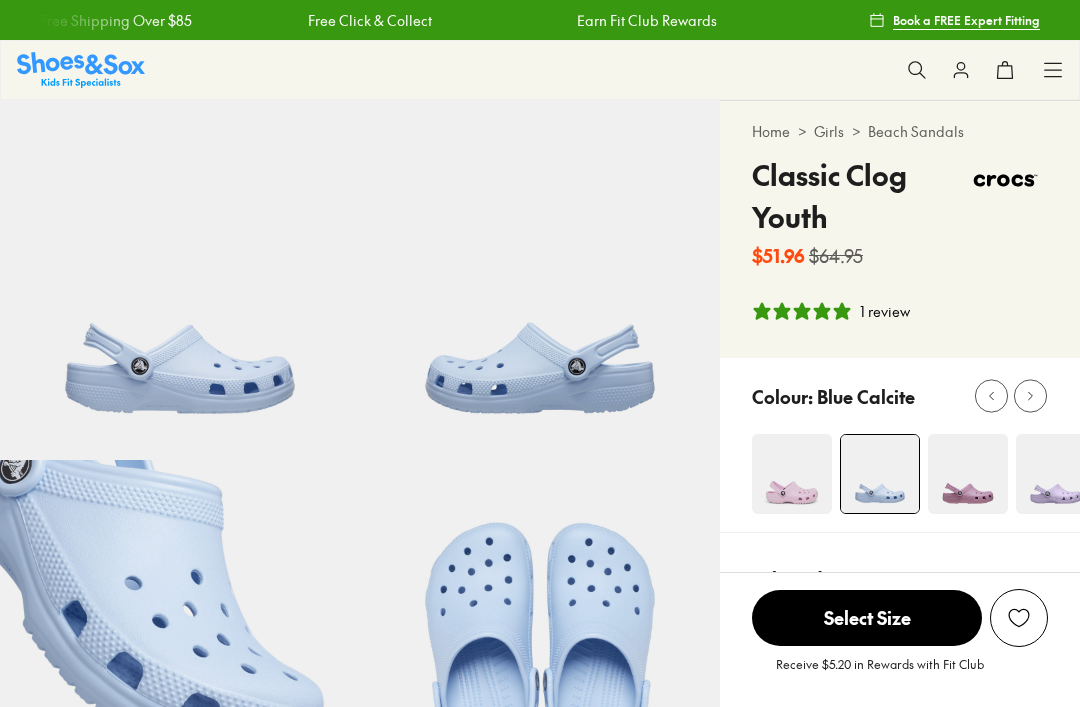 select on "*" 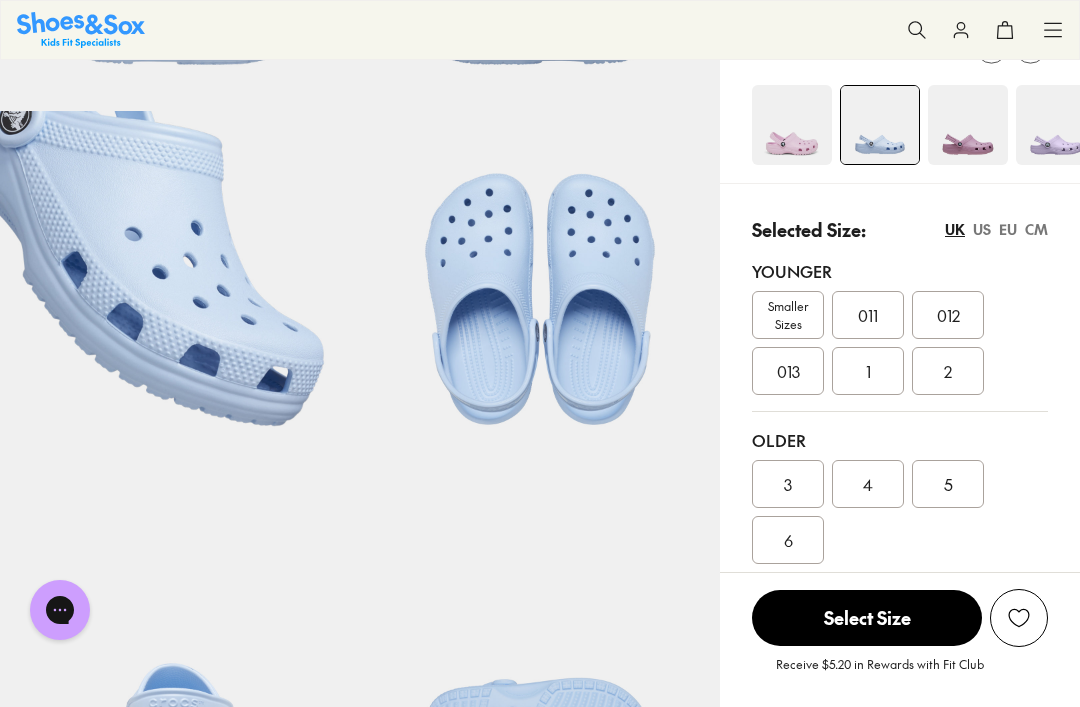 scroll, scrollTop: 347, scrollLeft: 0, axis: vertical 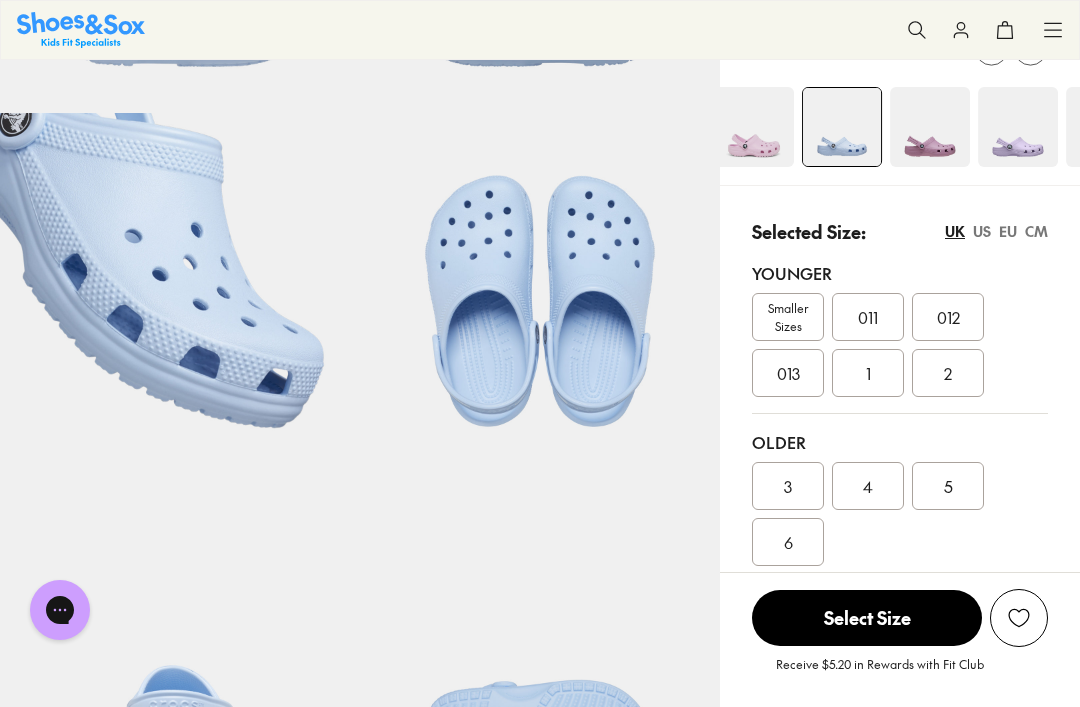 click at bounding box center [1018, 127] 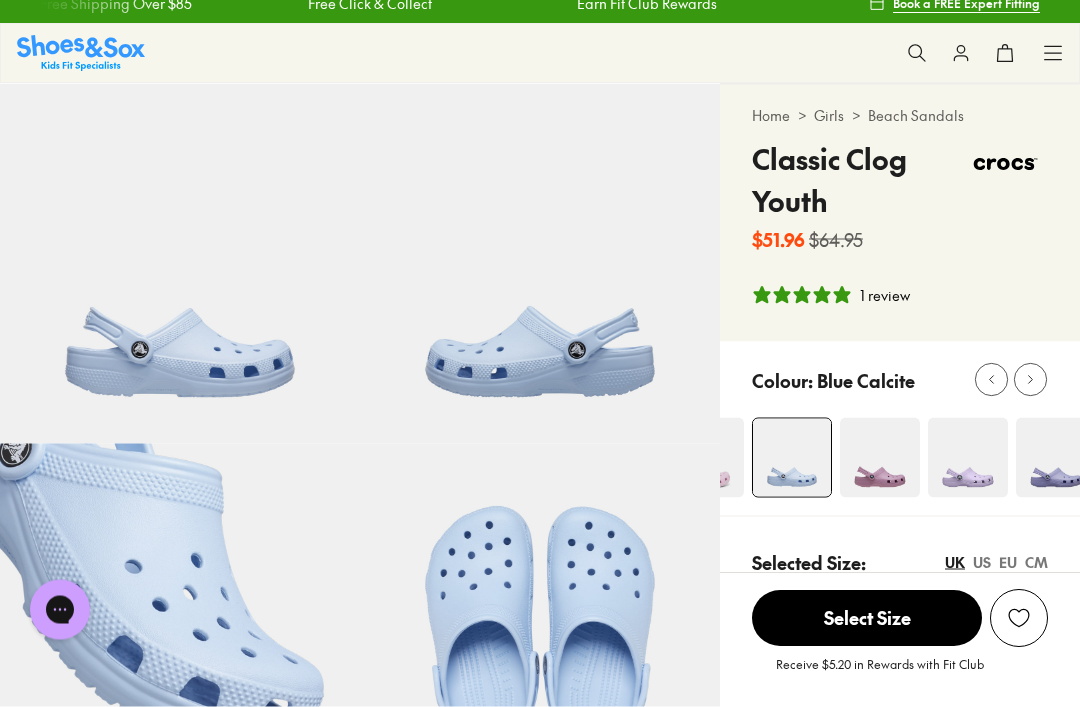 scroll, scrollTop: 0, scrollLeft: 0, axis: both 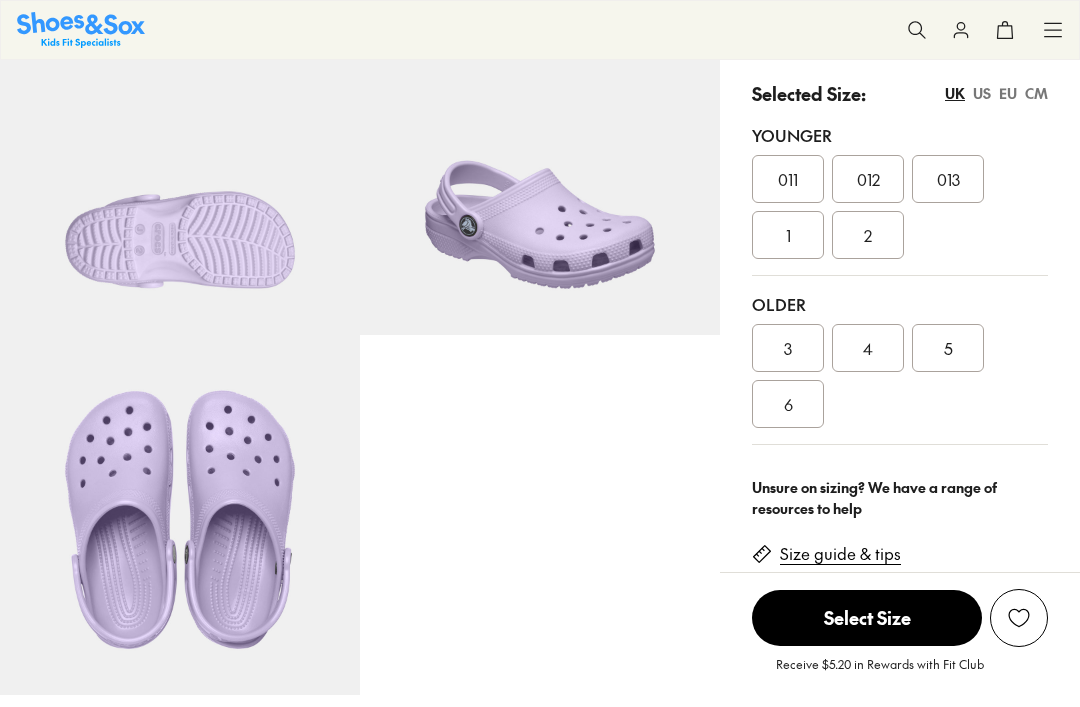 select on "*" 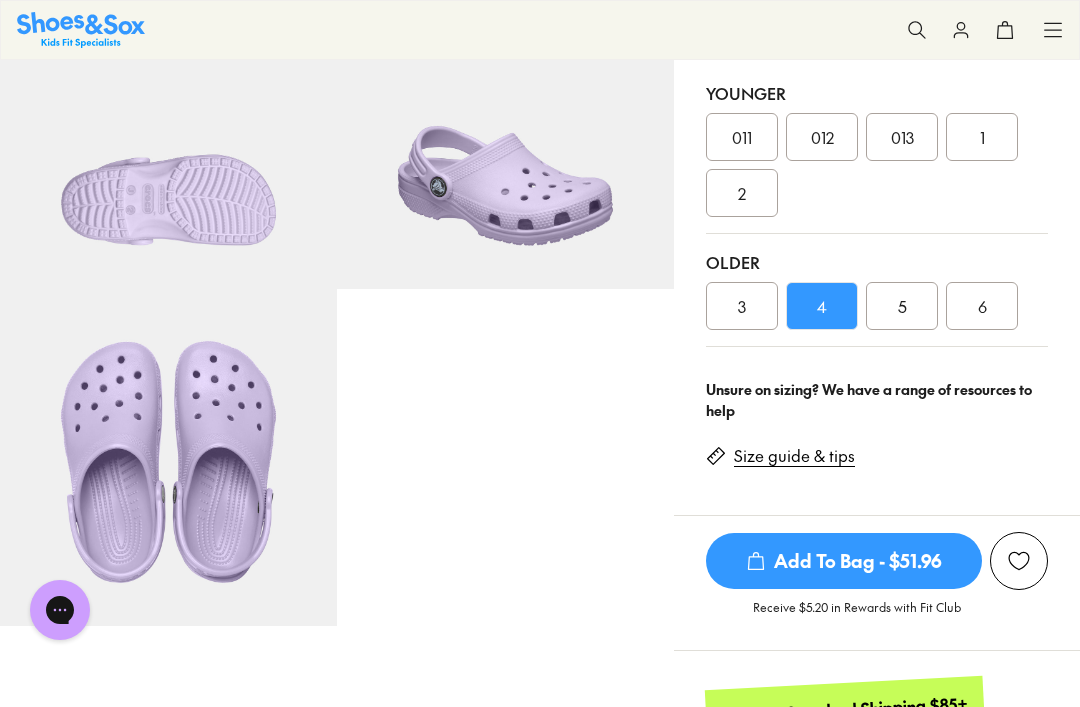 scroll, scrollTop: 0, scrollLeft: 0, axis: both 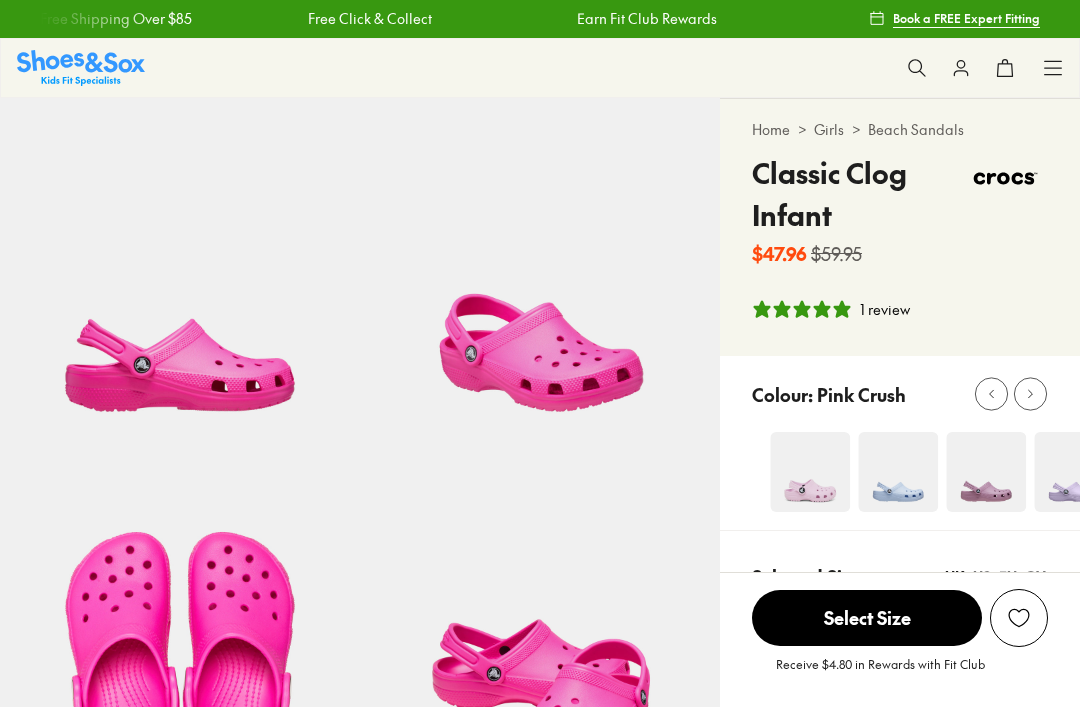 select on "*" 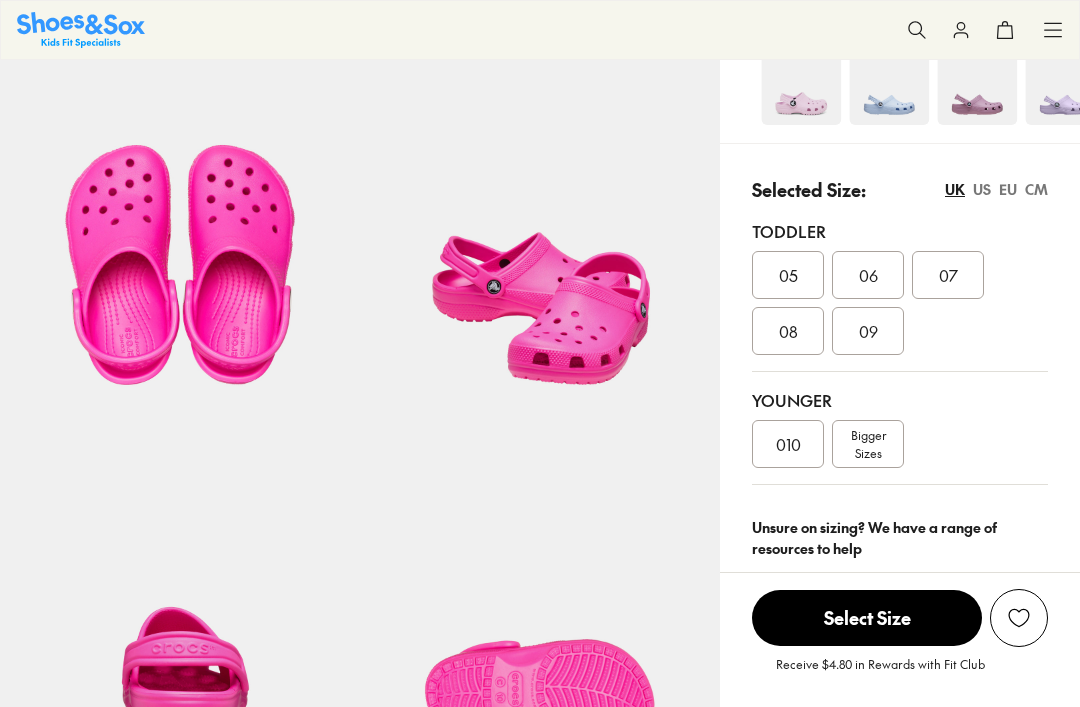 scroll, scrollTop: 410, scrollLeft: 0, axis: vertical 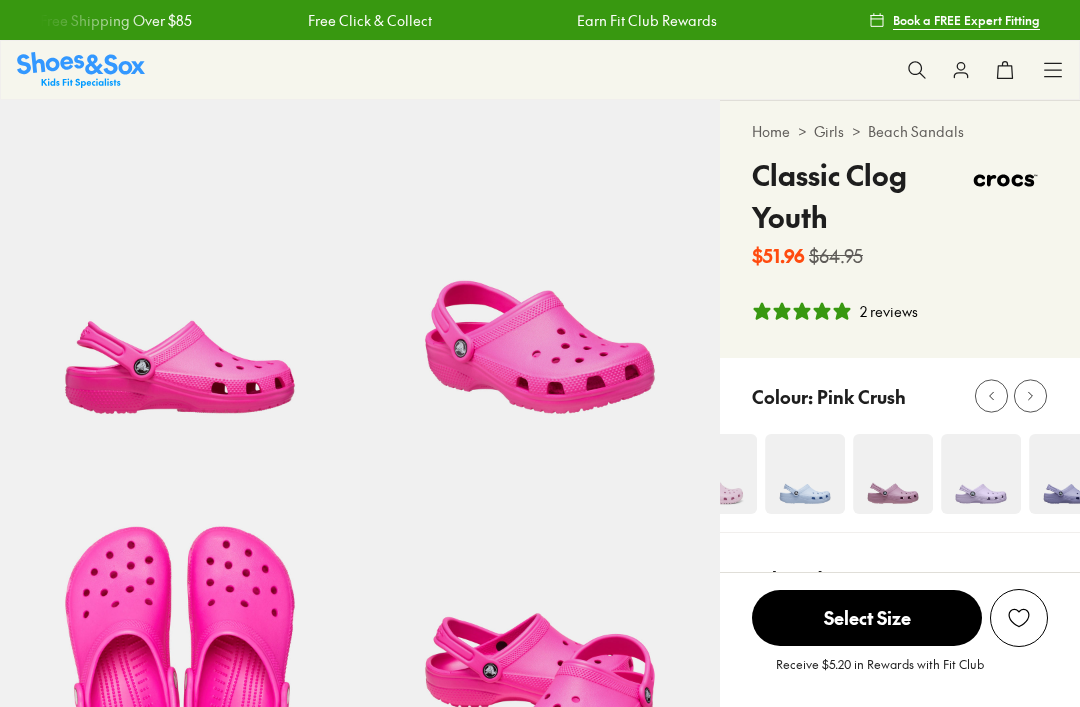 click at bounding box center [981, 474] 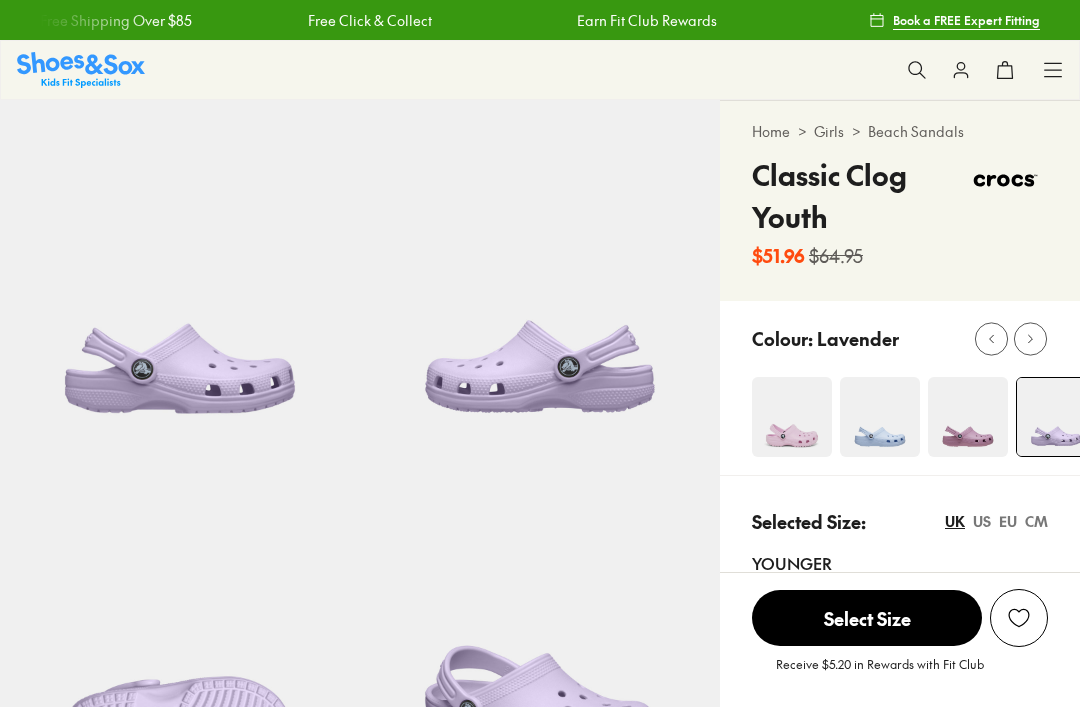 scroll, scrollTop: 453, scrollLeft: 0, axis: vertical 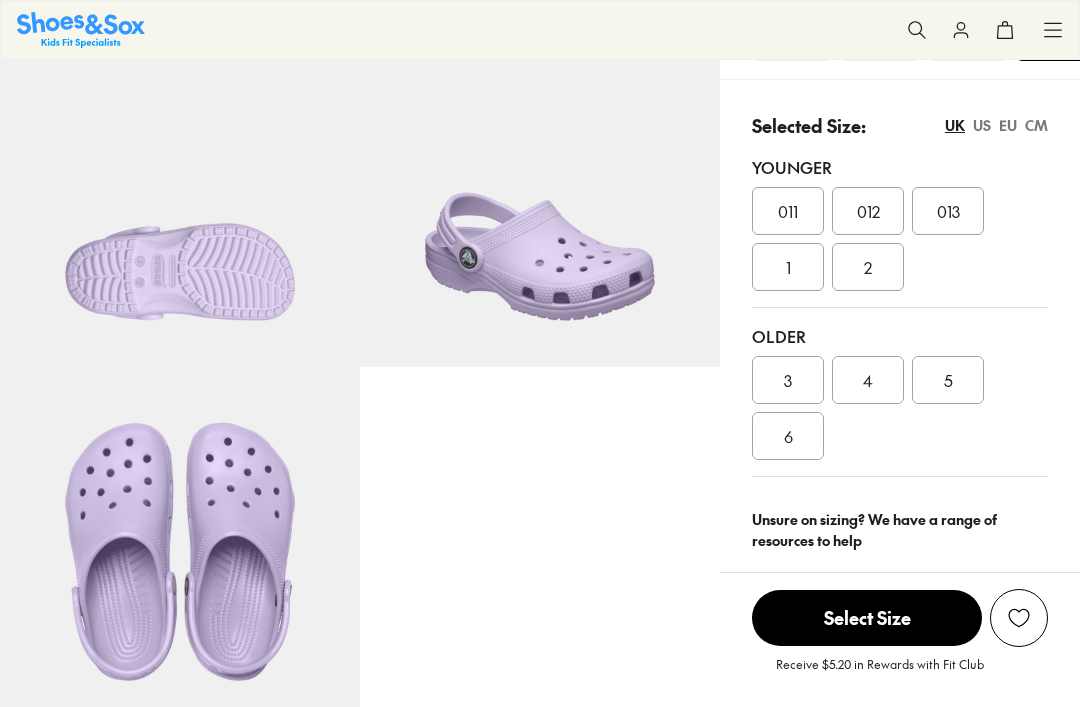 select on "*" 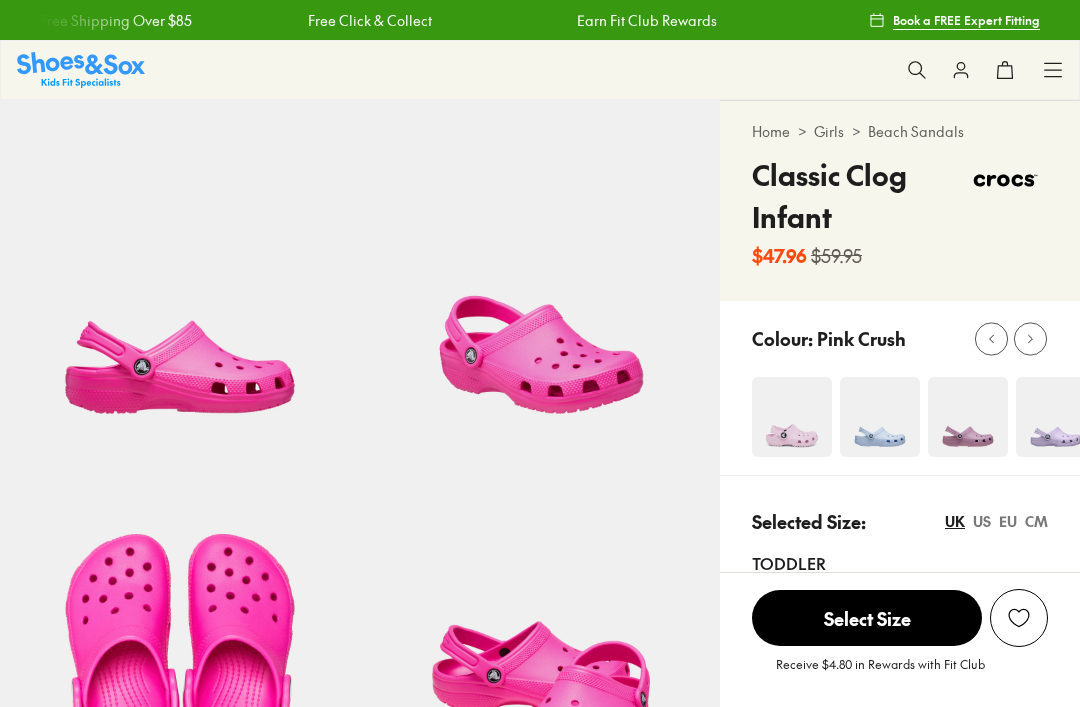 click on "Toddler" at bounding box center [900, 563] 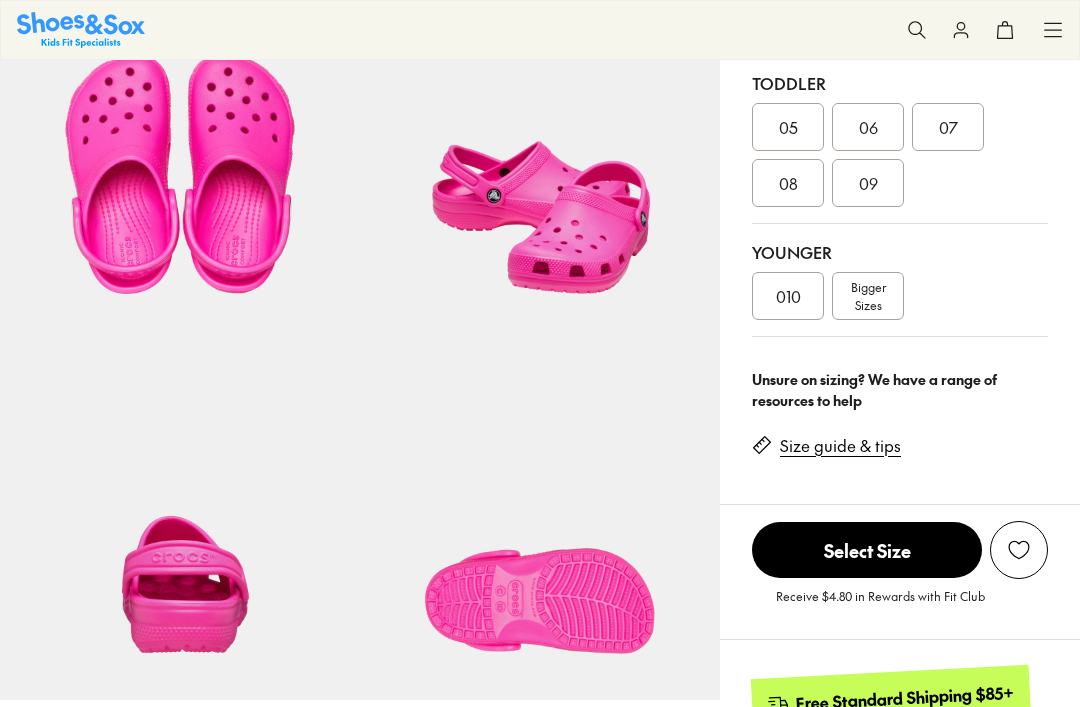 click on "Toddler 05 06 07 08 09" at bounding box center (900, 139) 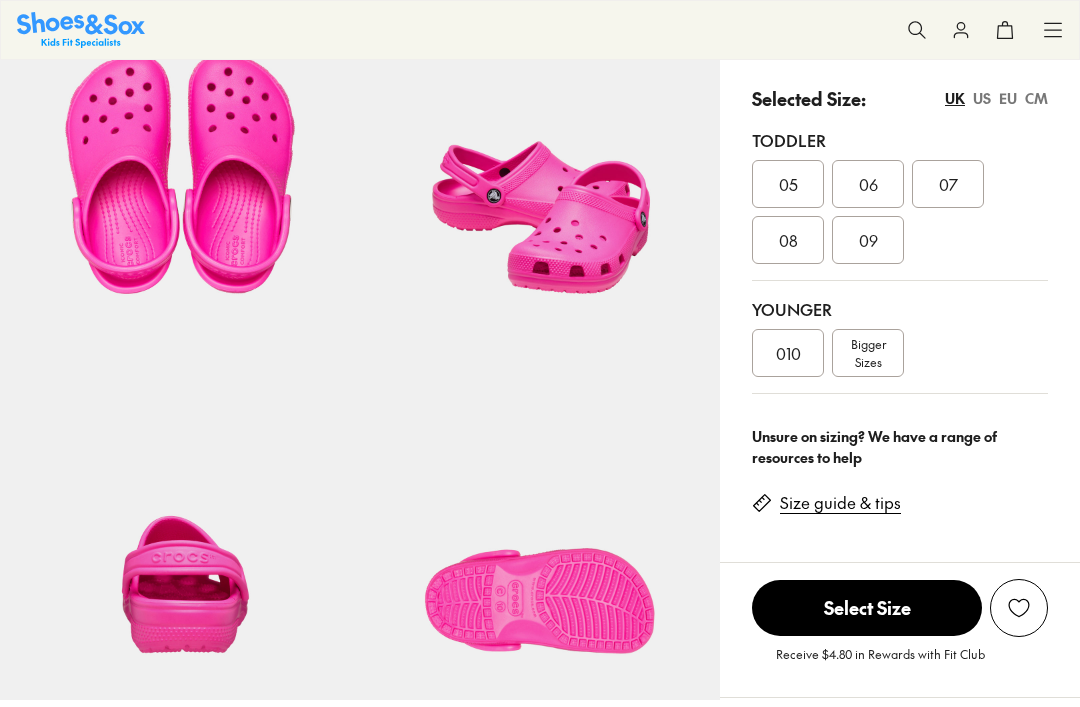 click 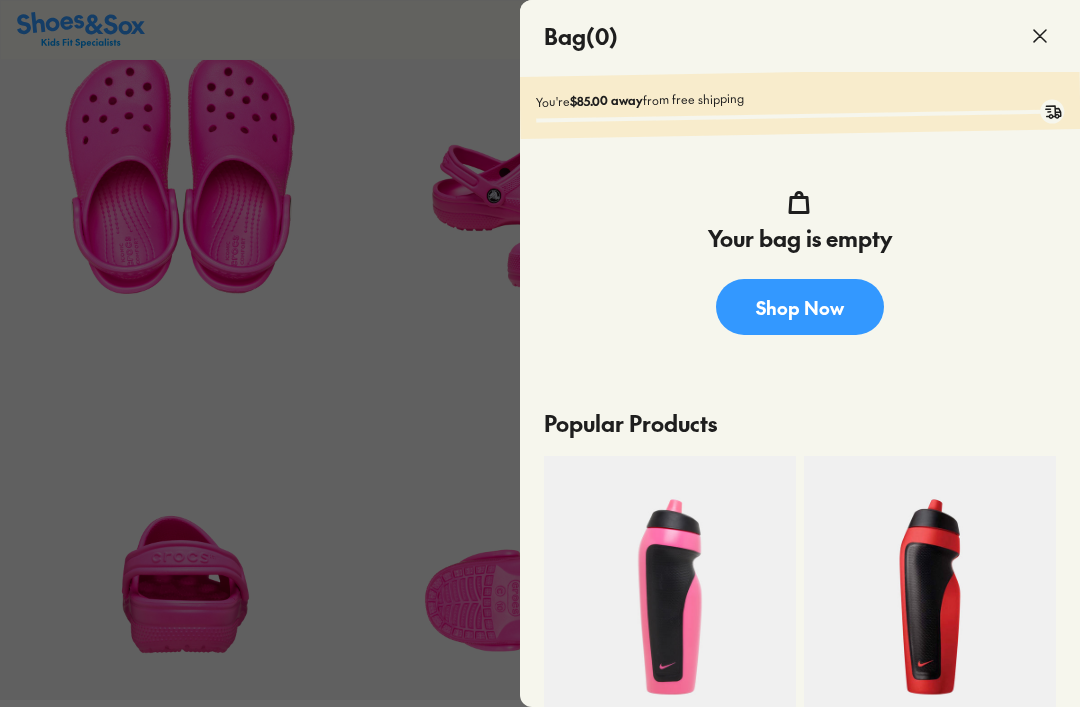click on "Bag  ( 0 )" 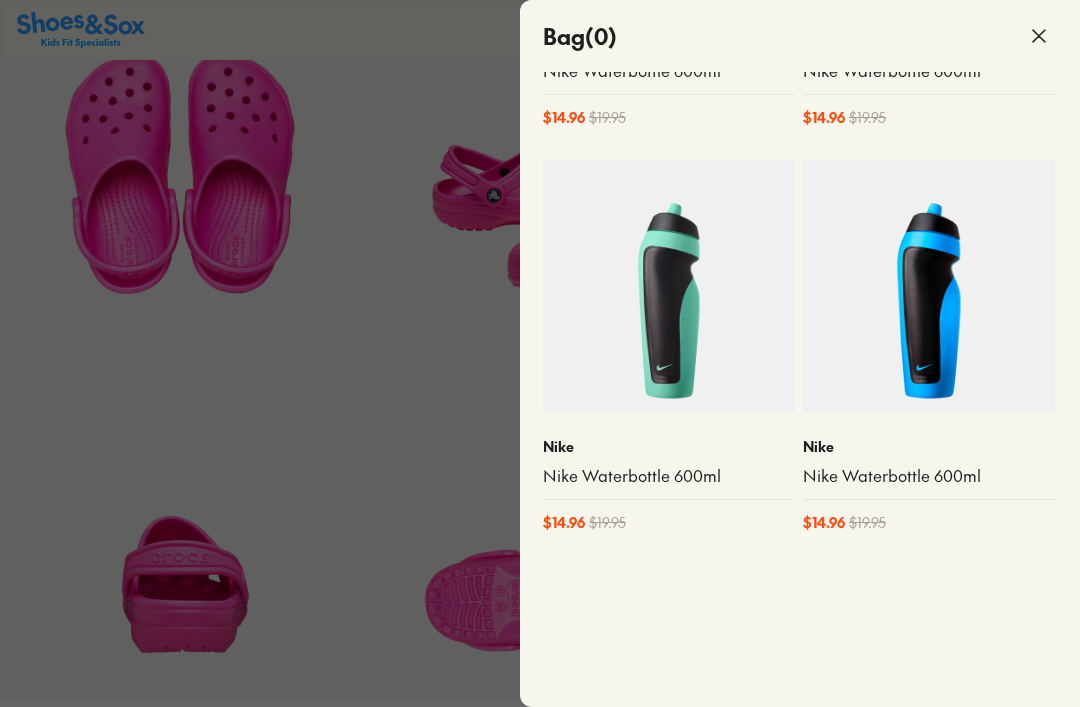 scroll, scrollTop: 480, scrollLeft: 0, axis: vertical 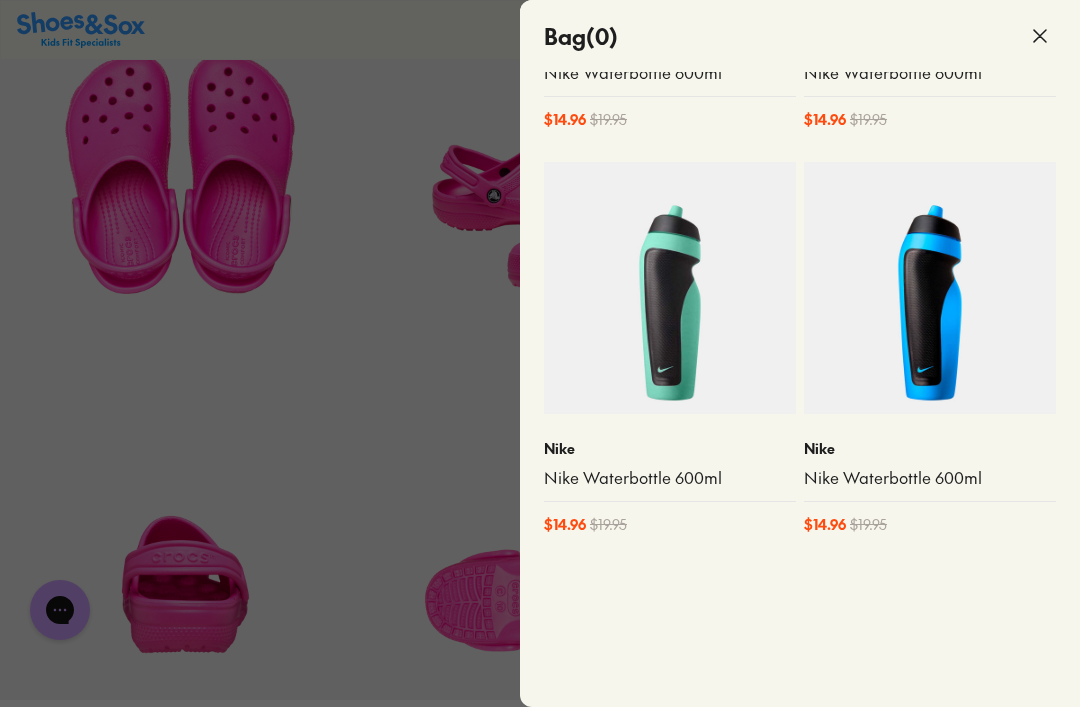 click 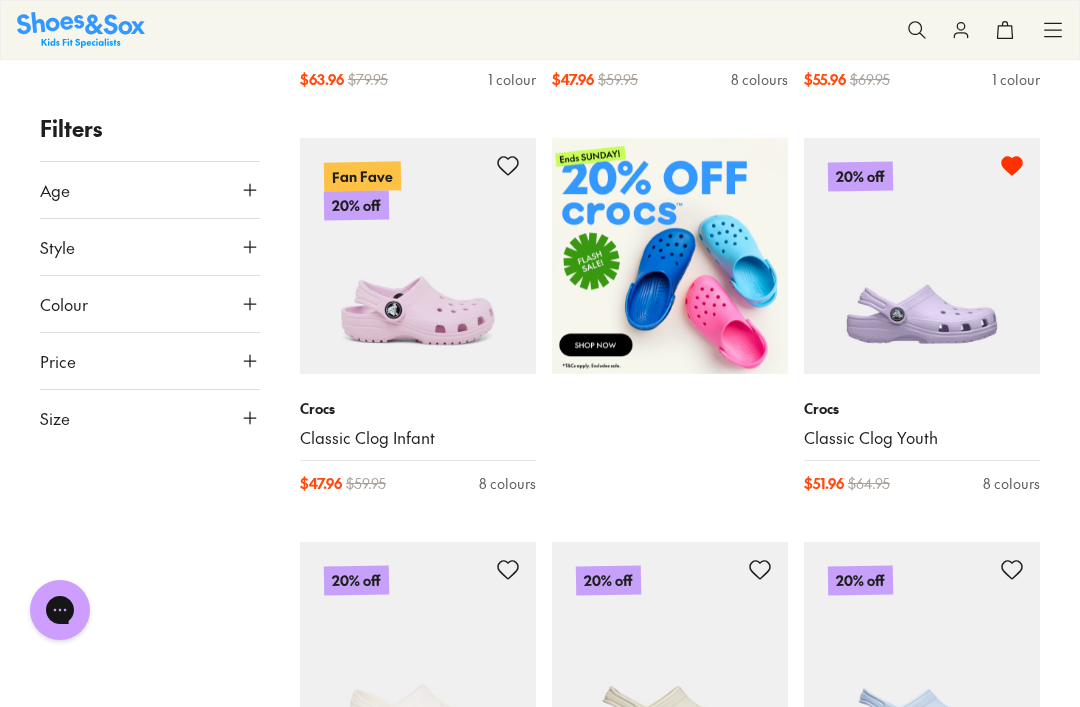 scroll, scrollTop: 753, scrollLeft: 0, axis: vertical 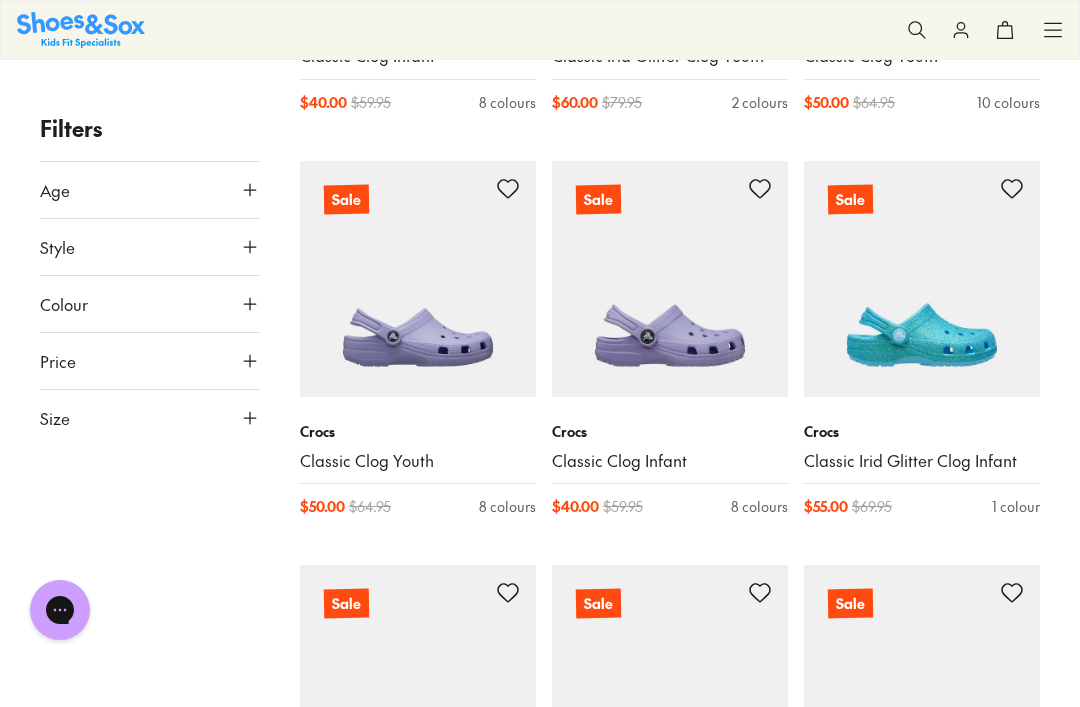 type on "****" 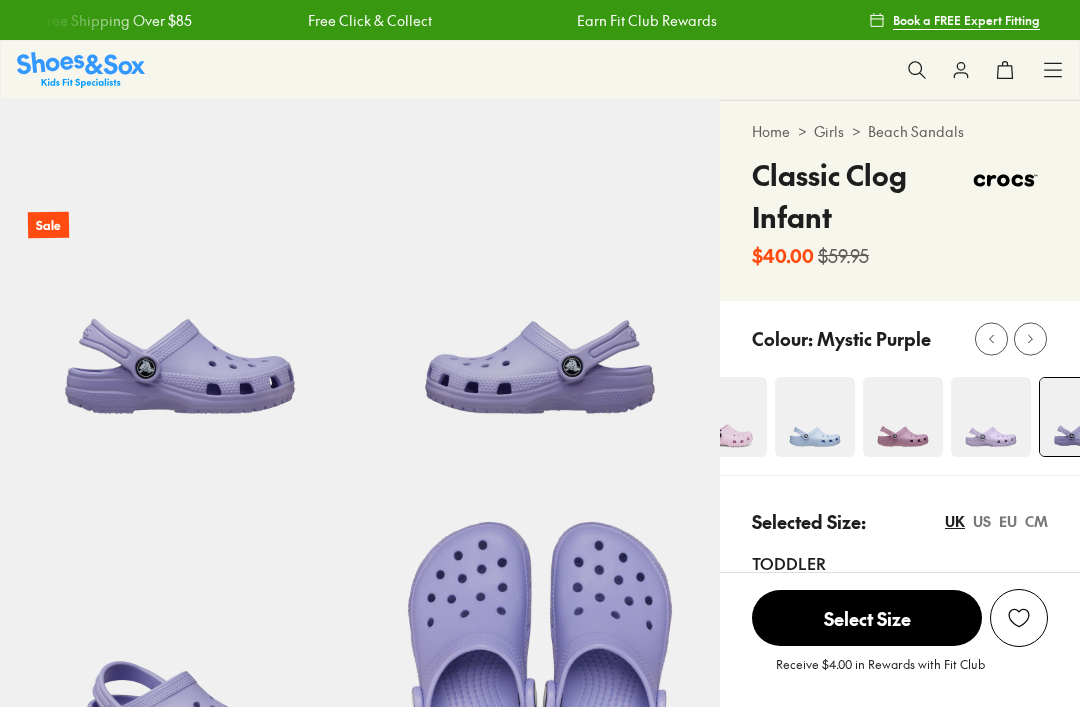scroll, scrollTop: 0, scrollLeft: 0, axis: both 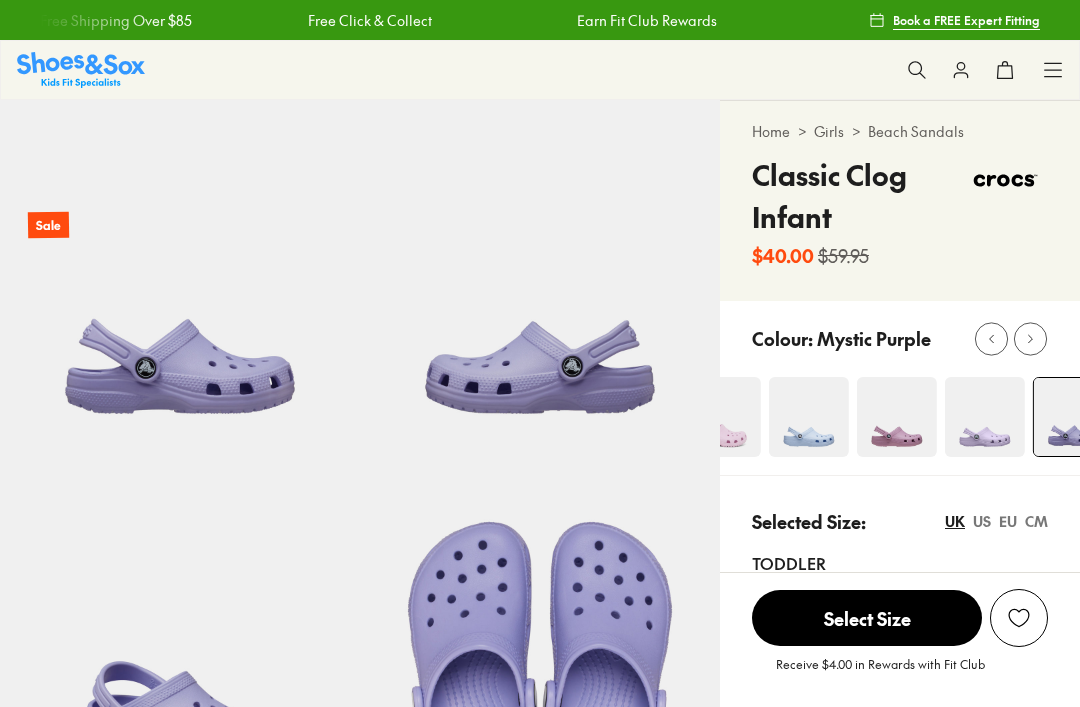 click at bounding box center (985, 417) 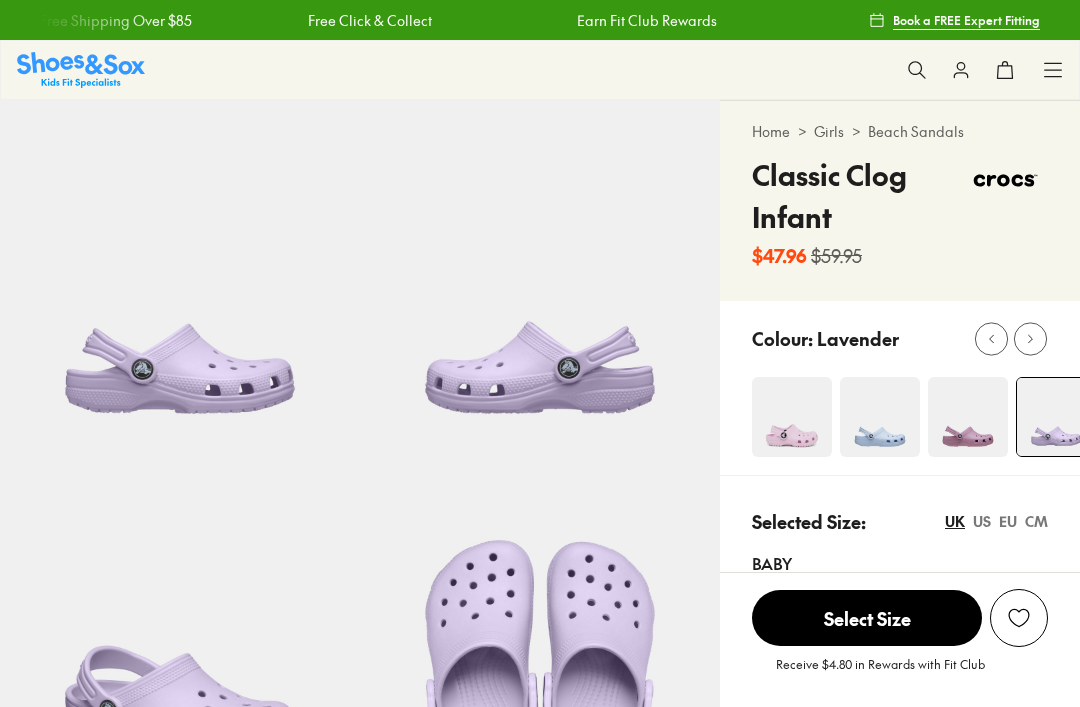 scroll, scrollTop: 637, scrollLeft: 0, axis: vertical 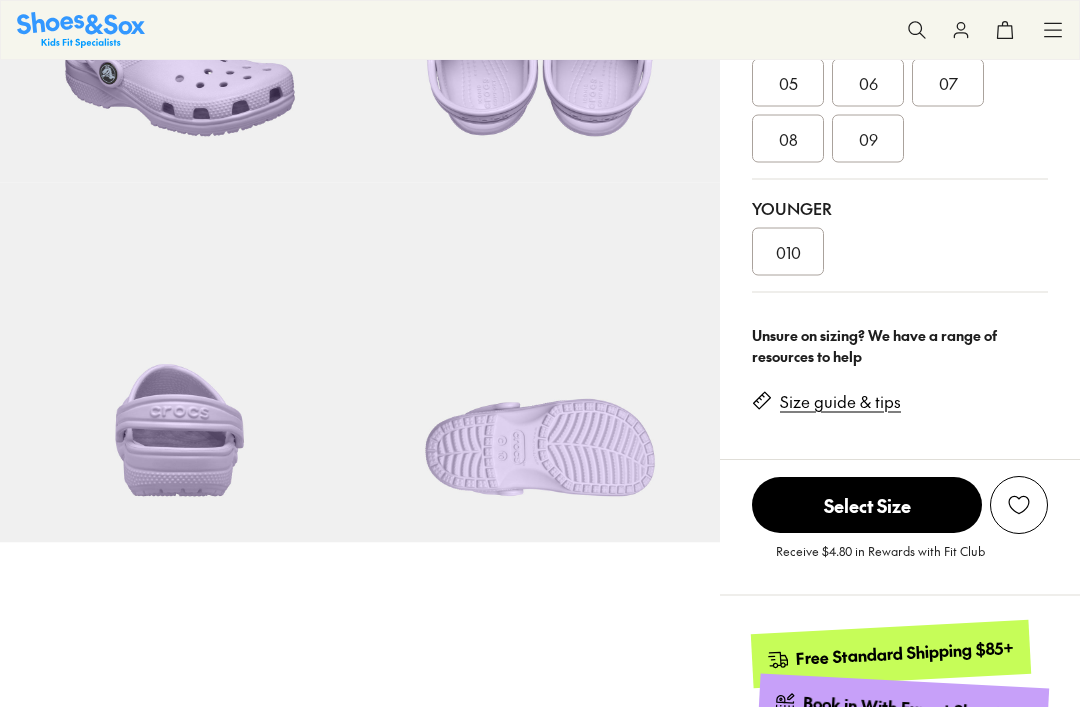 click on "Select Size" at bounding box center [867, 506] 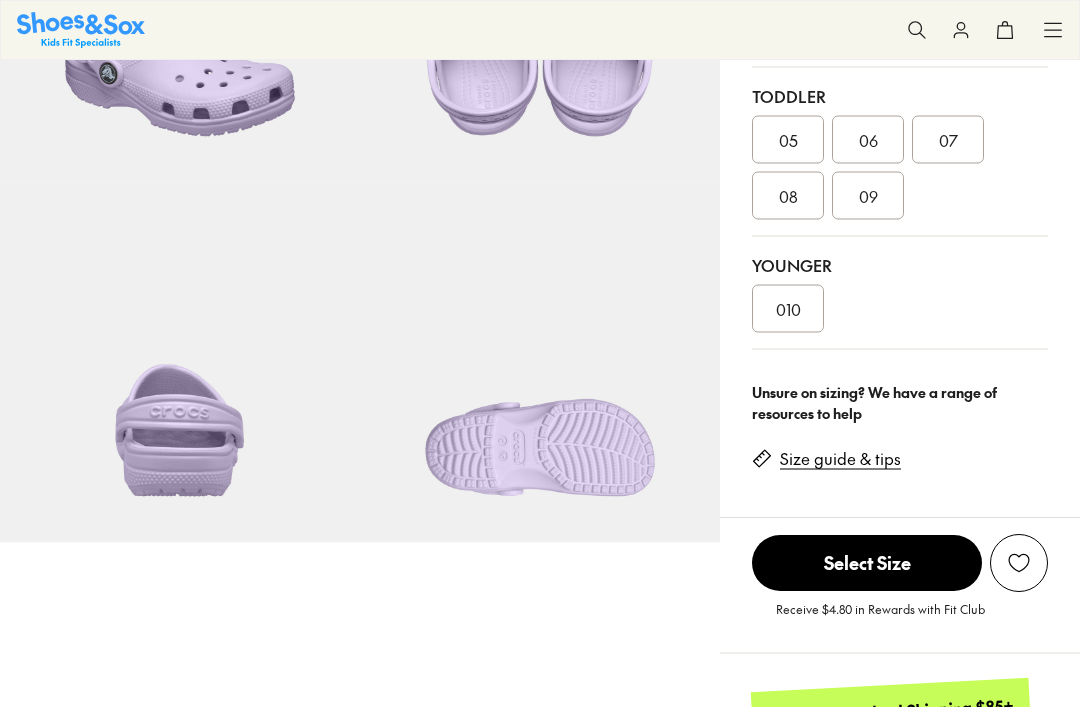 select on "*" 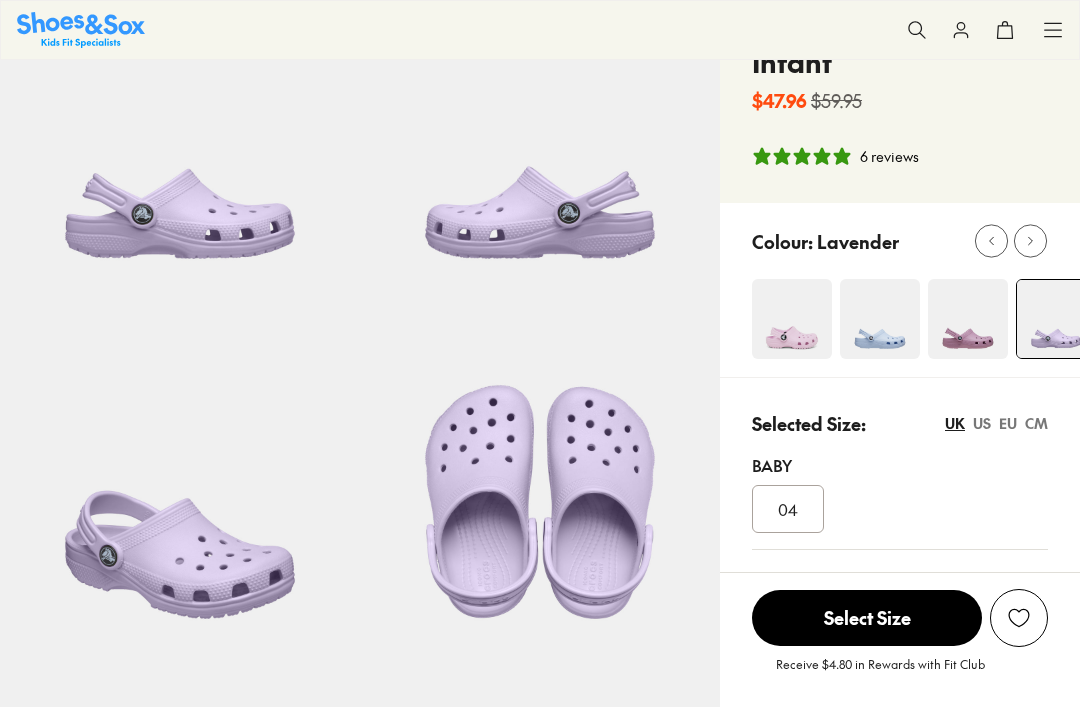 scroll, scrollTop: 0, scrollLeft: 0, axis: both 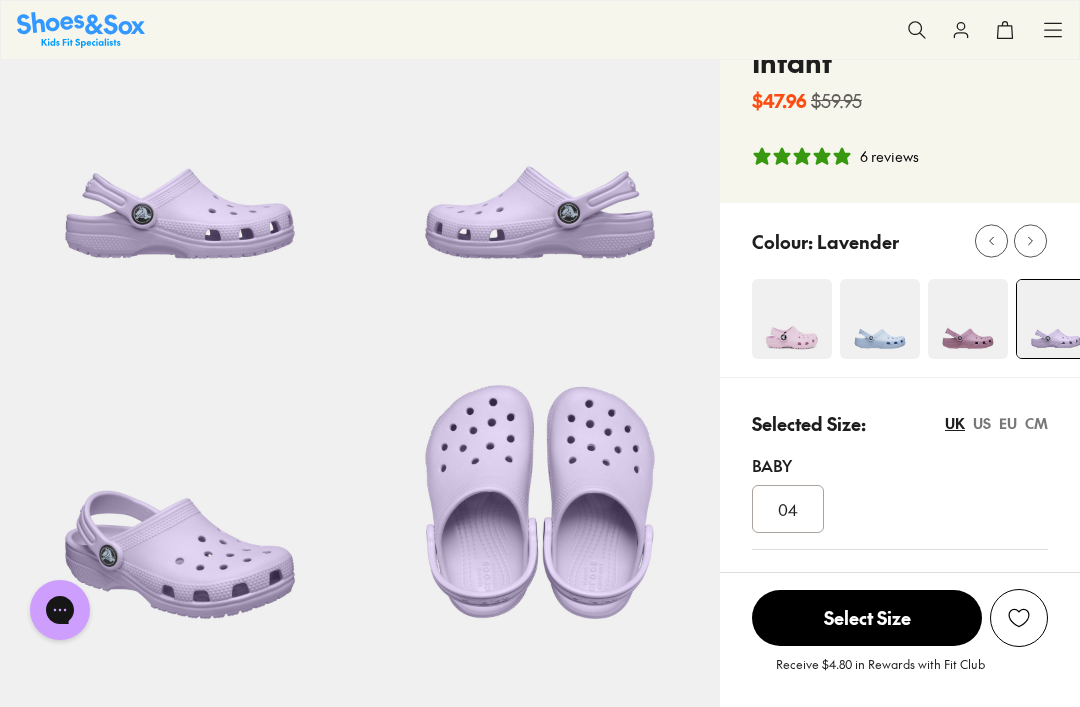 click on "Select Size" at bounding box center [867, 618] 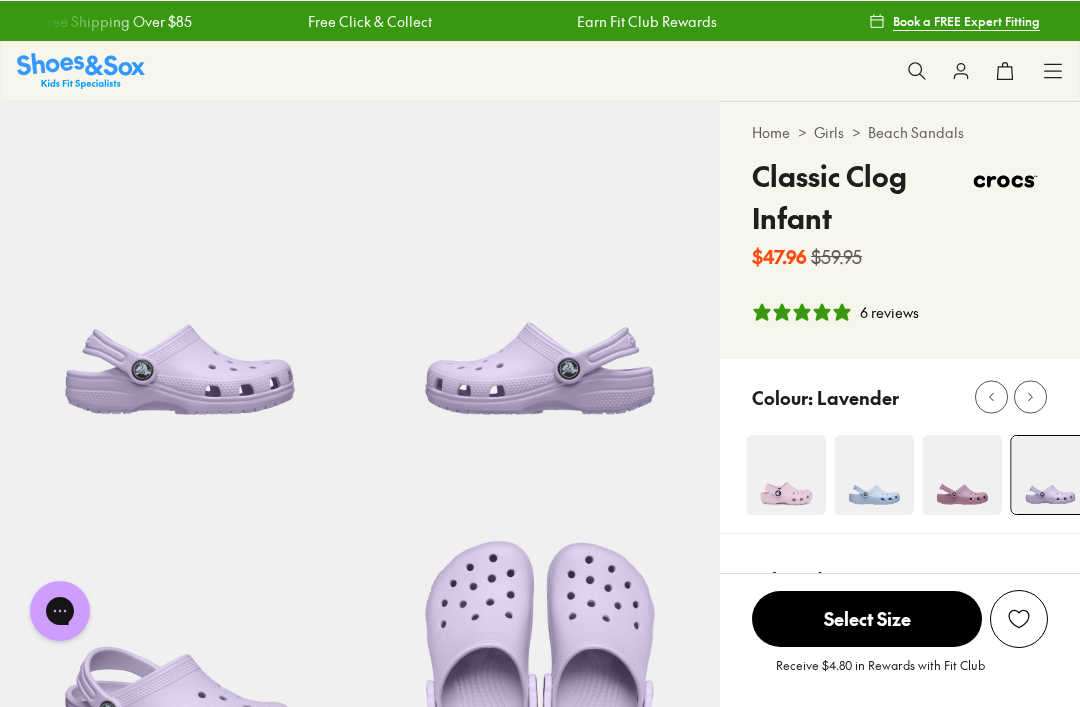 scroll, scrollTop: 0, scrollLeft: 0, axis: both 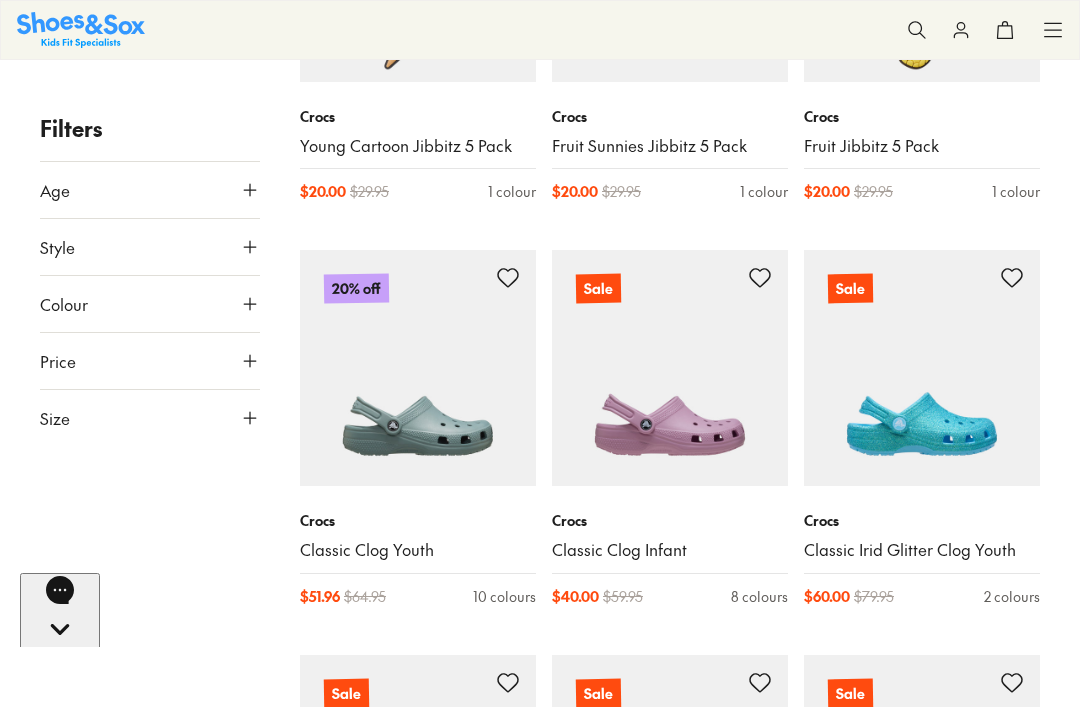 click at bounding box center [670, 368] 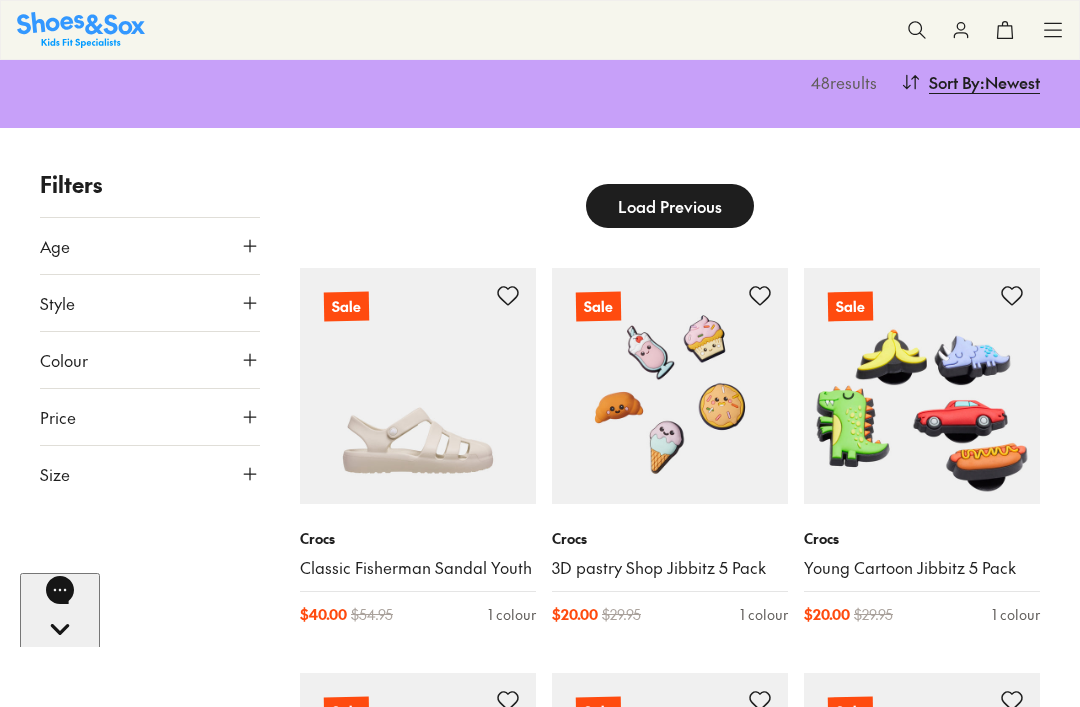 scroll, scrollTop: 269, scrollLeft: 0, axis: vertical 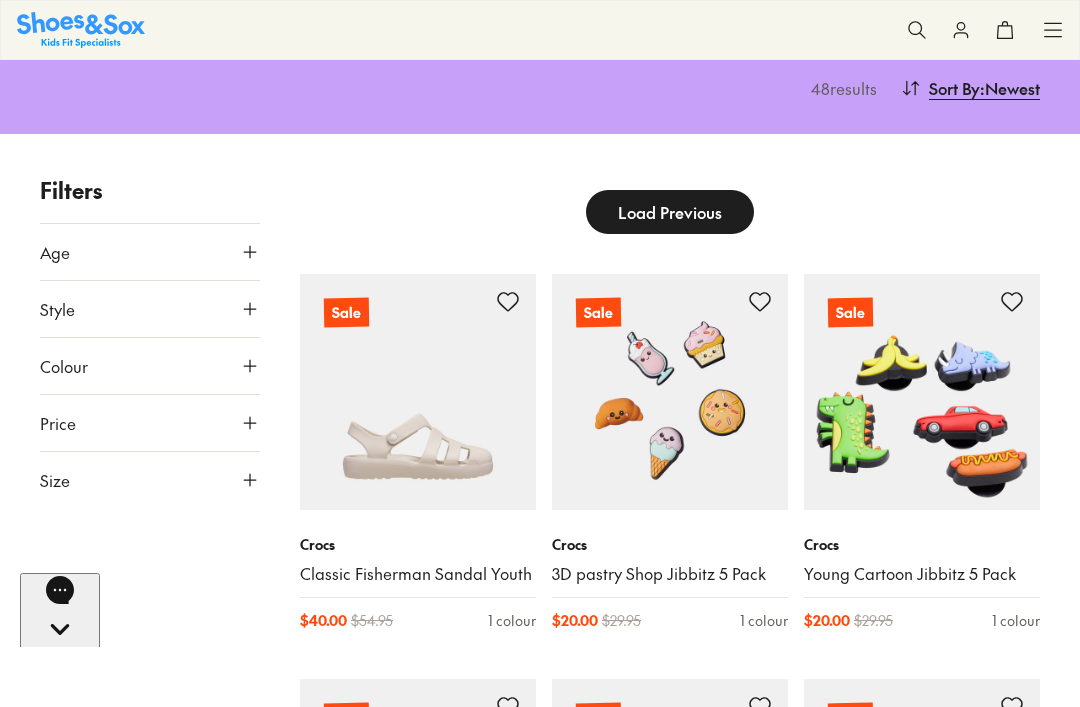 click on "Load Previous" at bounding box center (670, 212) 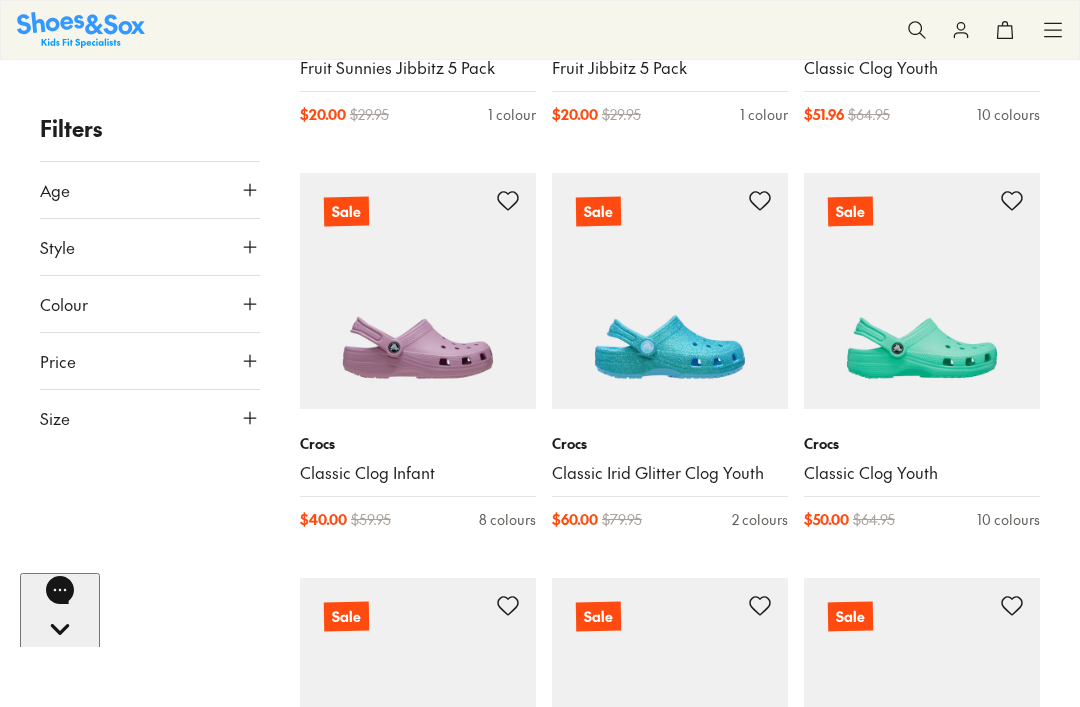 scroll, scrollTop: 5535, scrollLeft: 0, axis: vertical 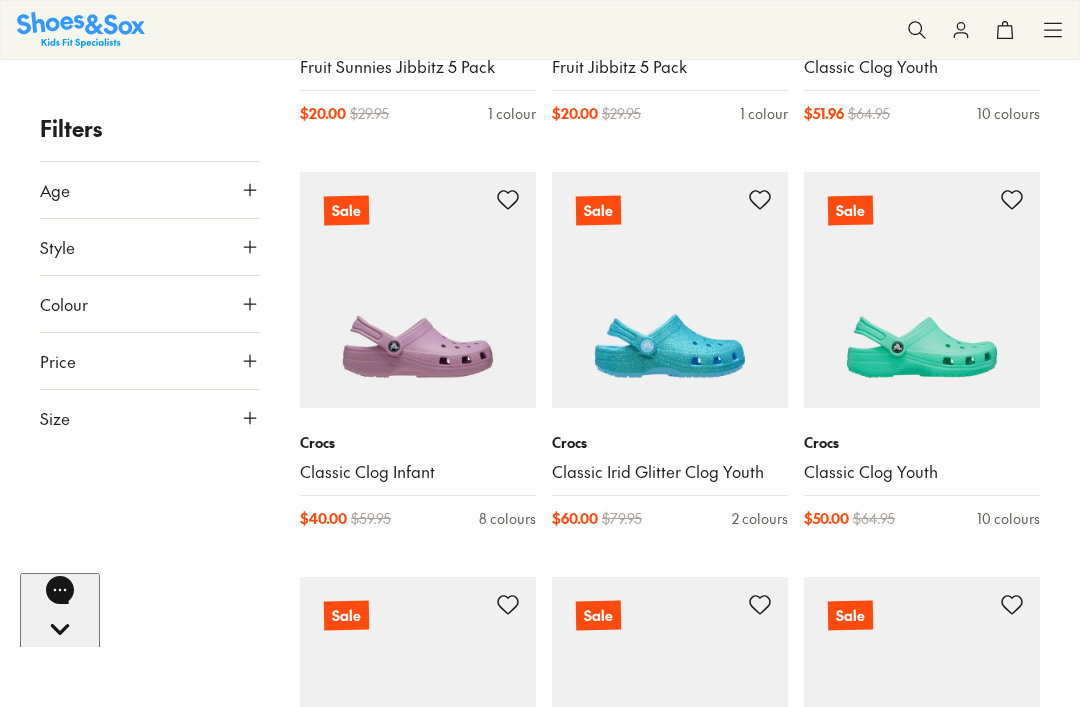 click at bounding box center (418, 290) 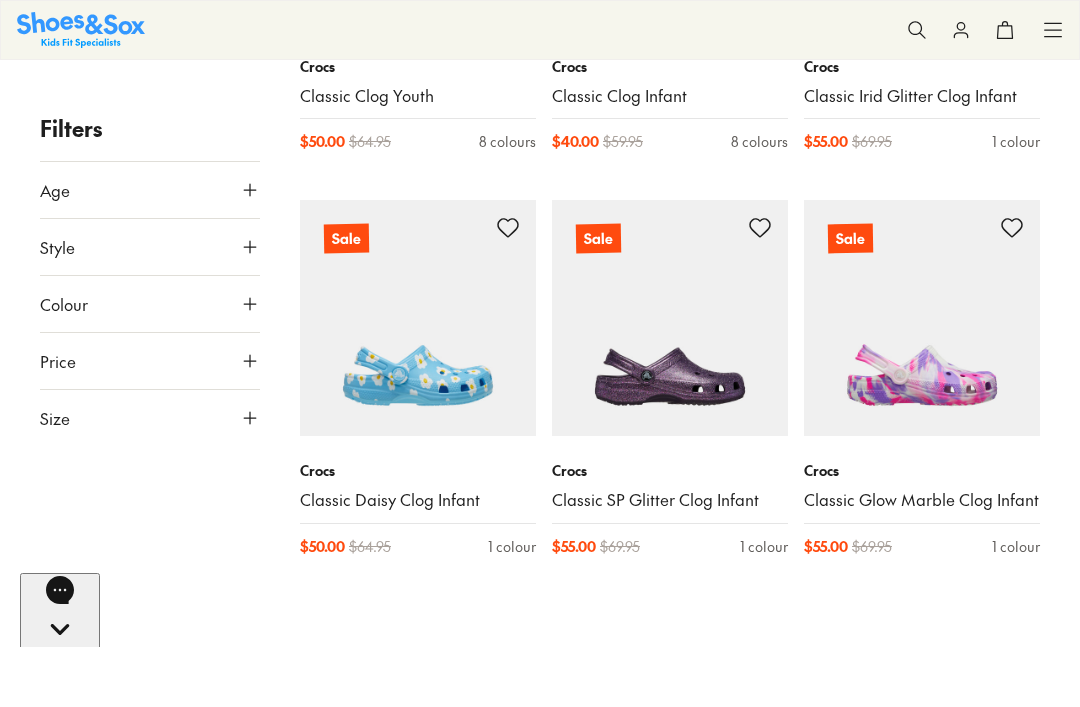 scroll, scrollTop: 6314, scrollLeft: 0, axis: vertical 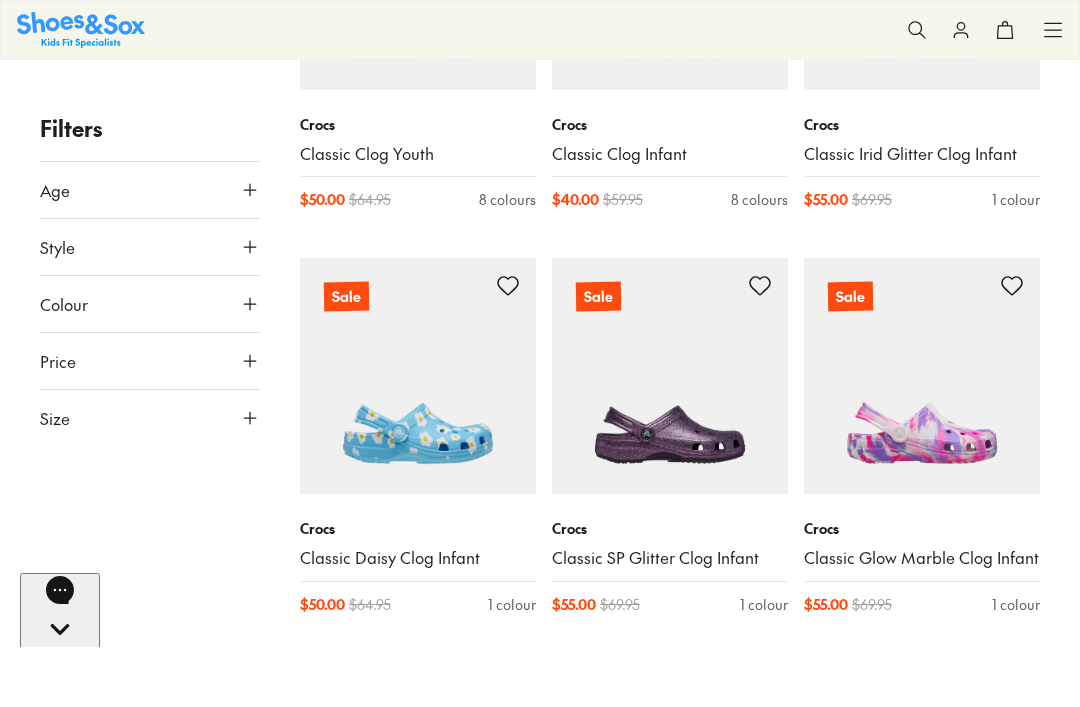 type on "****" 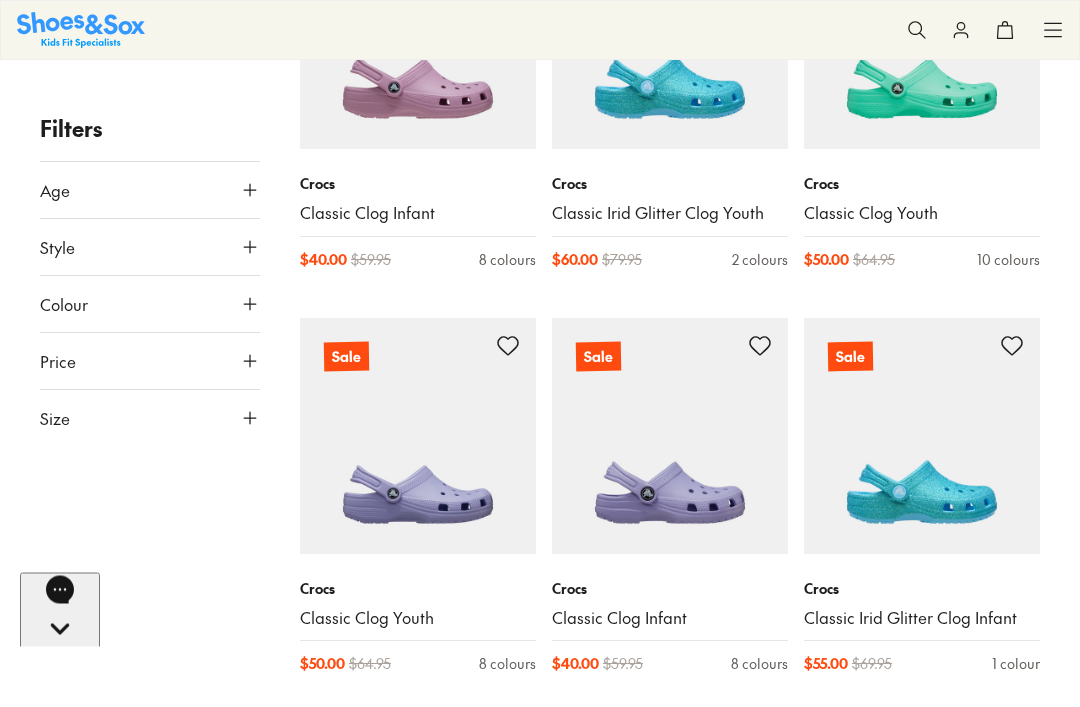 scroll, scrollTop: 5788, scrollLeft: 0, axis: vertical 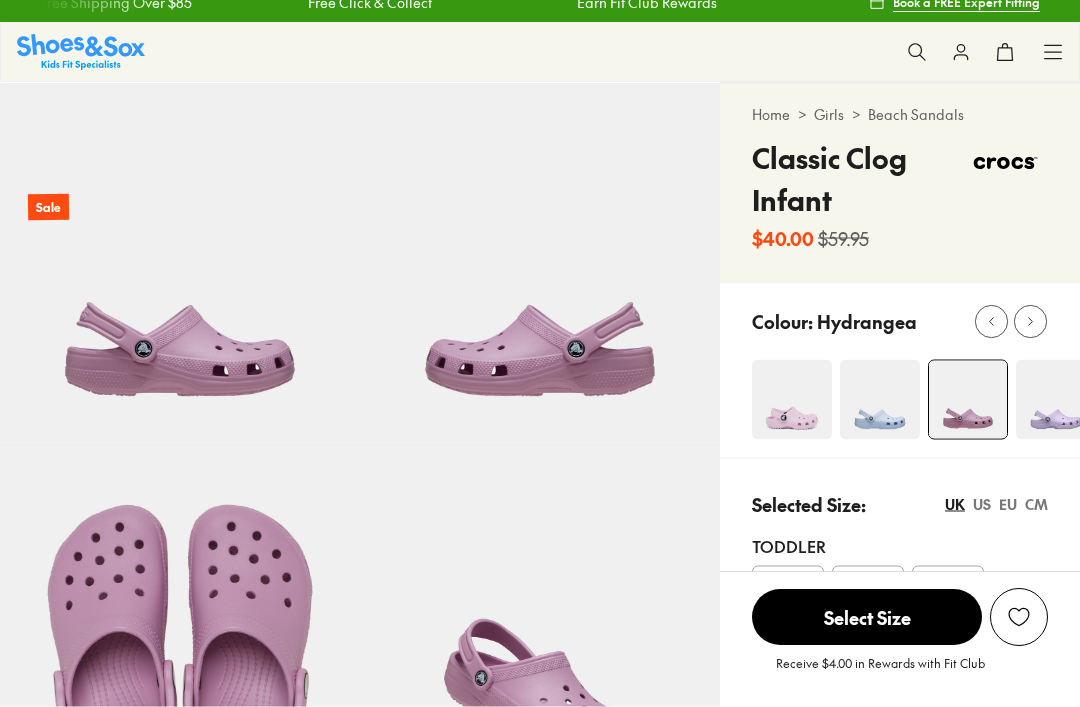 select on "*" 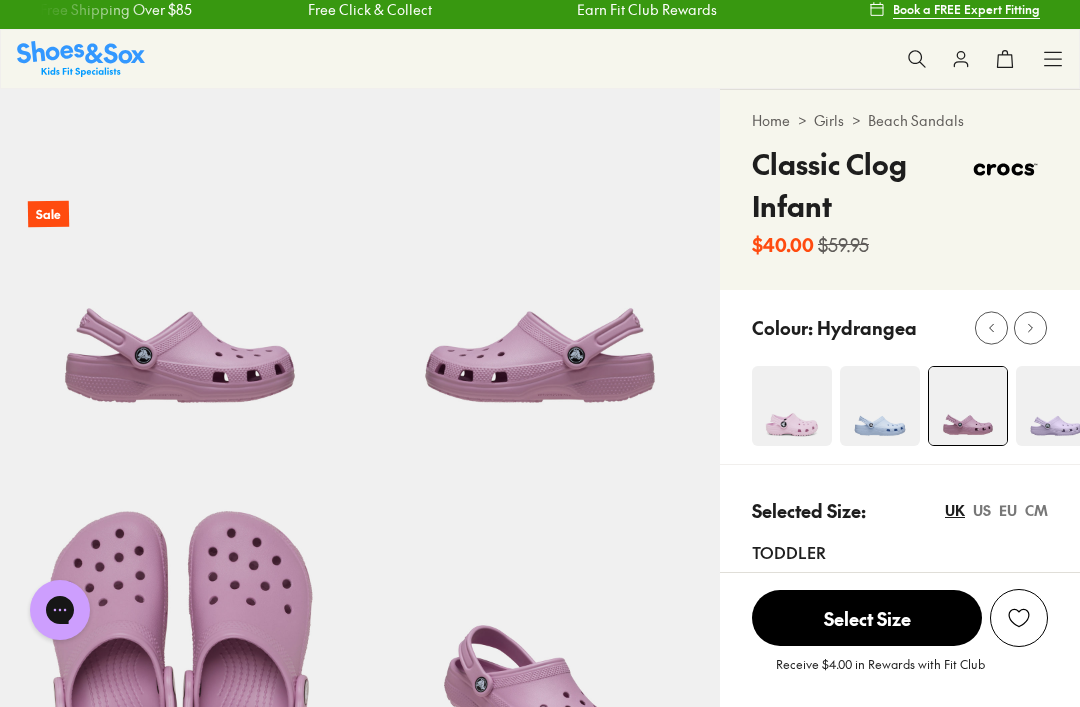 scroll, scrollTop: 0, scrollLeft: 0, axis: both 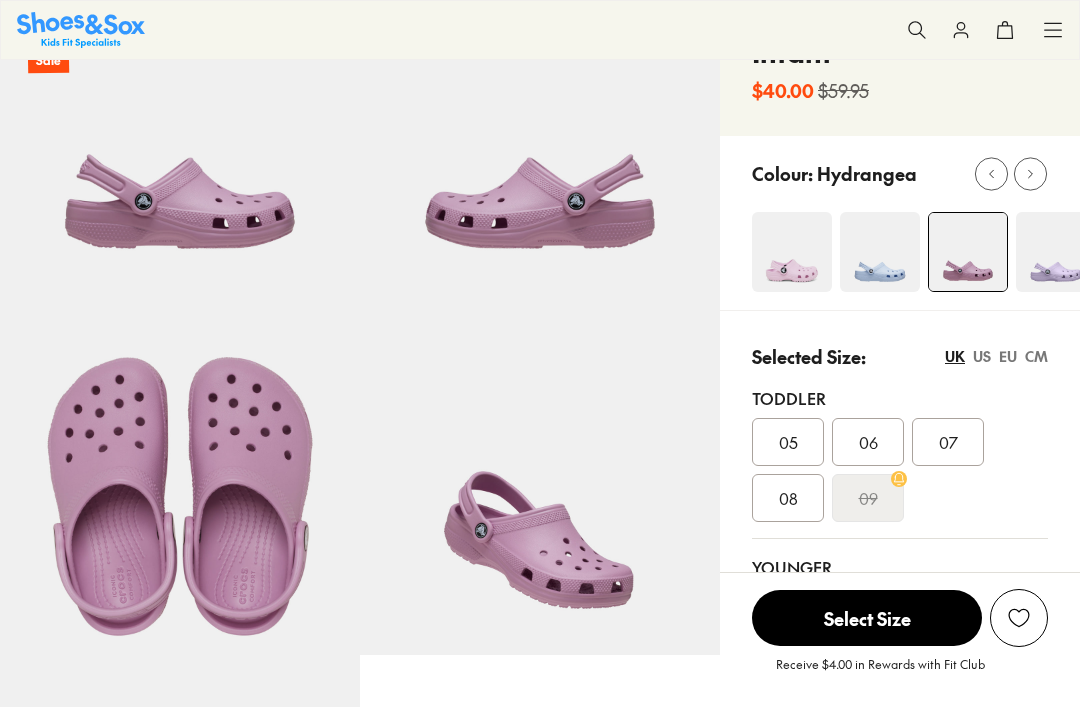 select on "*" 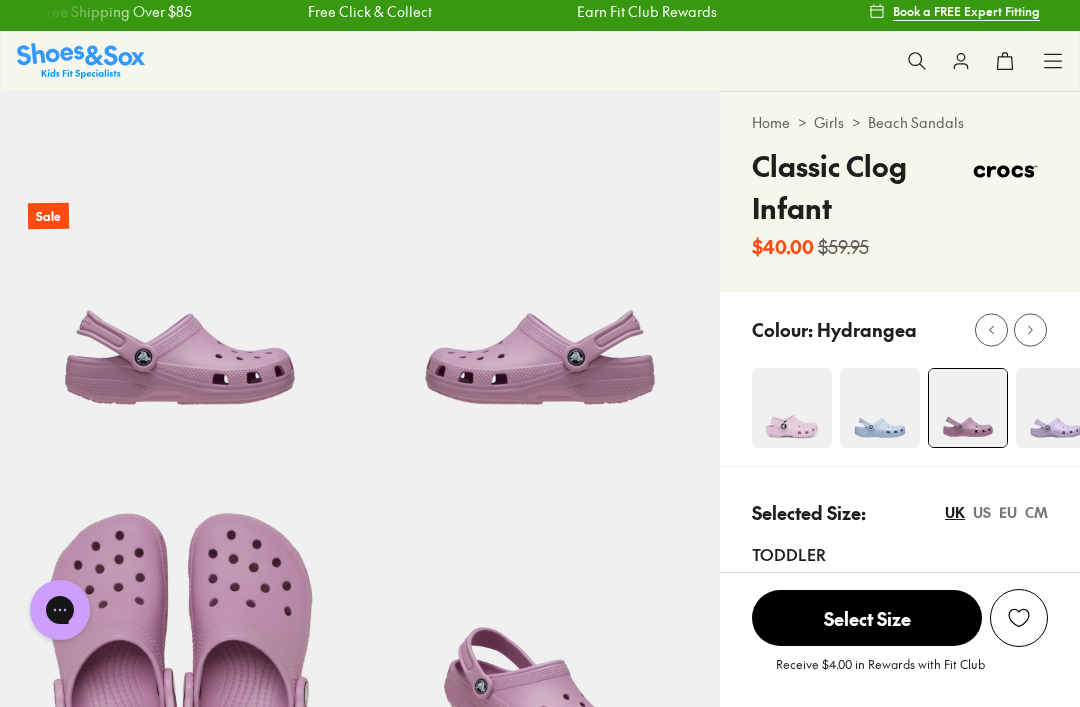 scroll, scrollTop: 0, scrollLeft: 0, axis: both 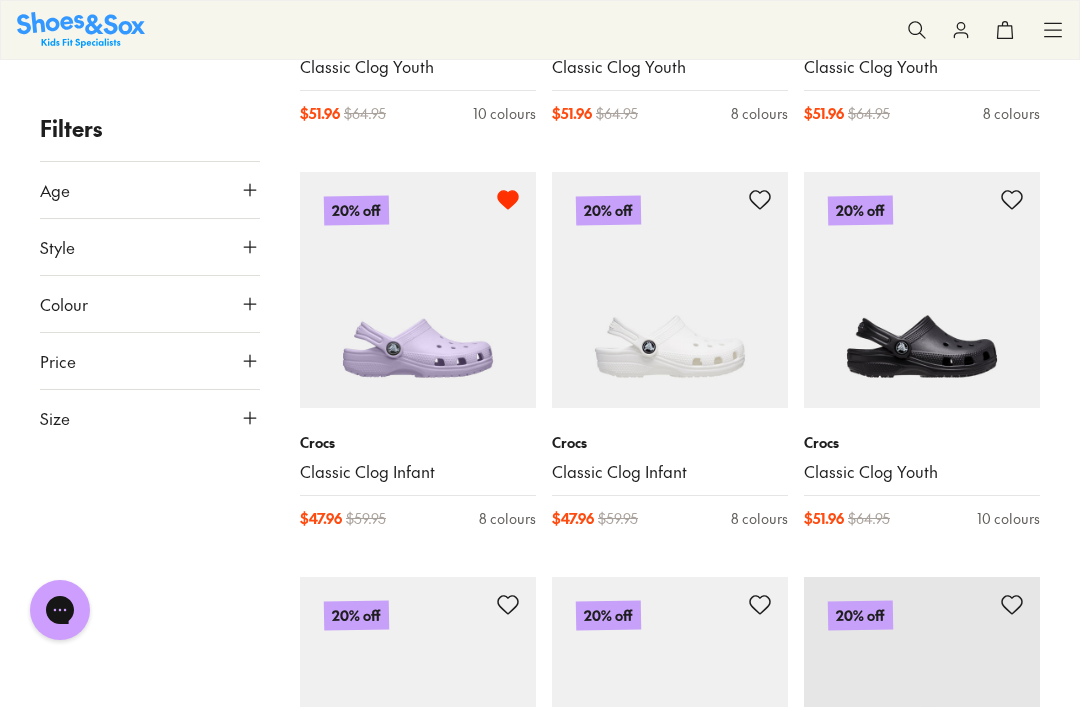click at bounding box center (418, 290) 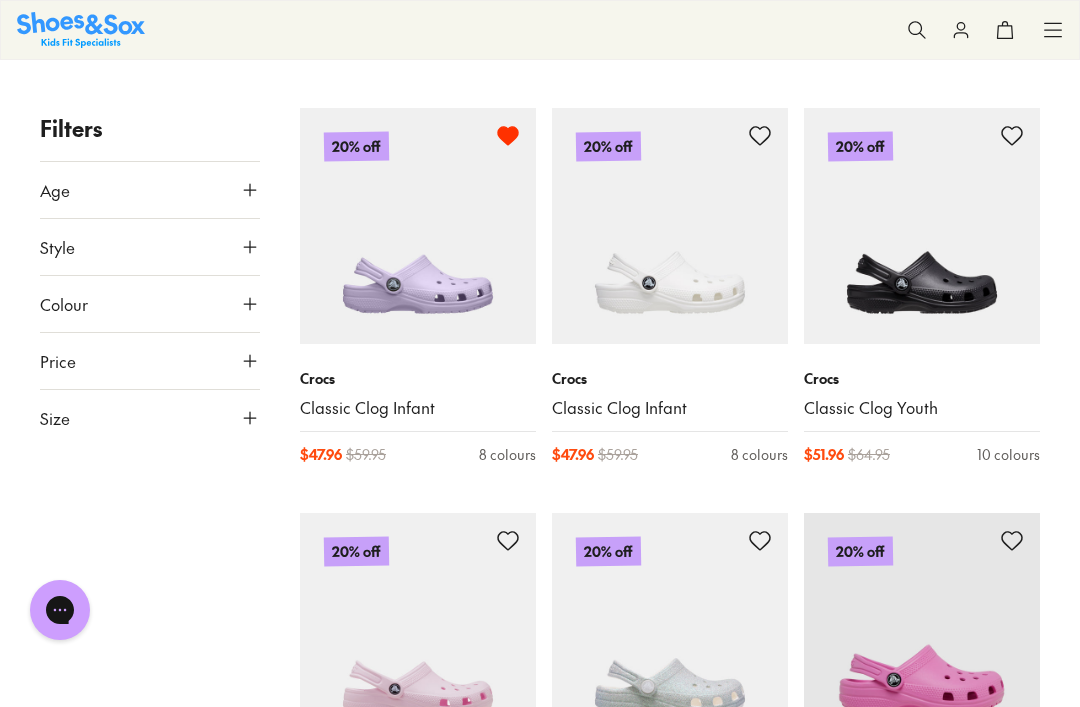 click 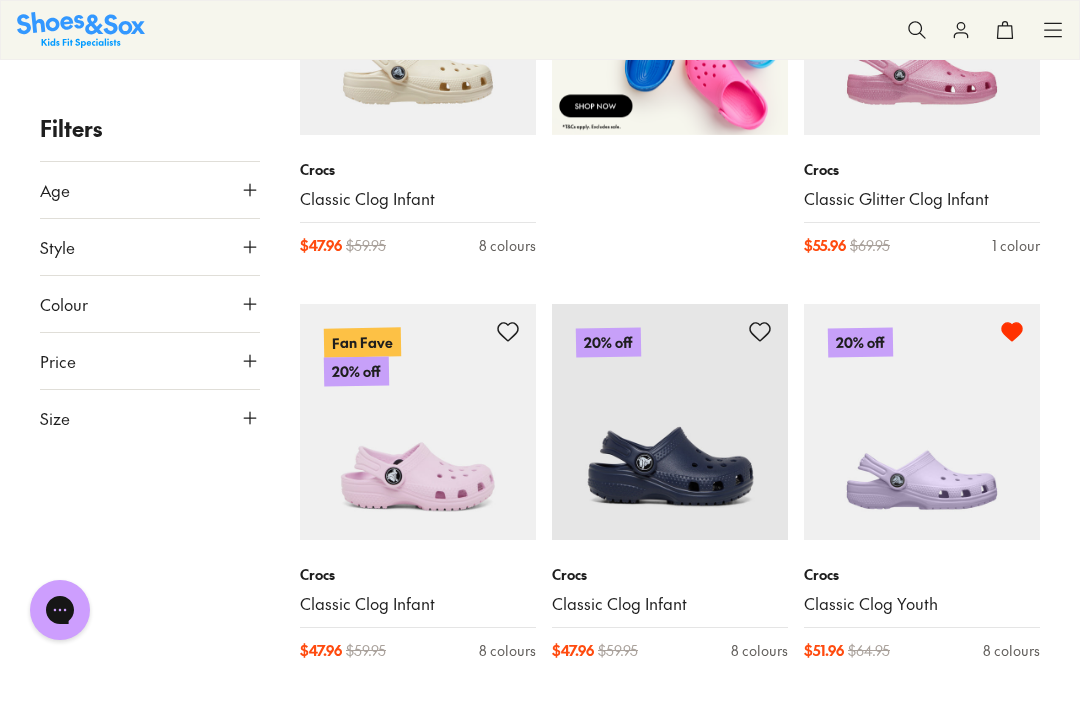 scroll, scrollTop: 890, scrollLeft: 0, axis: vertical 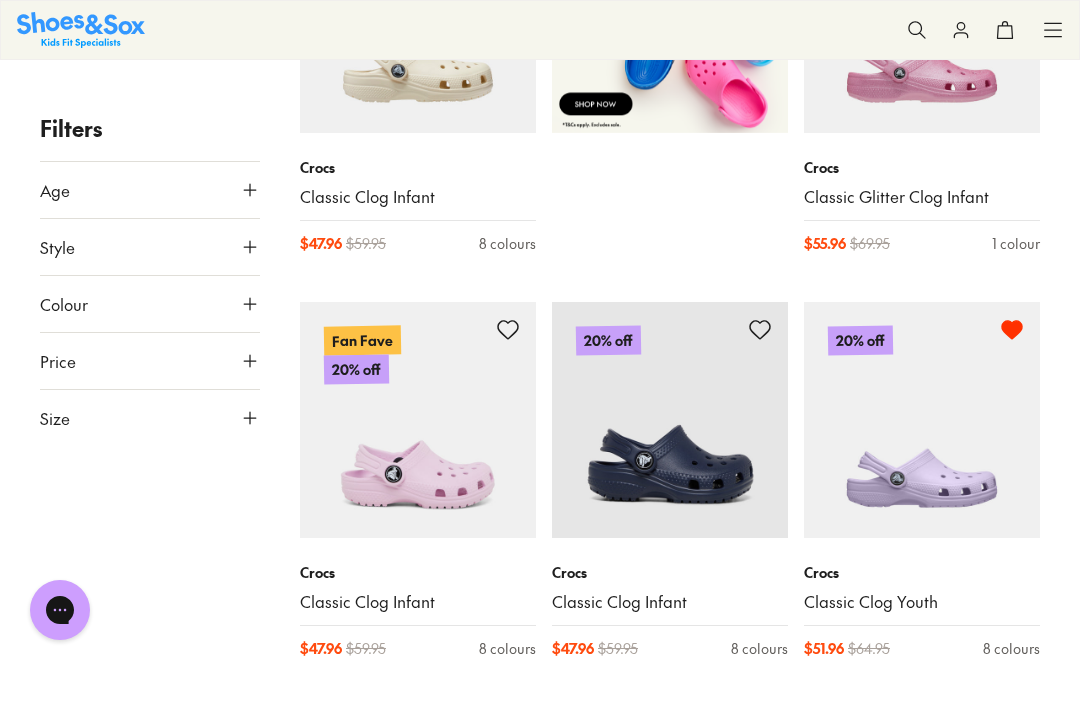 click 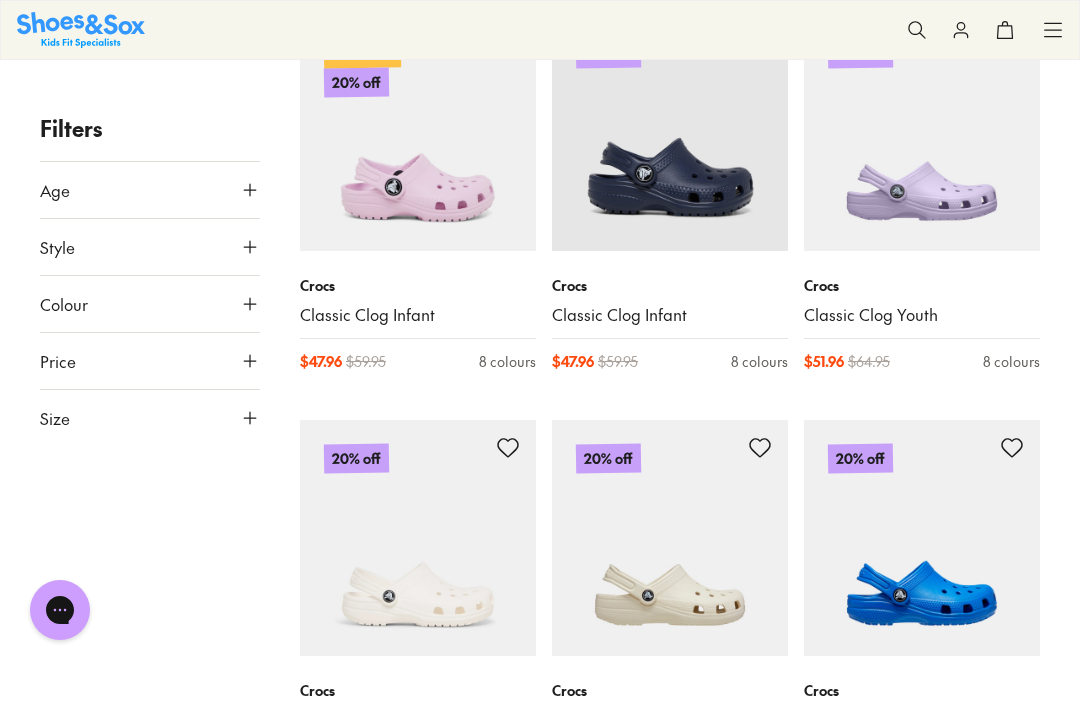 scroll, scrollTop: 1173, scrollLeft: 0, axis: vertical 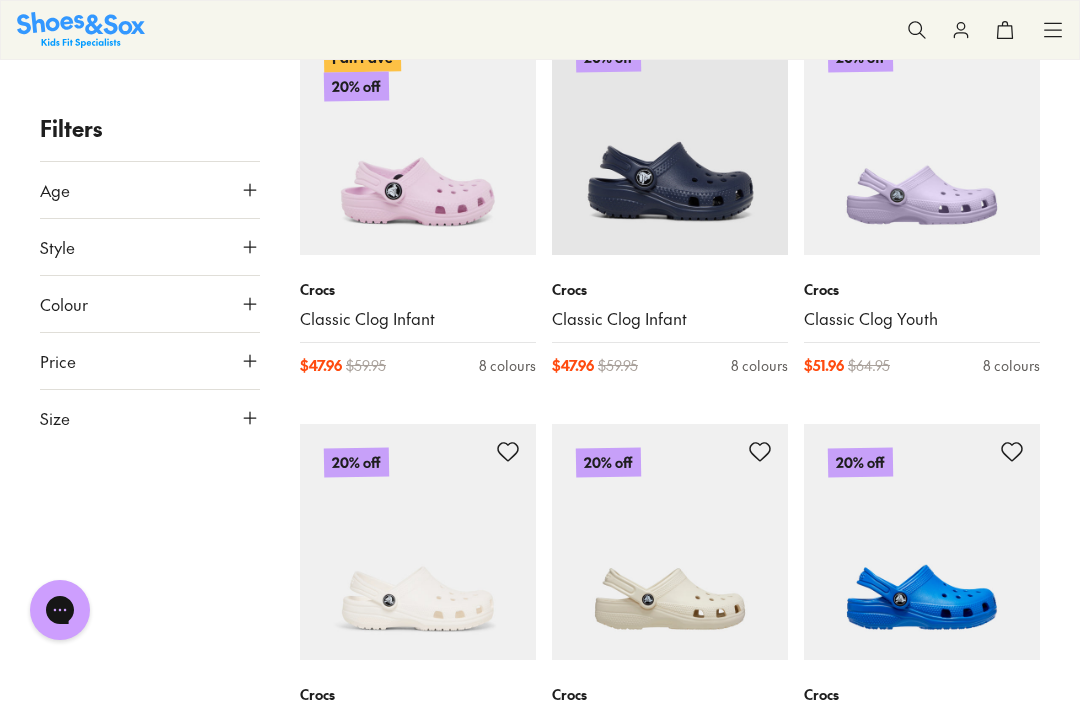 click at bounding box center (922, 137) 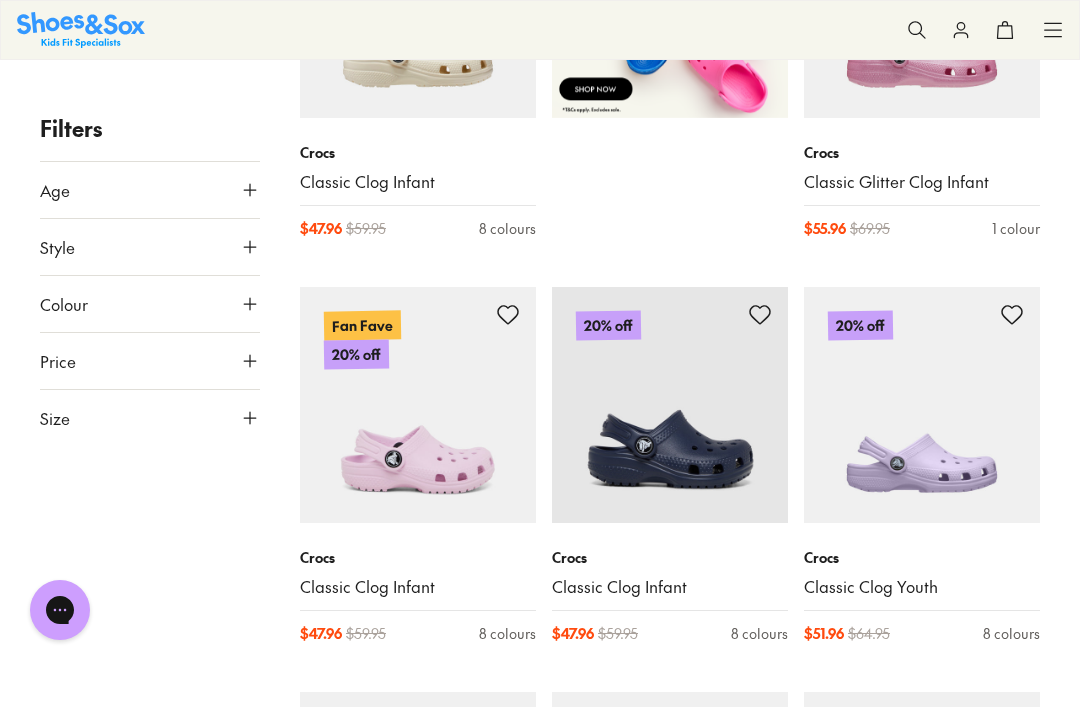 scroll, scrollTop: 889, scrollLeft: 0, axis: vertical 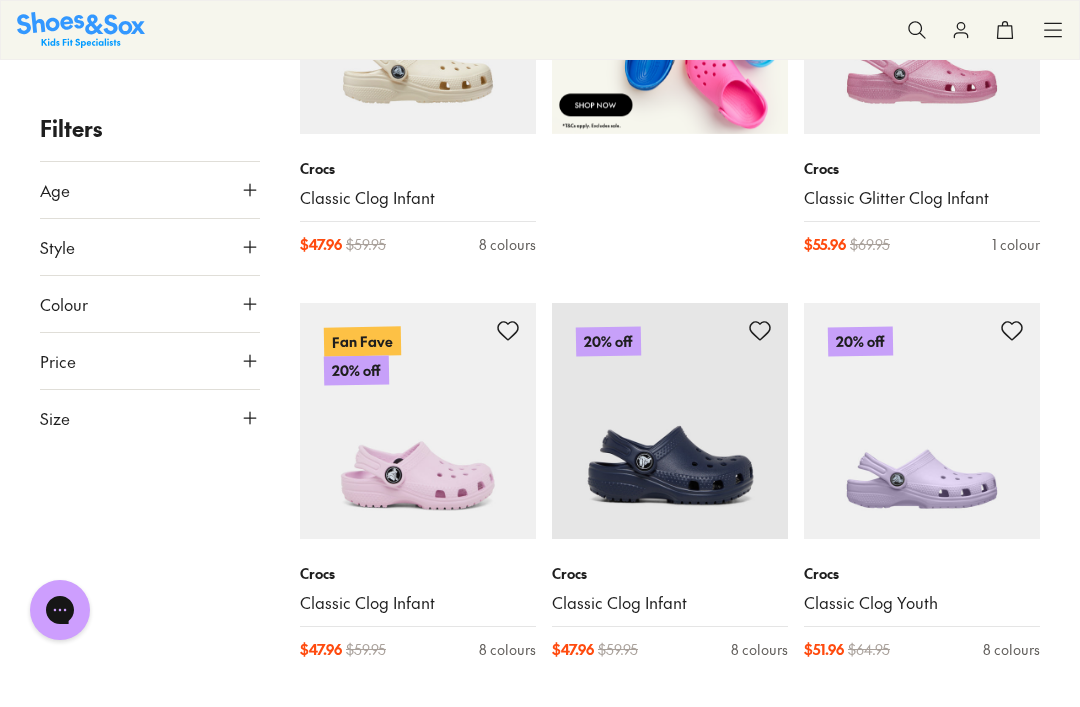 click at bounding box center (922, 421) 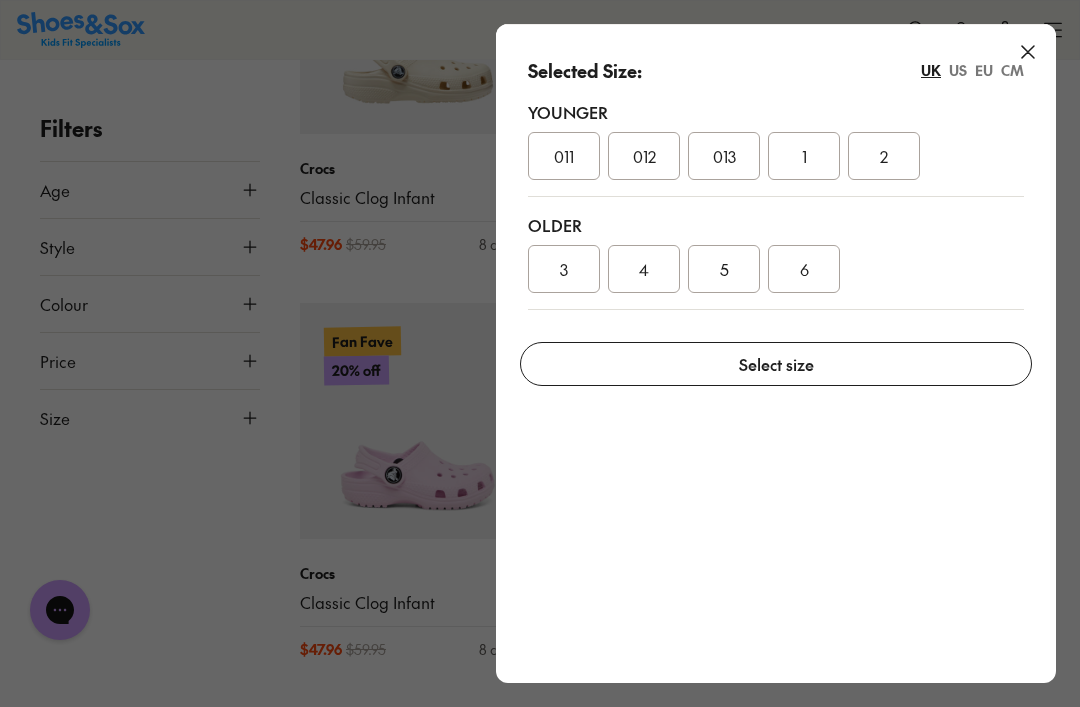 click on "Selected Size:   UK US EU CM Younger 011 012 013 1 2 Older 3 4 5 6" at bounding box center (776, 175) 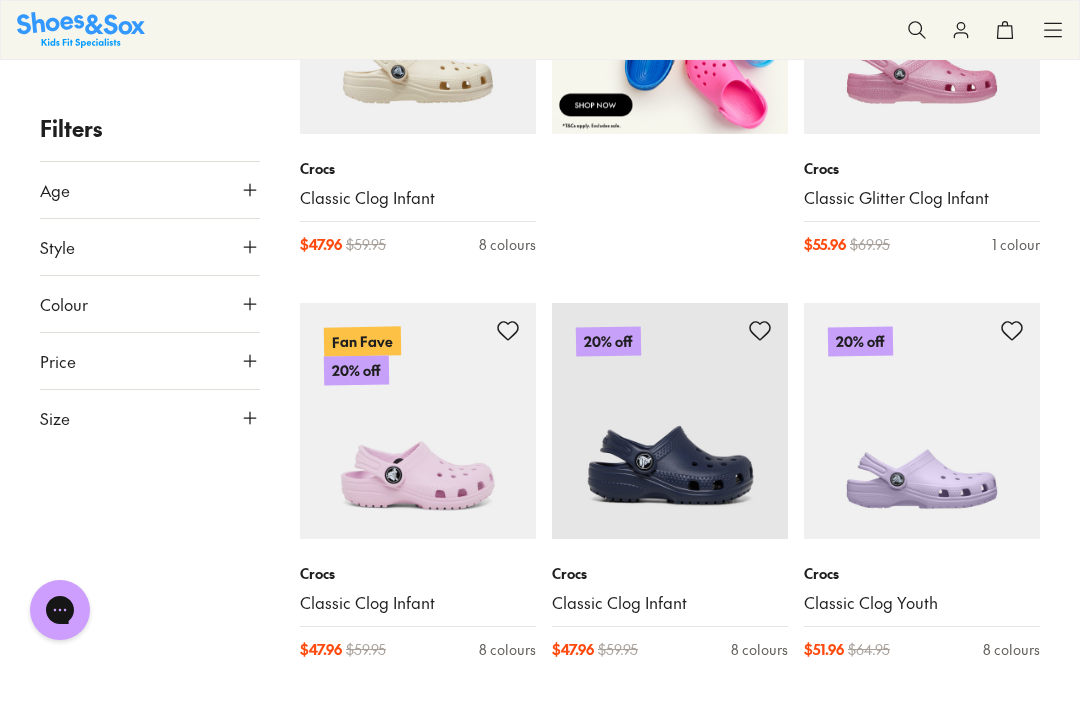 click 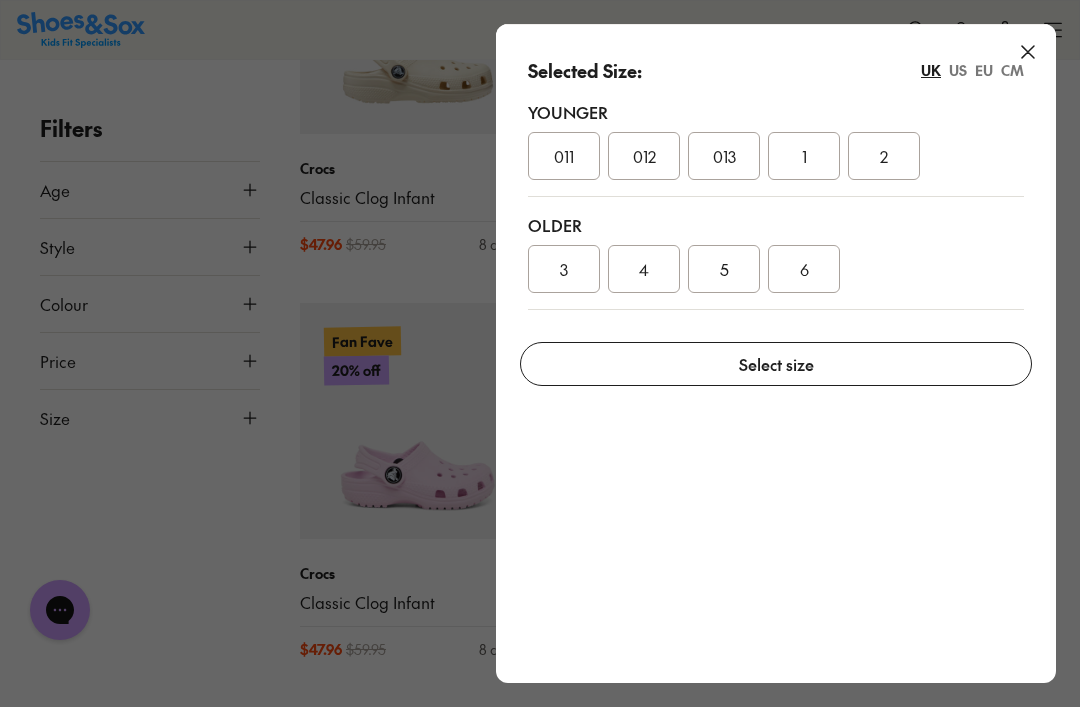 click on "4" at bounding box center [644, 269] 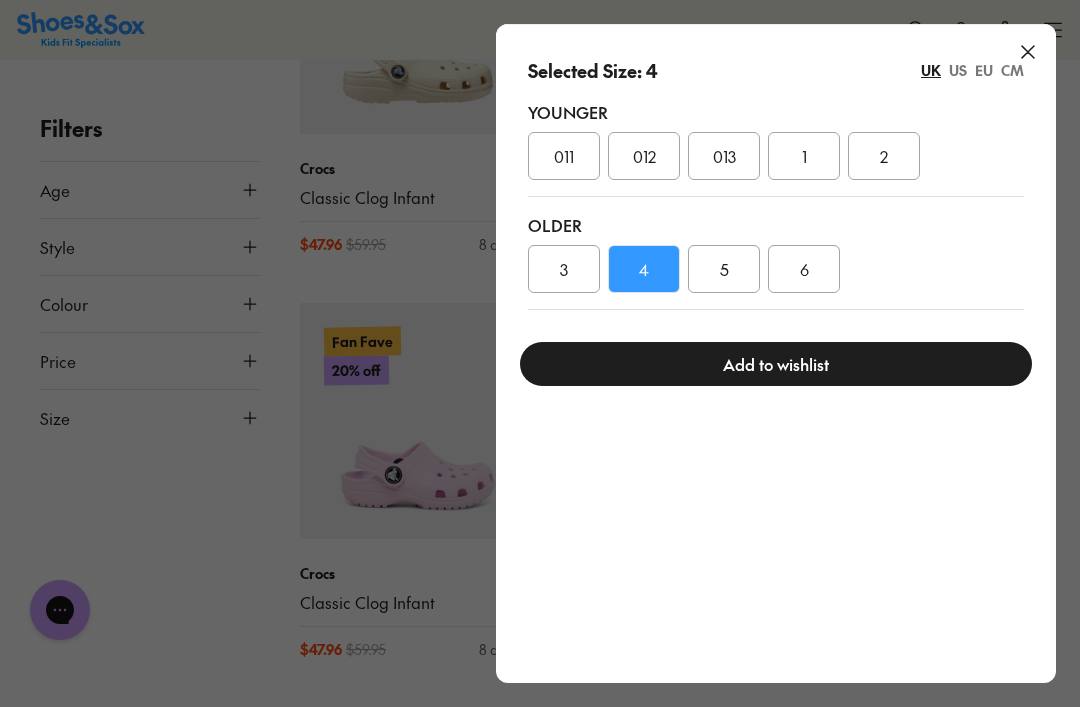click 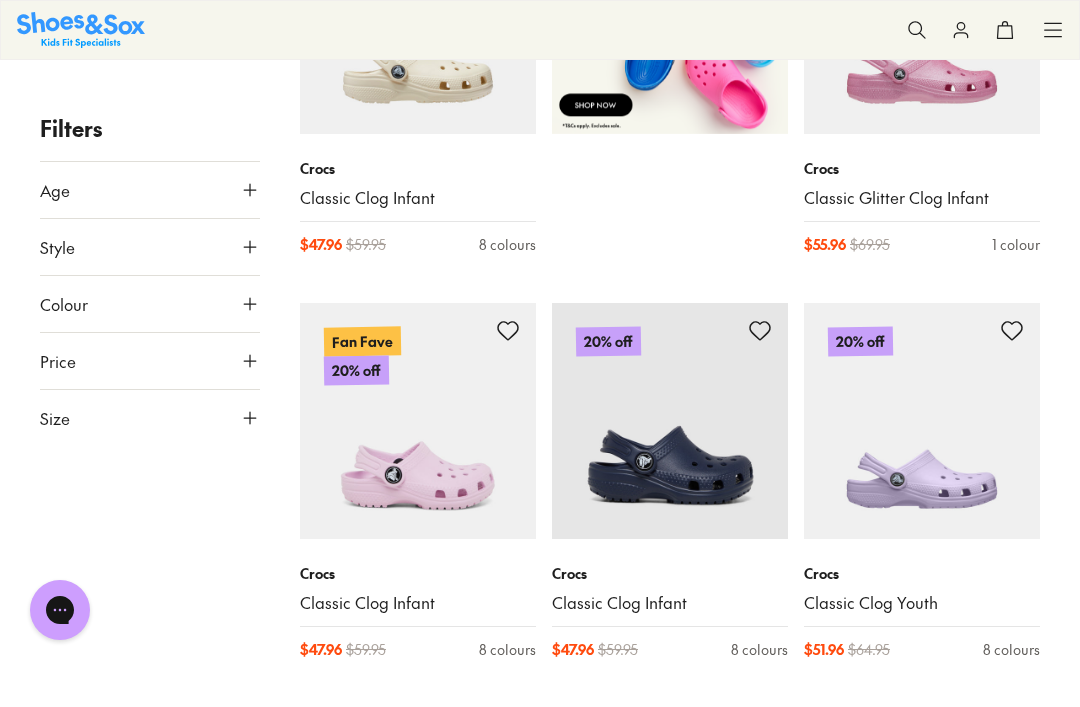 click 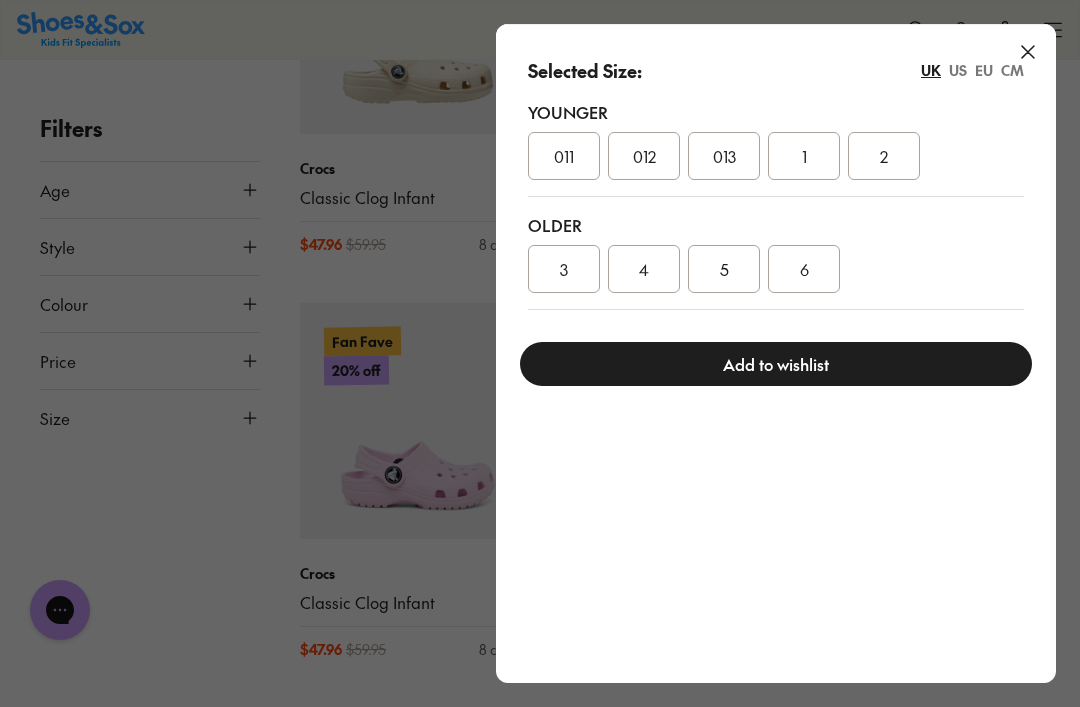 click on "Selected Size:   UK US EU CM Younger 011 012 013 1 2 Older 3 4 5 6" at bounding box center (776, 175) 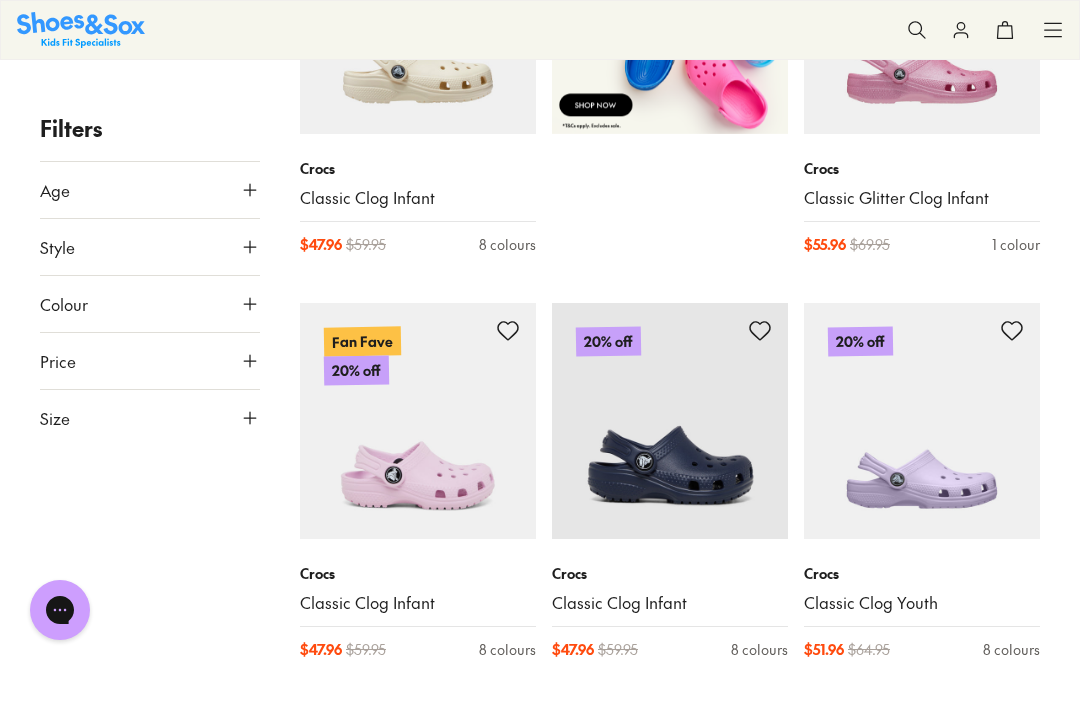 click 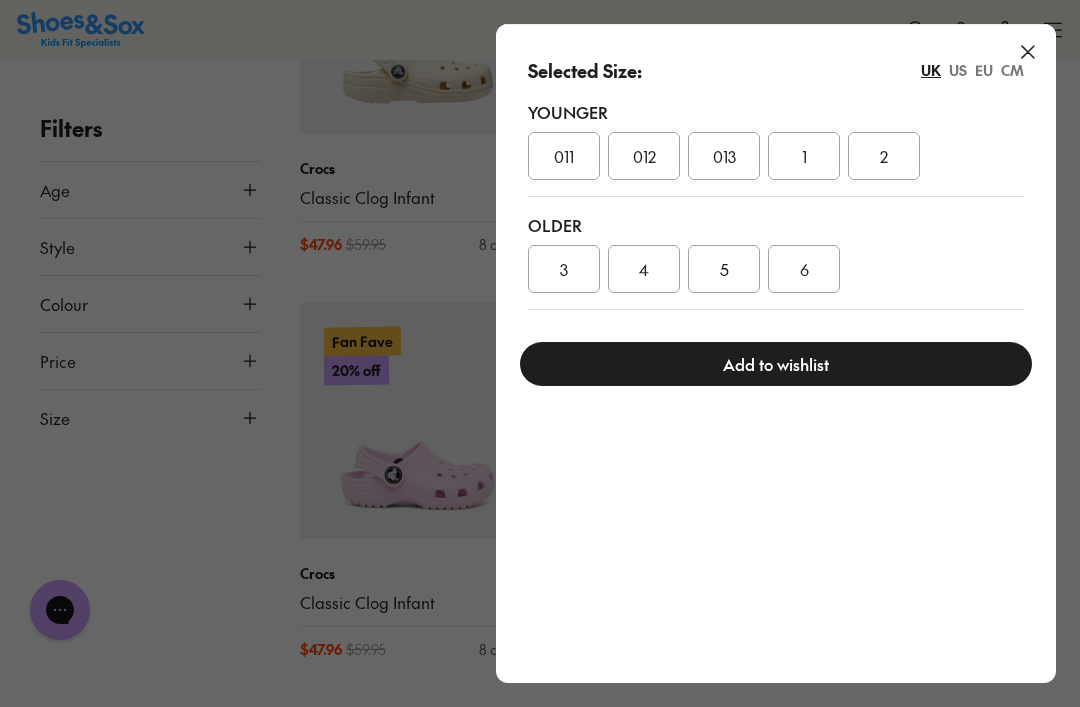 click 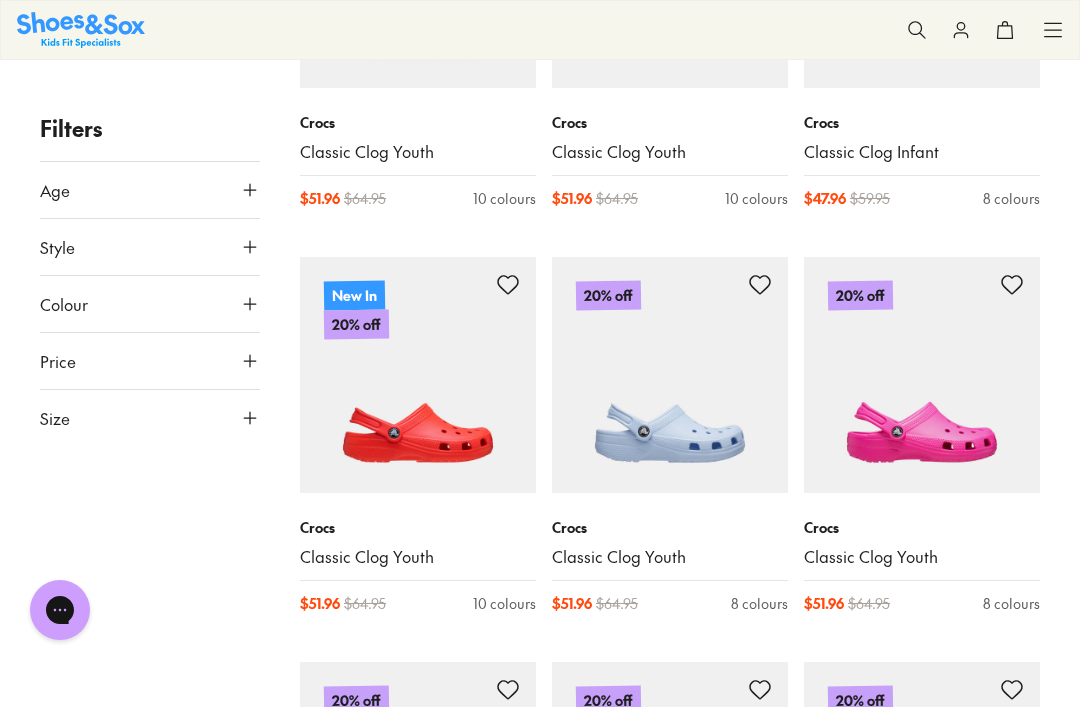 scroll, scrollTop: 1744, scrollLeft: 0, axis: vertical 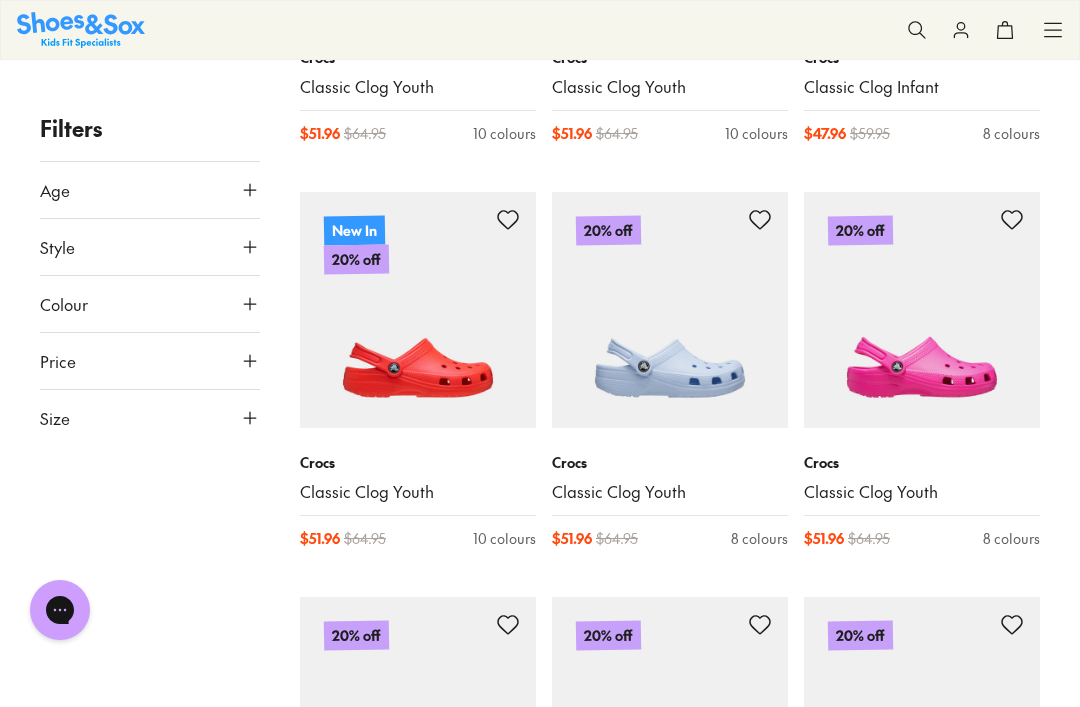 click at bounding box center (670, 310) 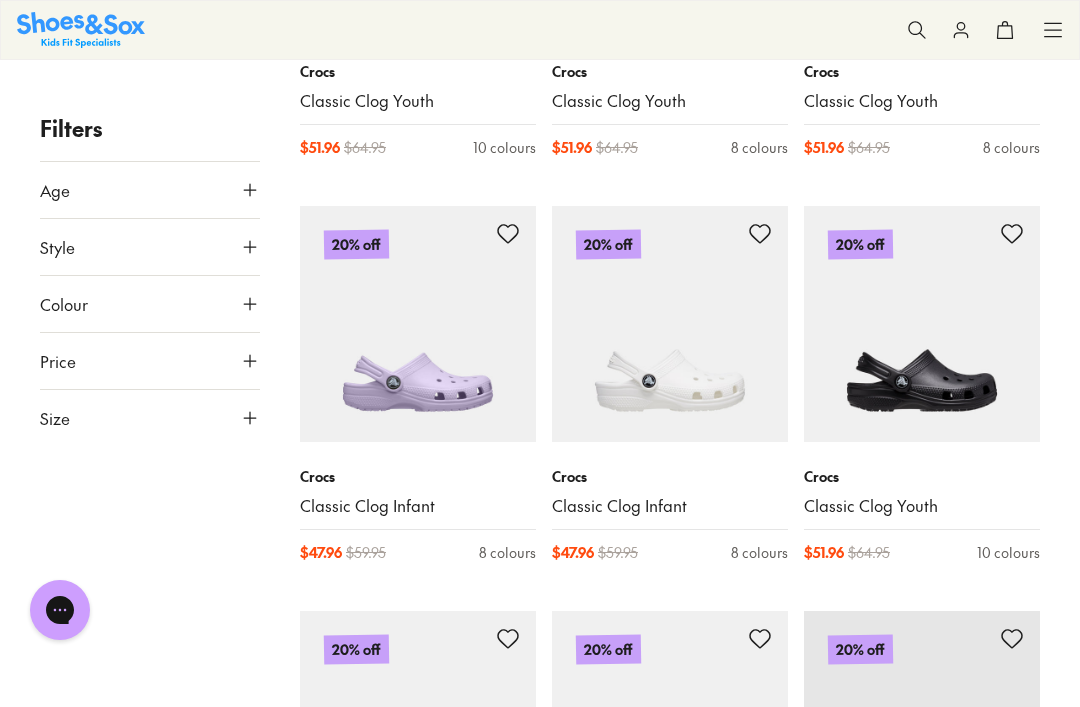 scroll, scrollTop: 2199, scrollLeft: 0, axis: vertical 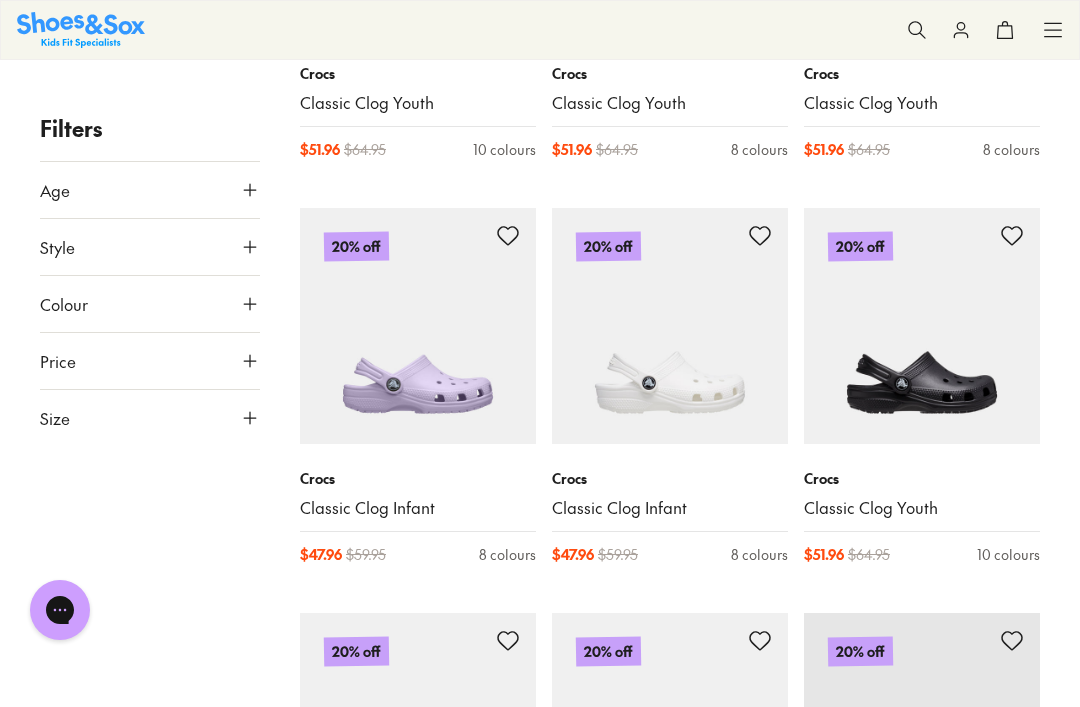 click at bounding box center (418, 326) 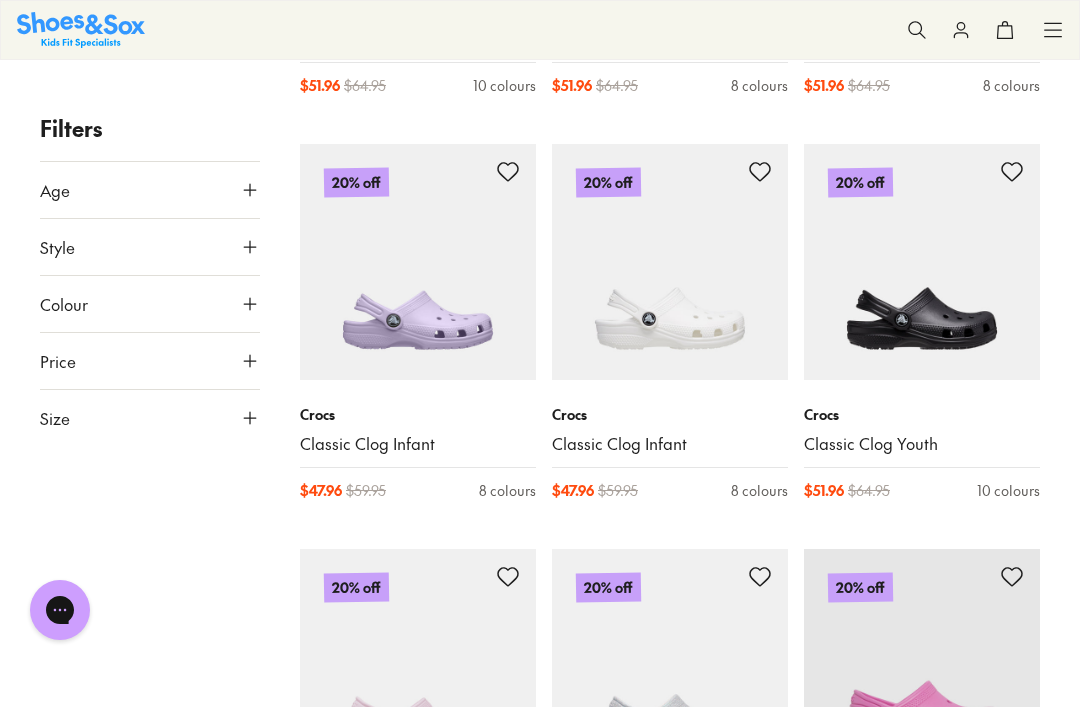 type on "****" 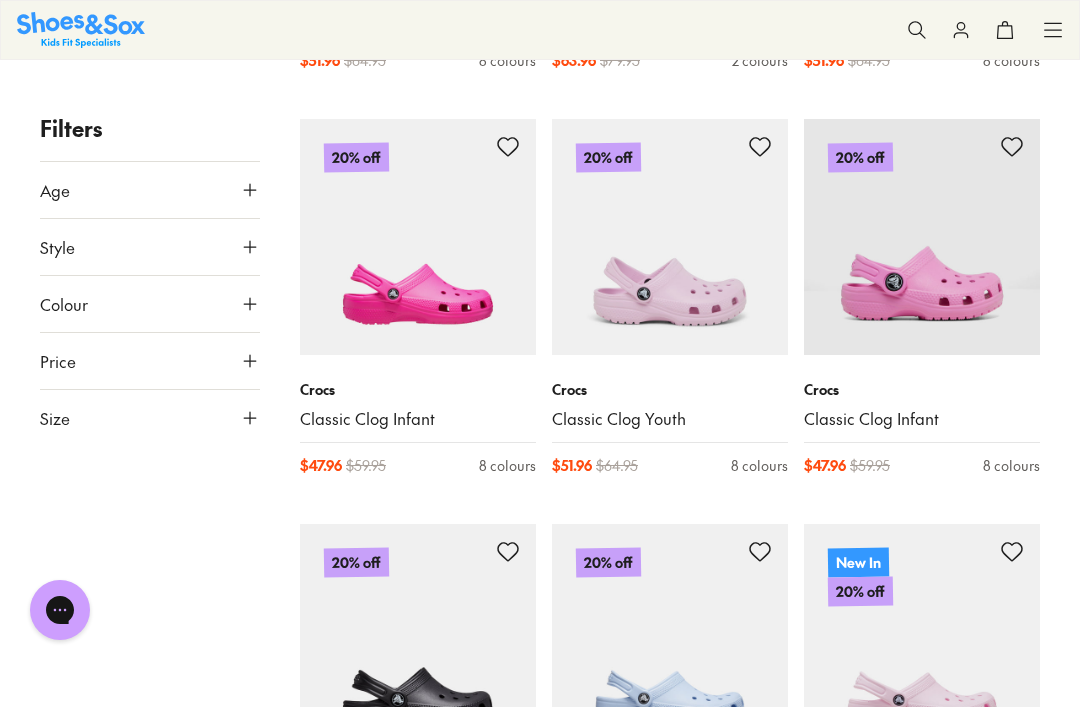 scroll, scrollTop: 3098, scrollLeft: 0, axis: vertical 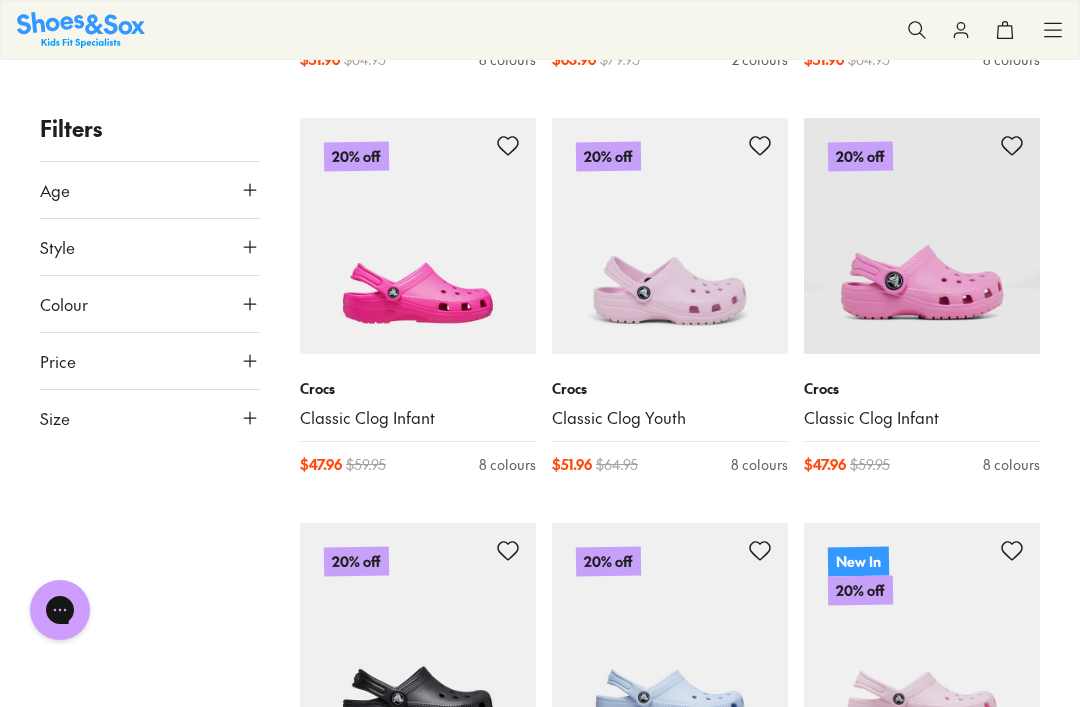 click at bounding box center (922, 236) 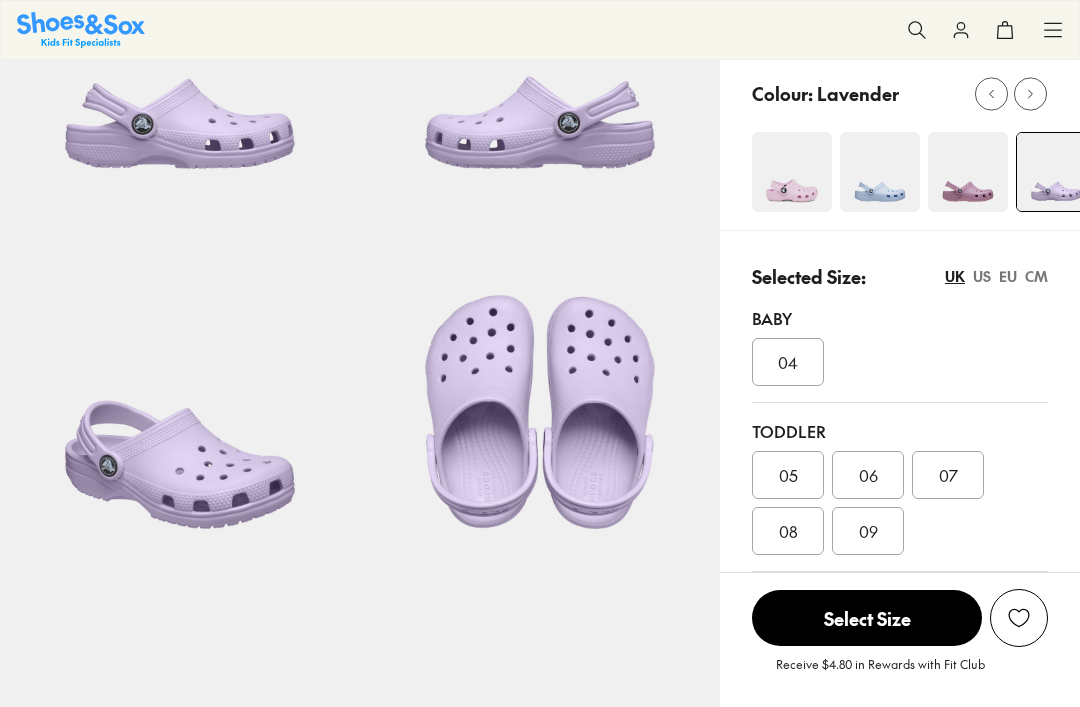 select on "*" 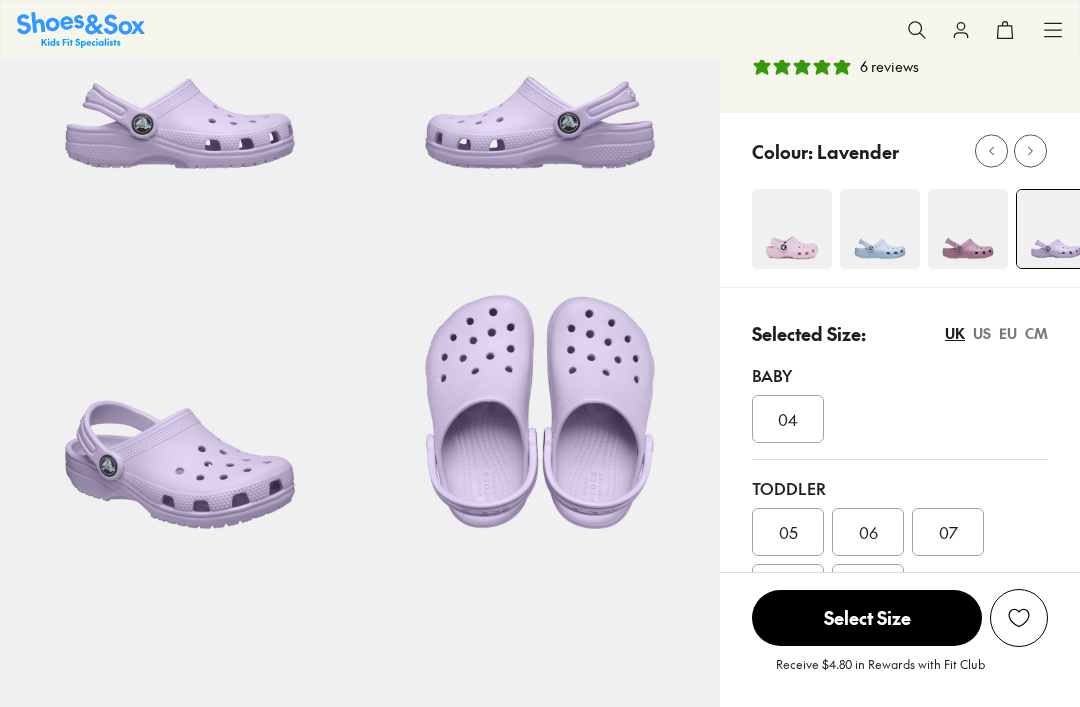 scroll, scrollTop: 268, scrollLeft: 0, axis: vertical 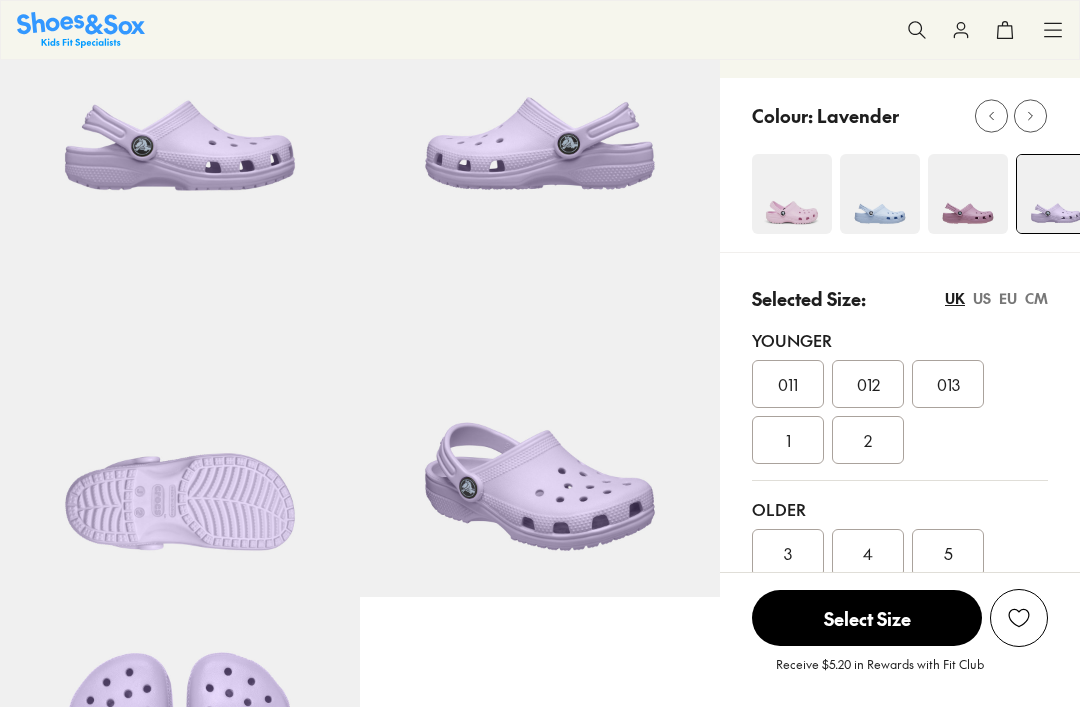 select on "*" 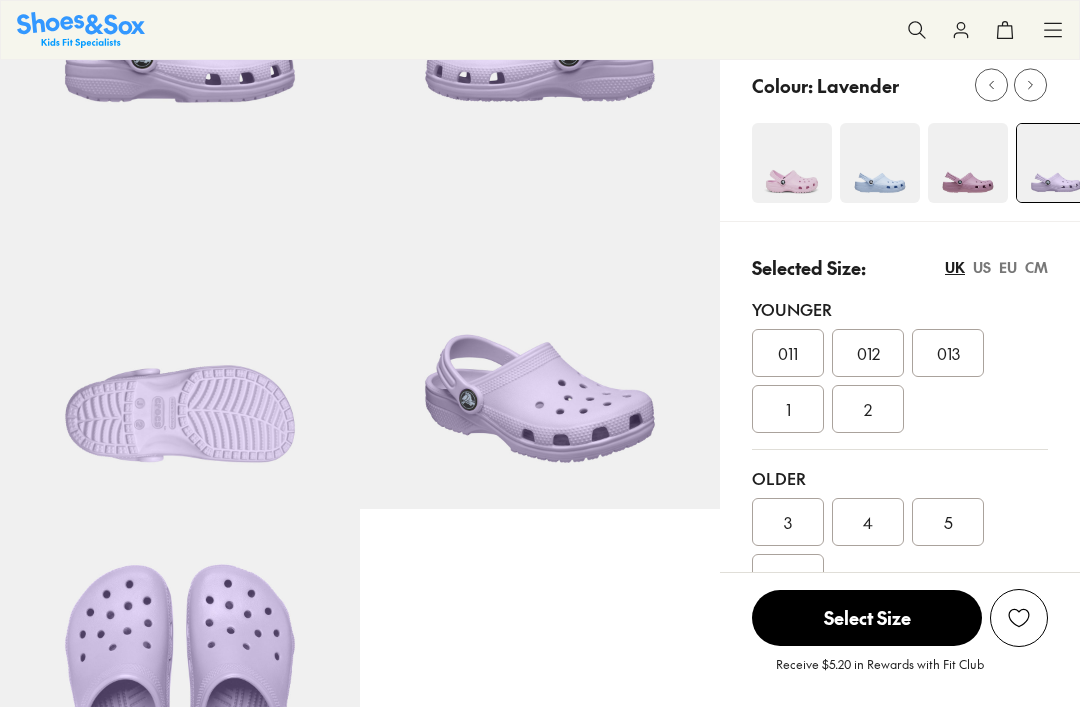 scroll, scrollTop: 0, scrollLeft: 0, axis: both 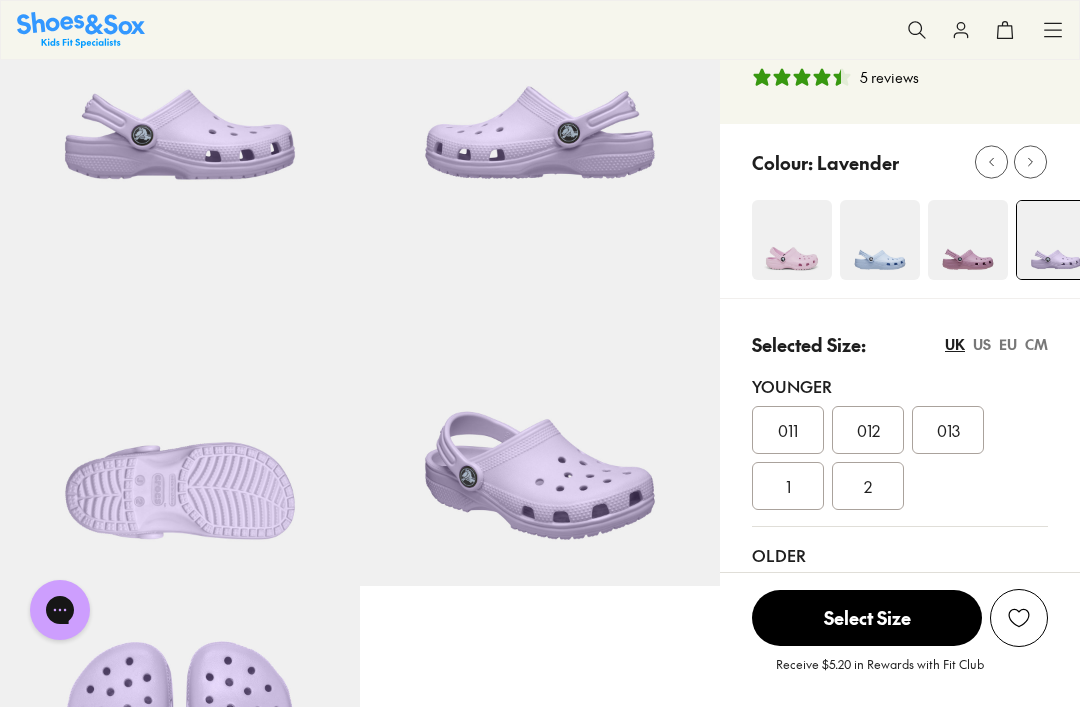 click at bounding box center [1019, 618] 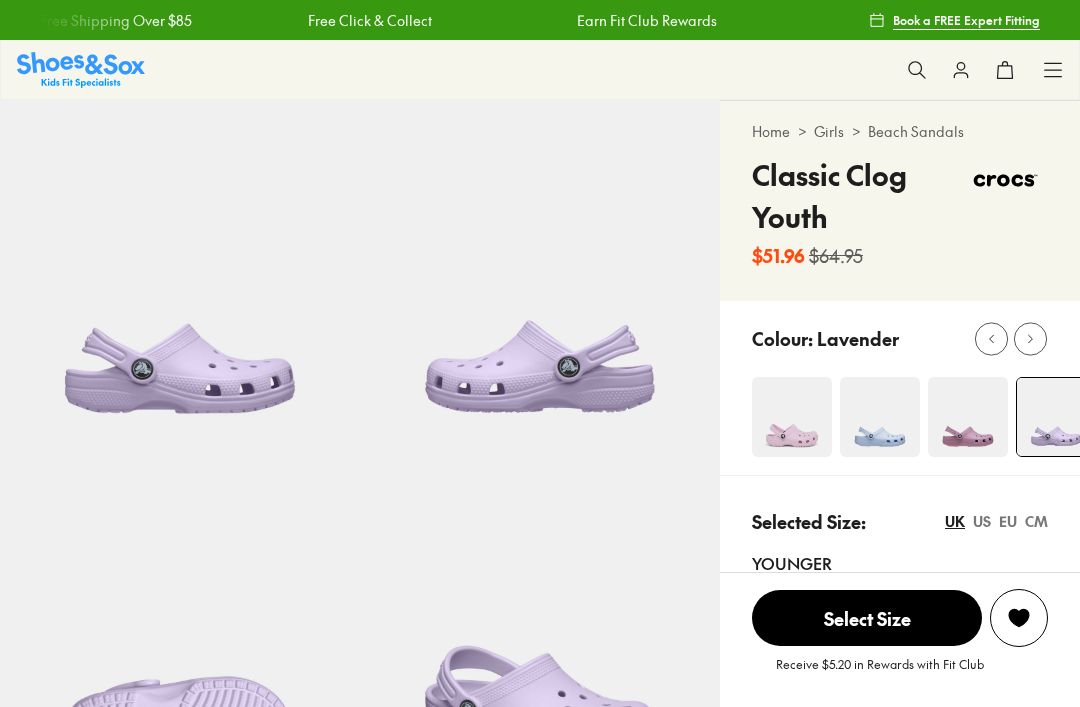 select on "*" 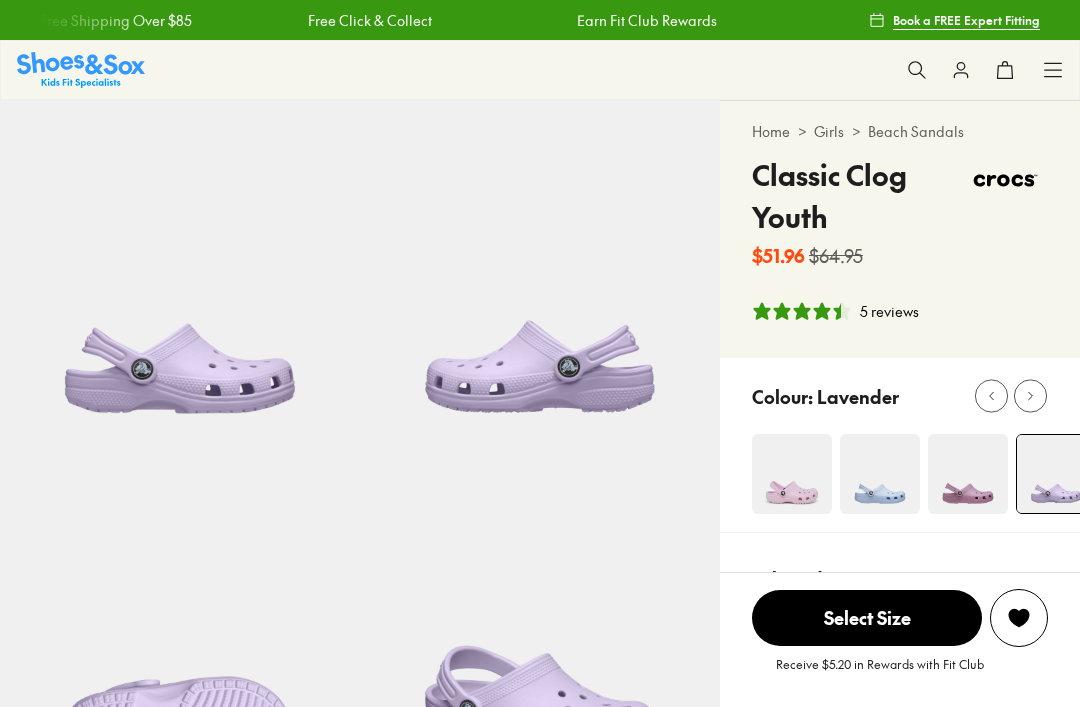 scroll, scrollTop: 107, scrollLeft: 0, axis: vertical 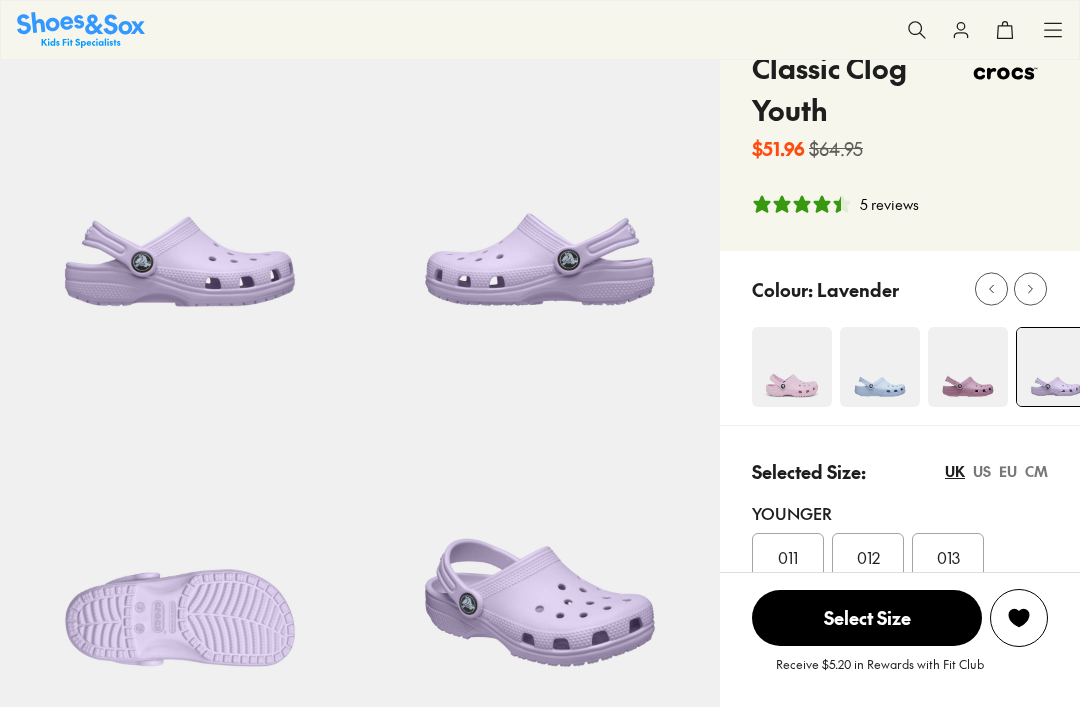 click at bounding box center [1019, 618] 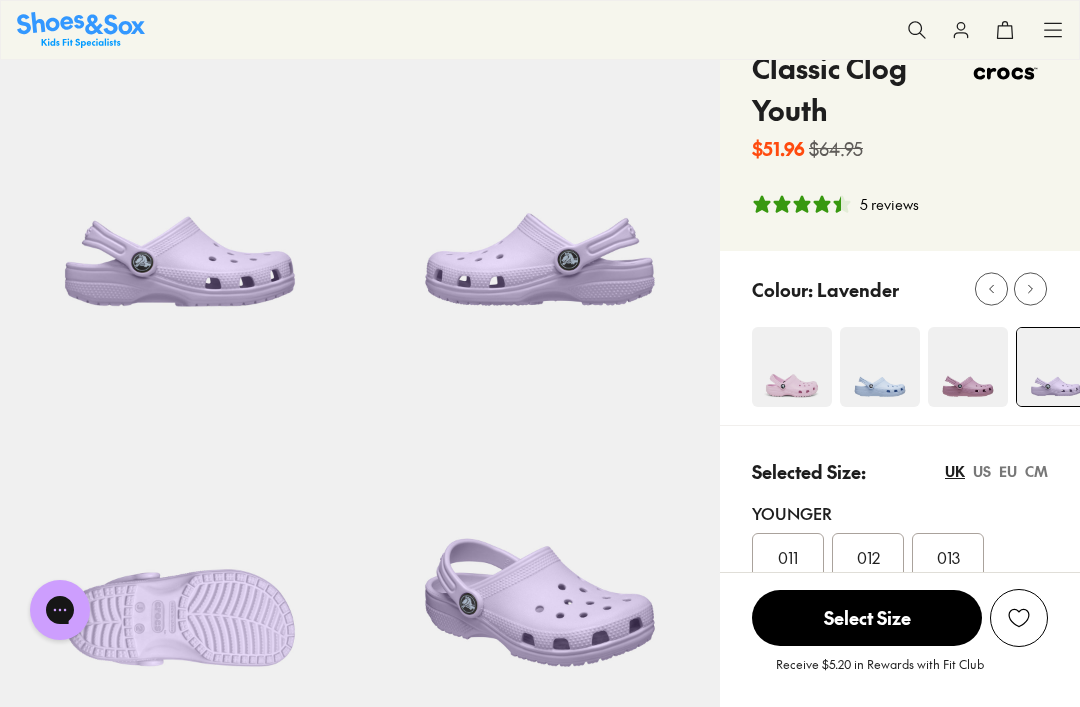 scroll, scrollTop: 0, scrollLeft: 0, axis: both 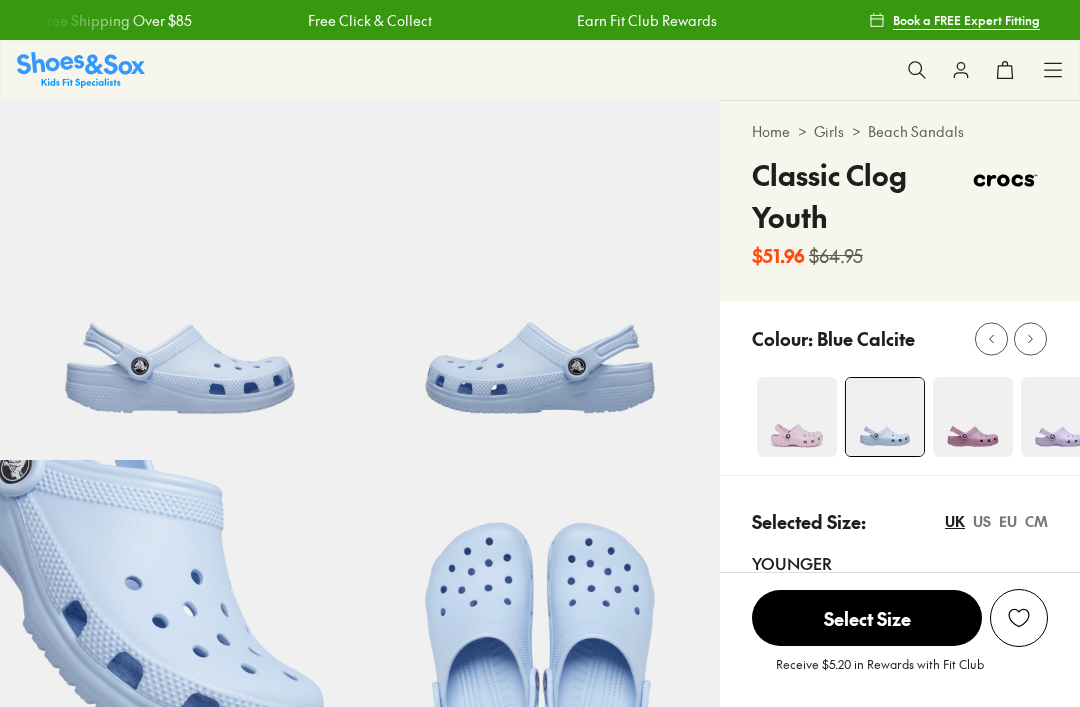 select on "*" 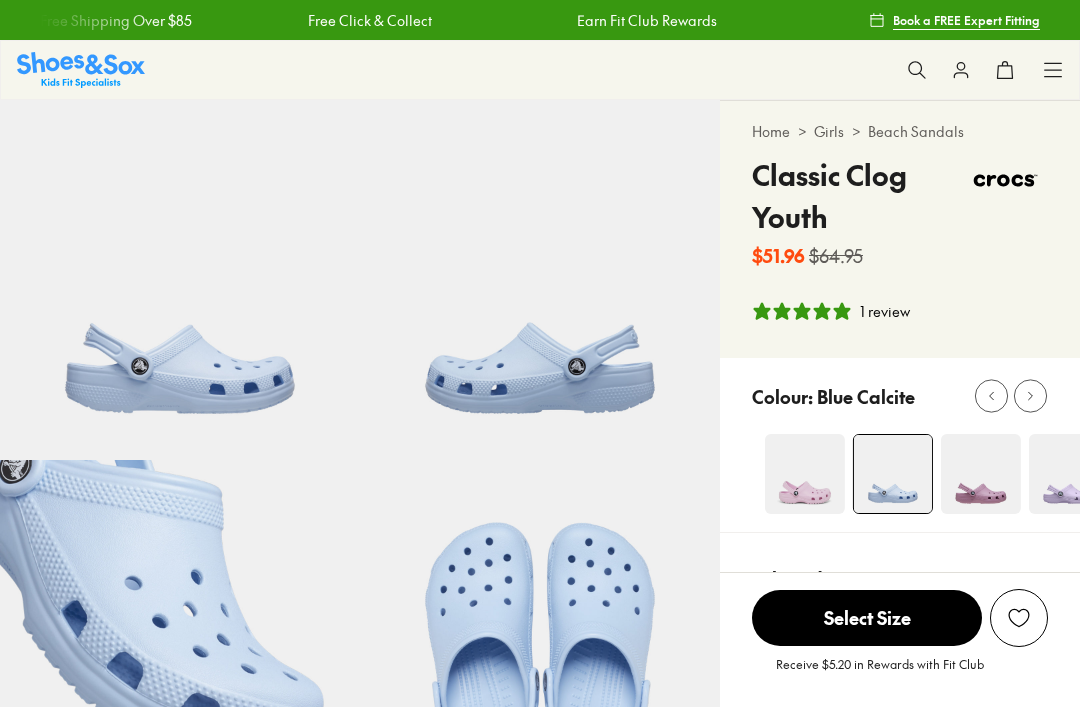 scroll, scrollTop: 257, scrollLeft: 0, axis: vertical 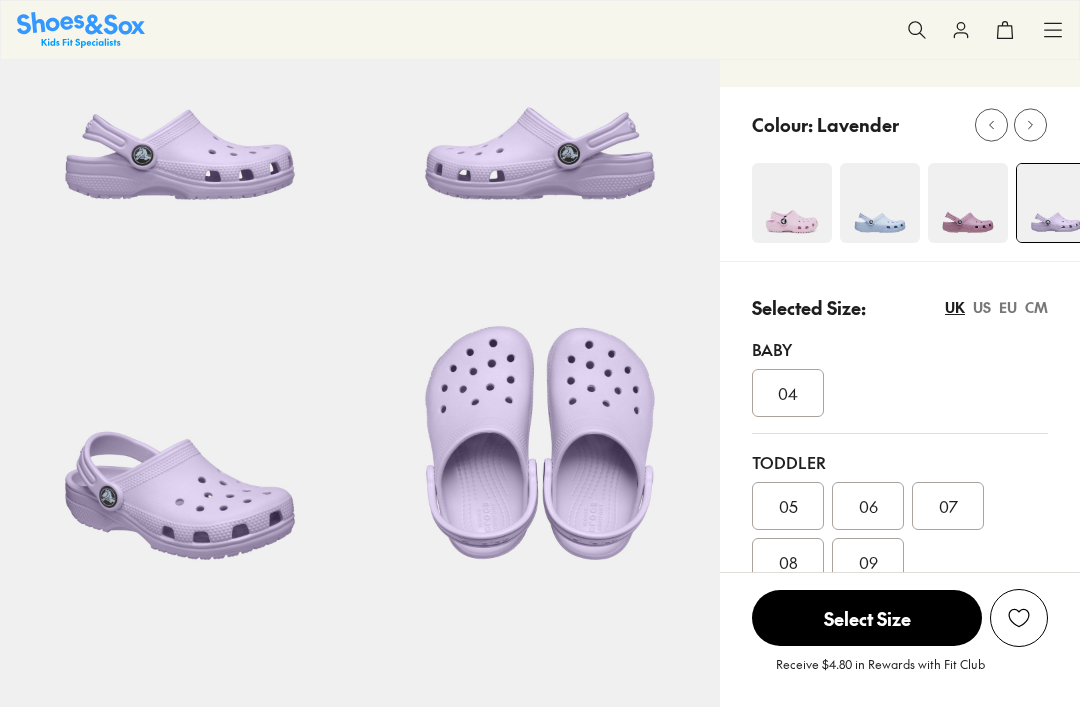 select on "*" 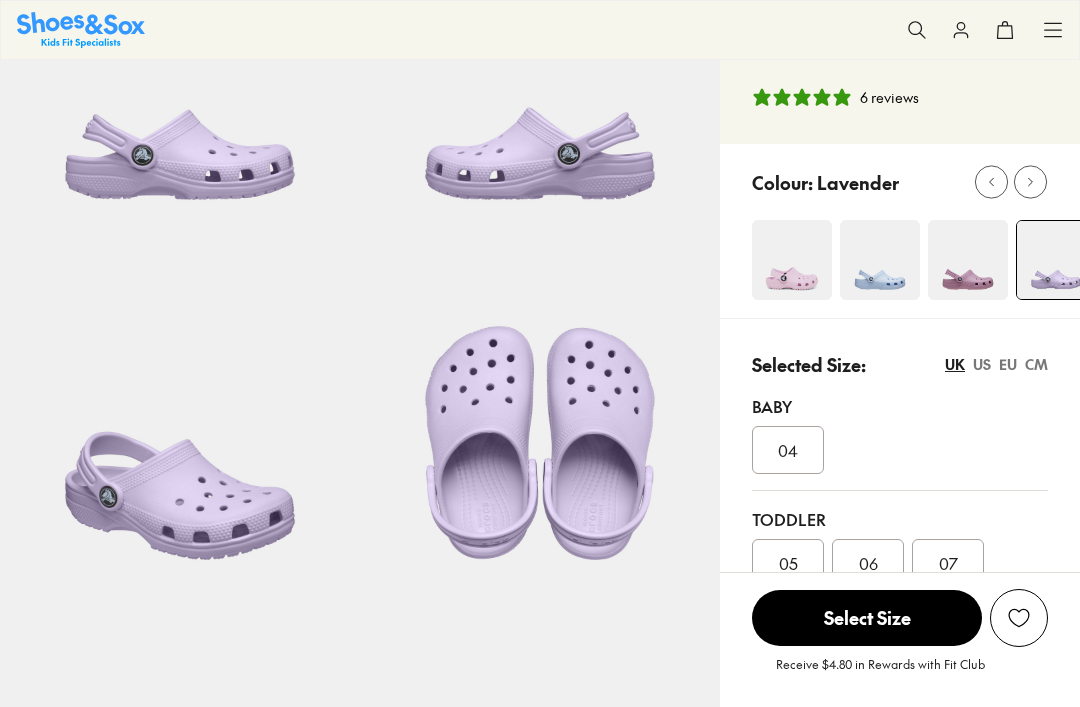 scroll, scrollTop: 336, scrollLeft: 0, axis: vertical 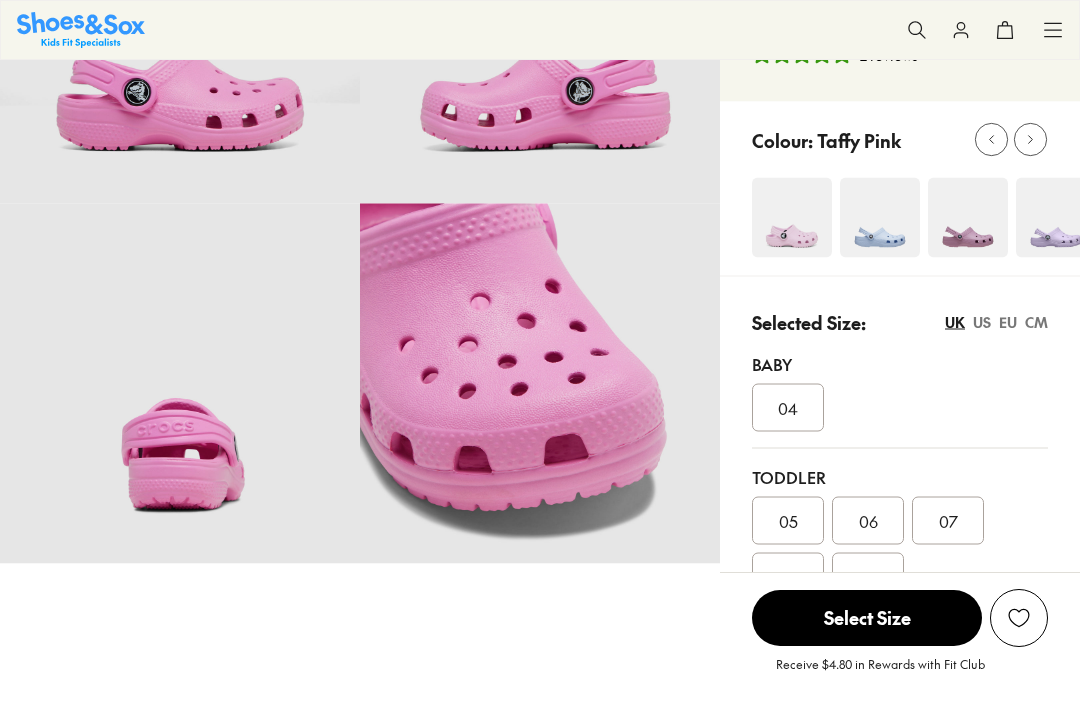 select on "*" 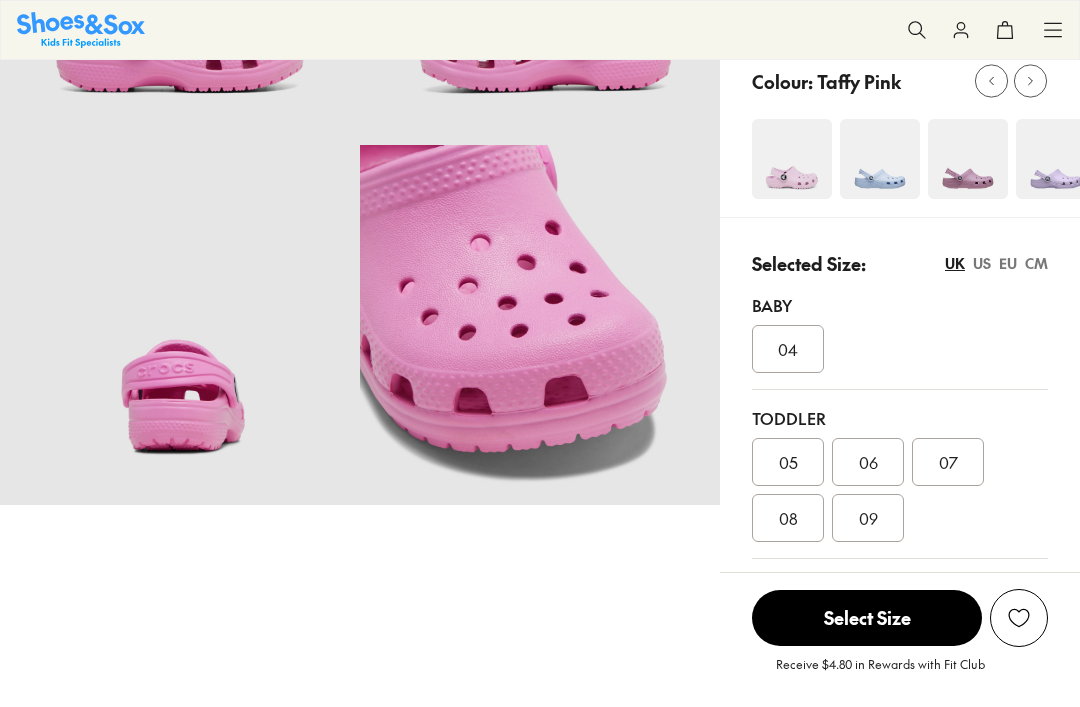 scroll, scrollTop: 0, scrollLeft: 0, axis: both 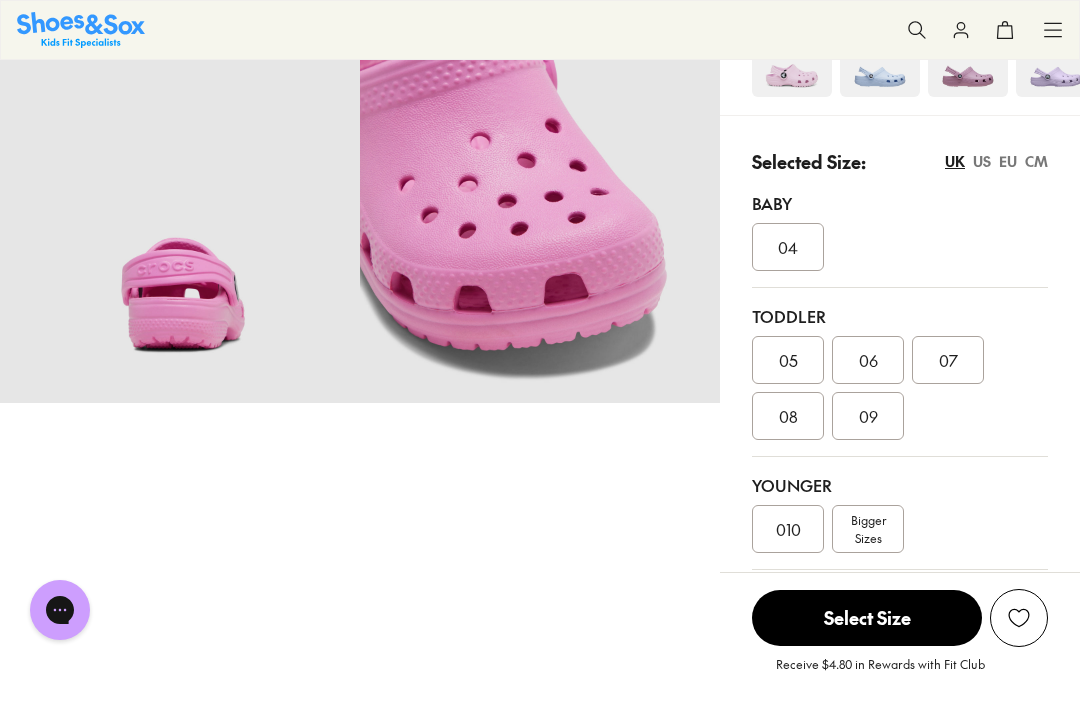 click on "Bigger Sizes" at bounding box center [868, 529] 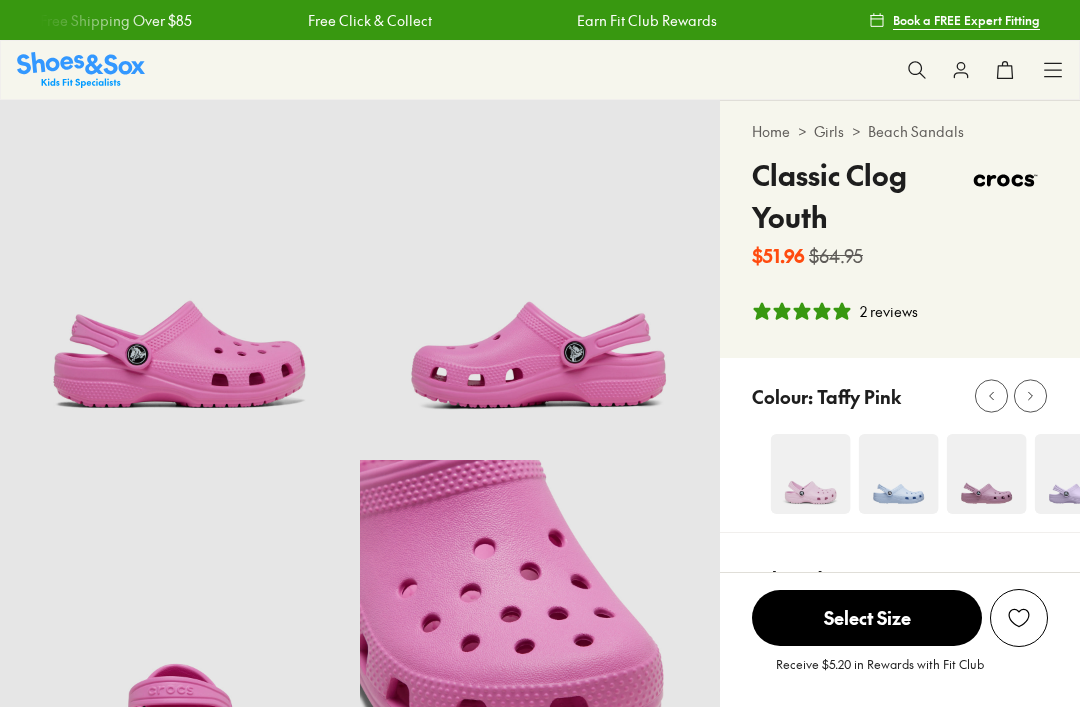 scroll, scrollTop: 203, scrollLeft: 0, axis: vertical 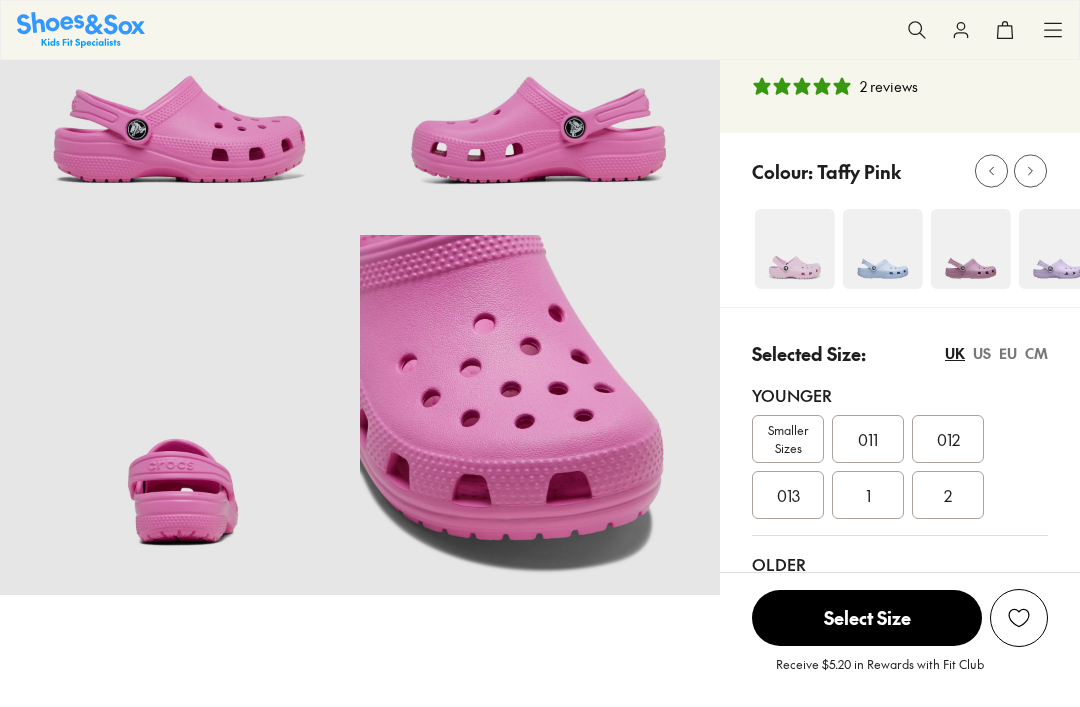 select on "*" 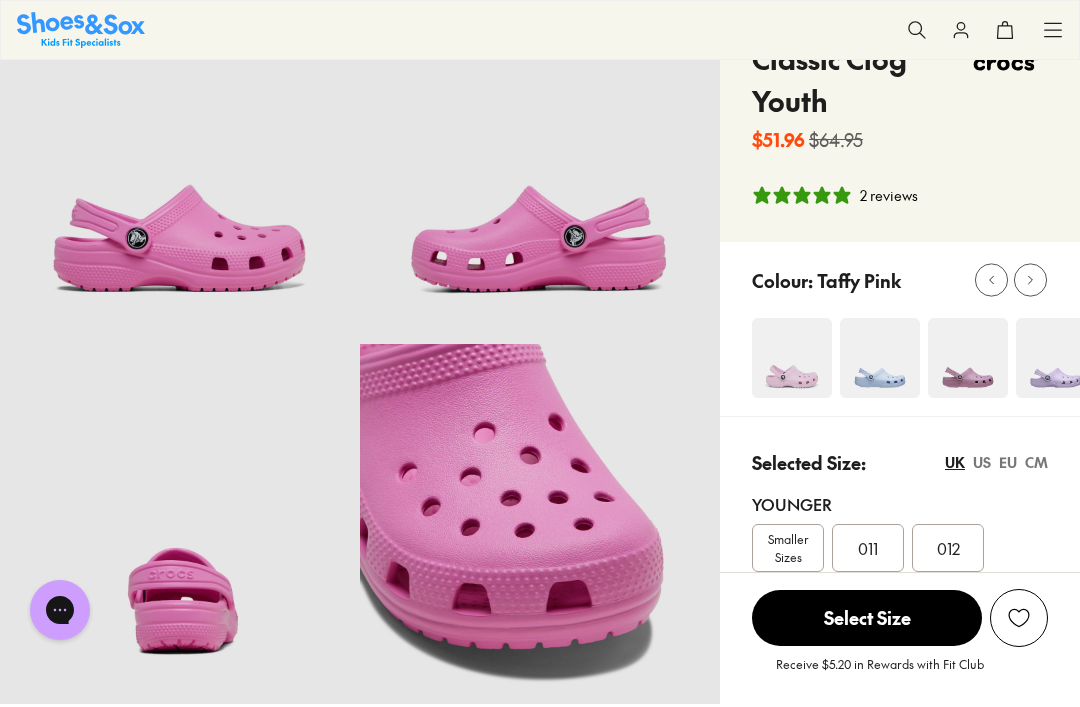 scroll, scrollTop: 84, scrollLeft: 0, axis: vertical 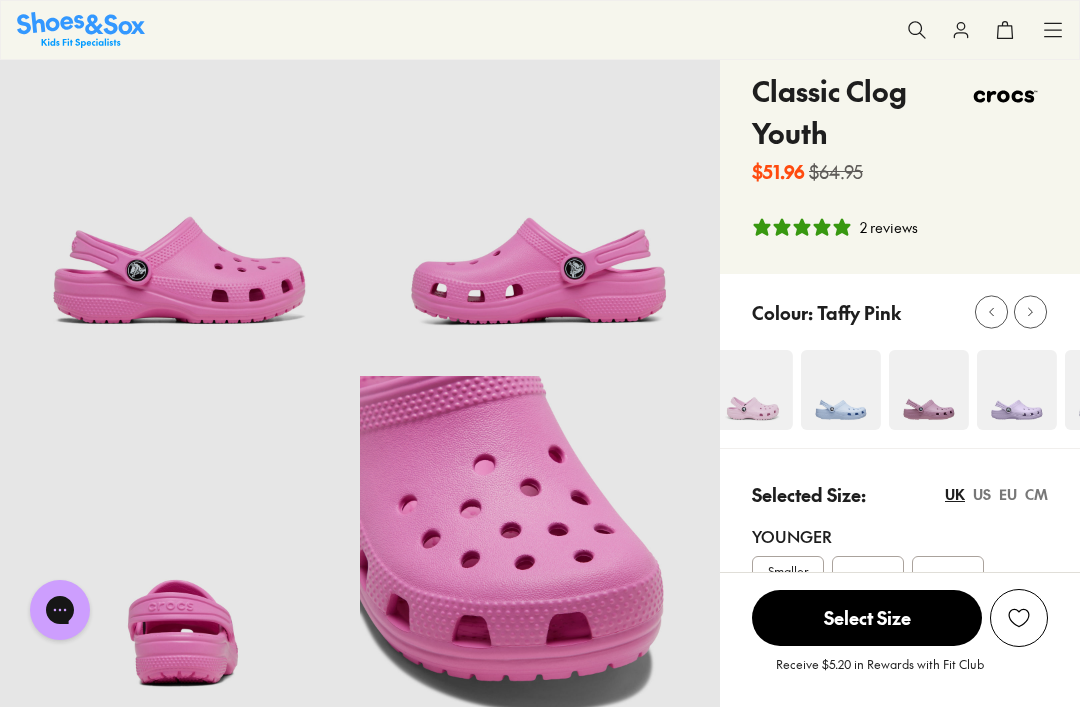 click at bounding box center (1017, 390) 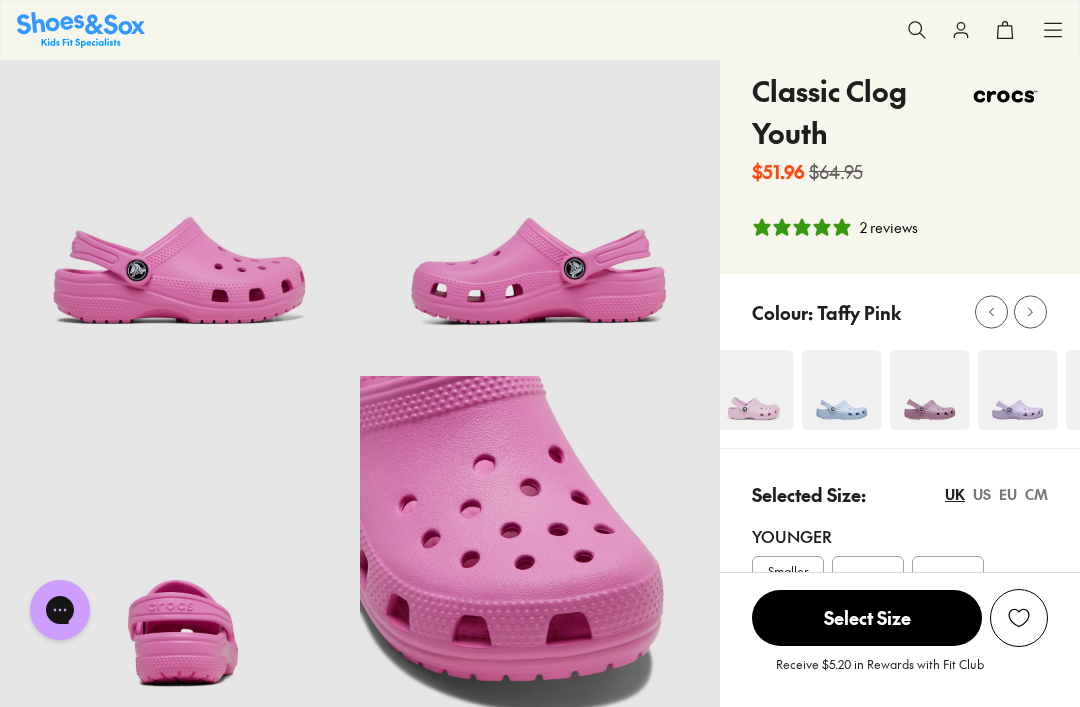 scroll, scrollTop: 148, scrollLeft: 0, axis: vertical 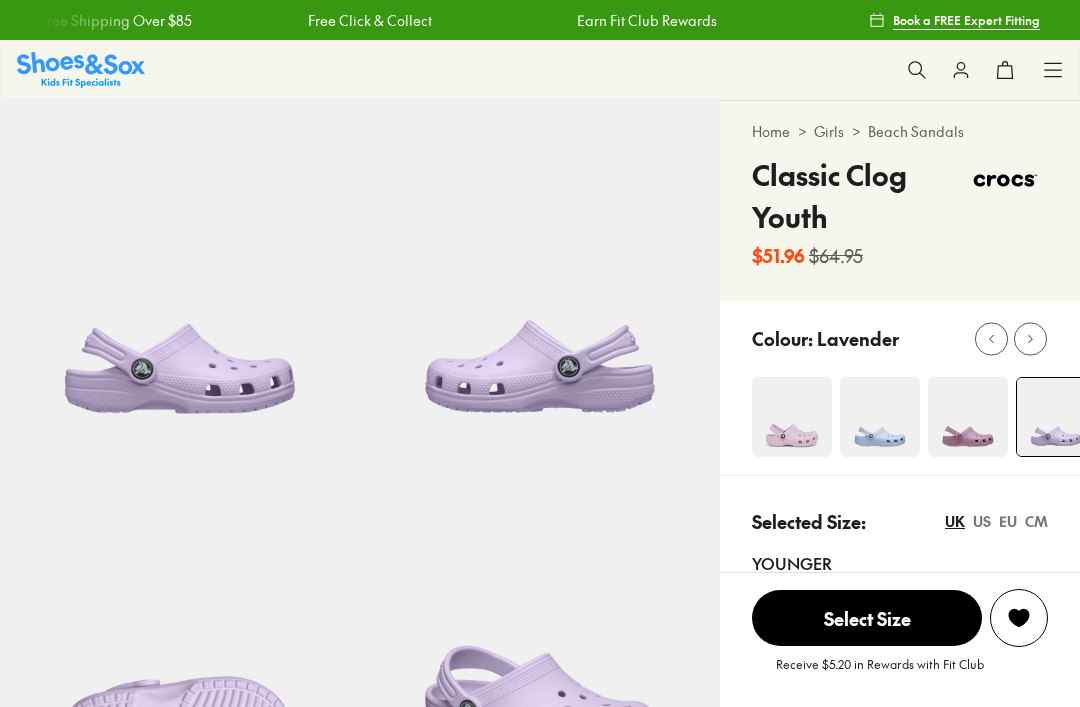 select on "*" 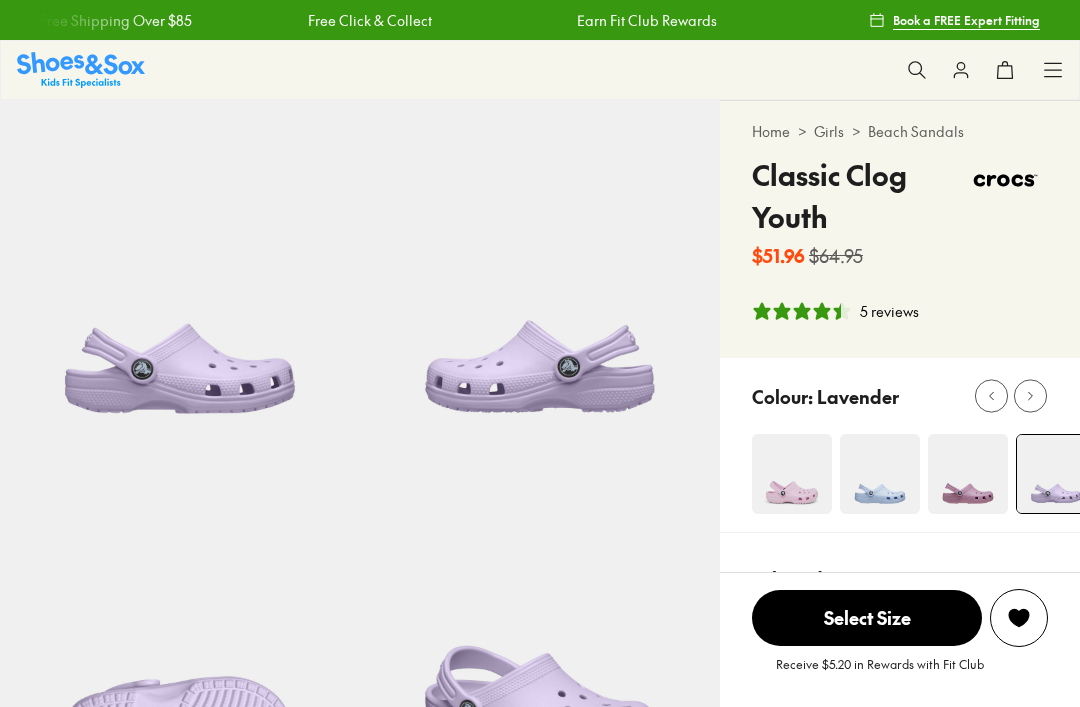 scroll, scrollTop: 0, scrollLeft: 0, axis: both 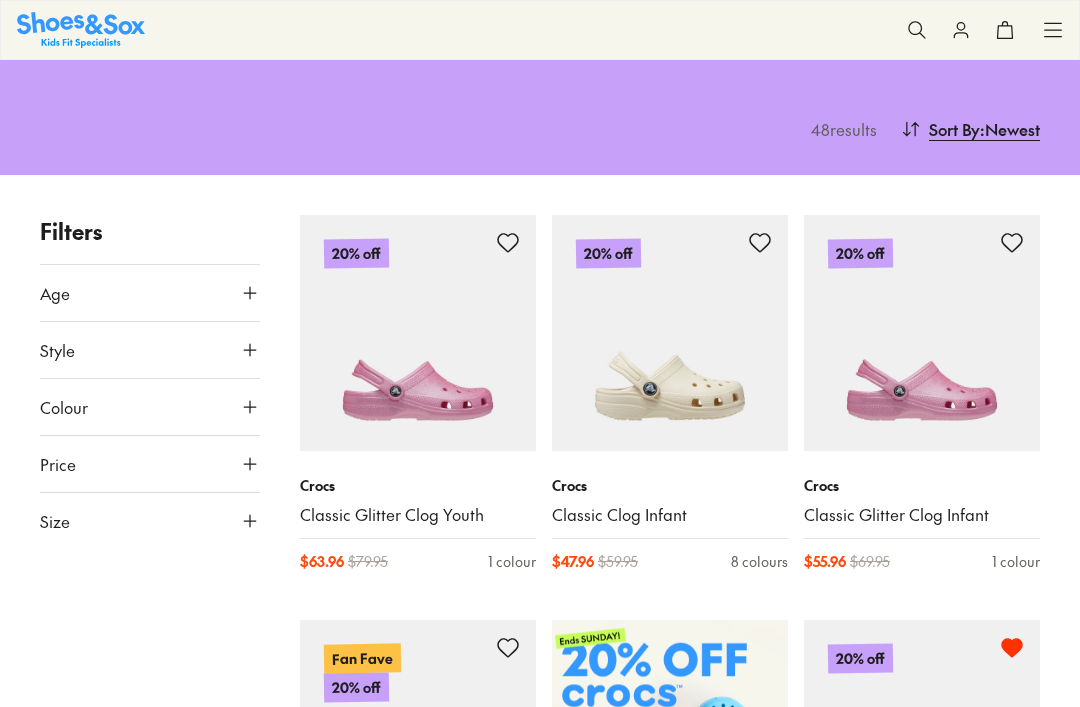 type on "****" 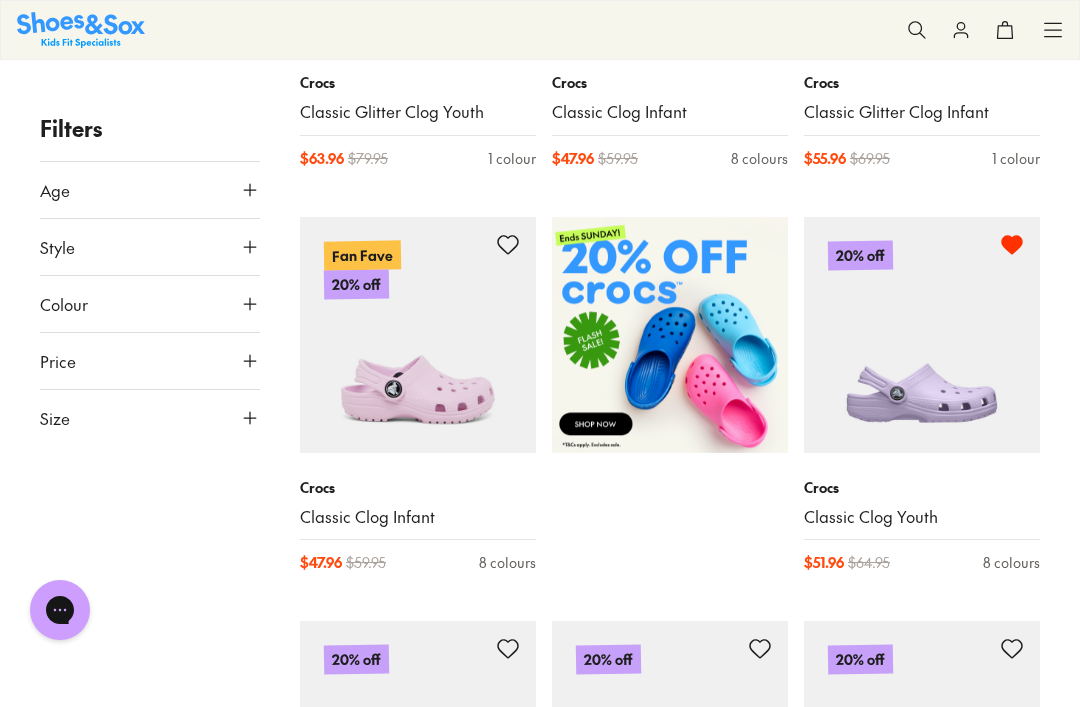 scroll, scrollTop: 639, scrollLeft: 0, axis: vertical 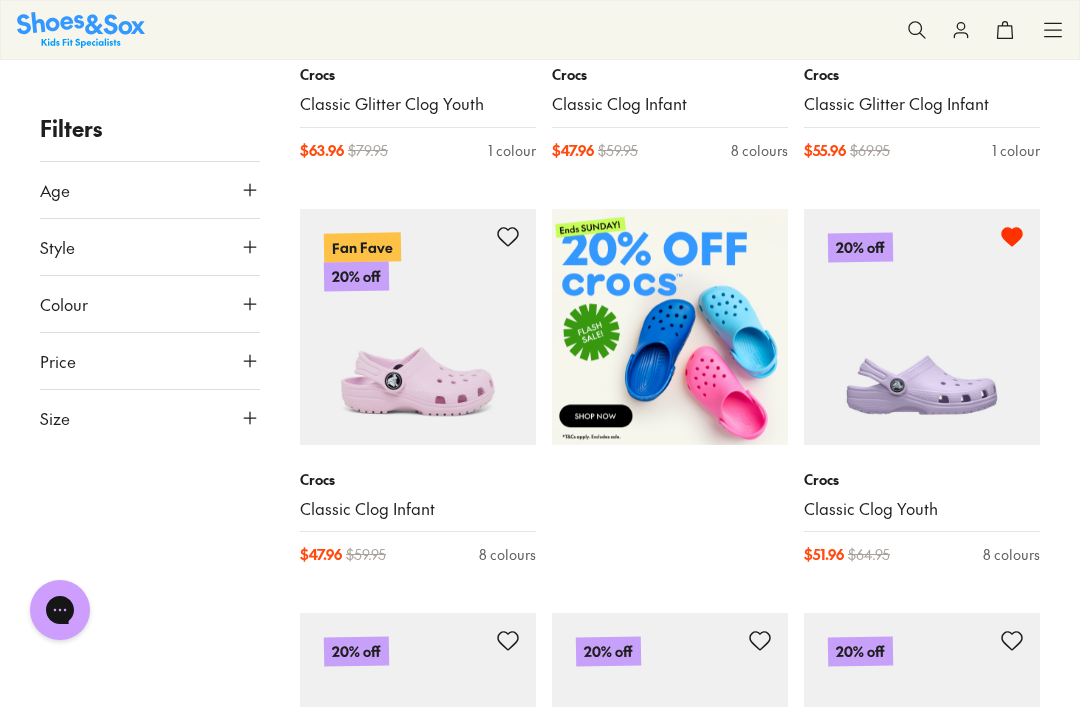 click at bounding box center (670, 327) 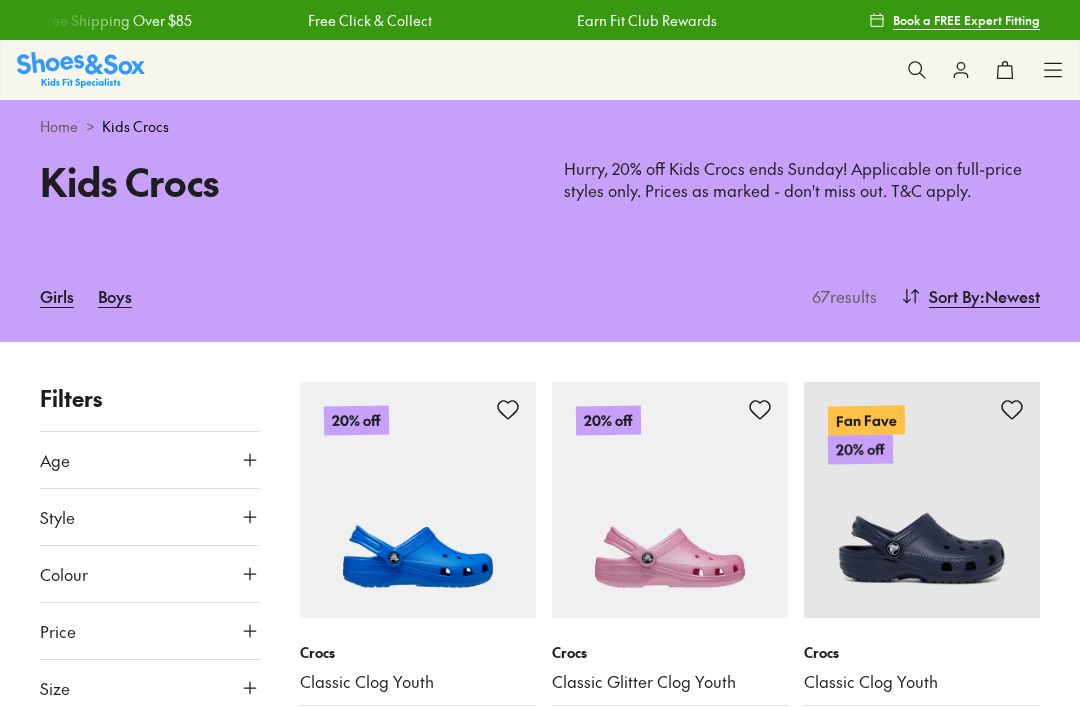 scroll, scrollTop: 0, scrollLeft: 0, axis: both 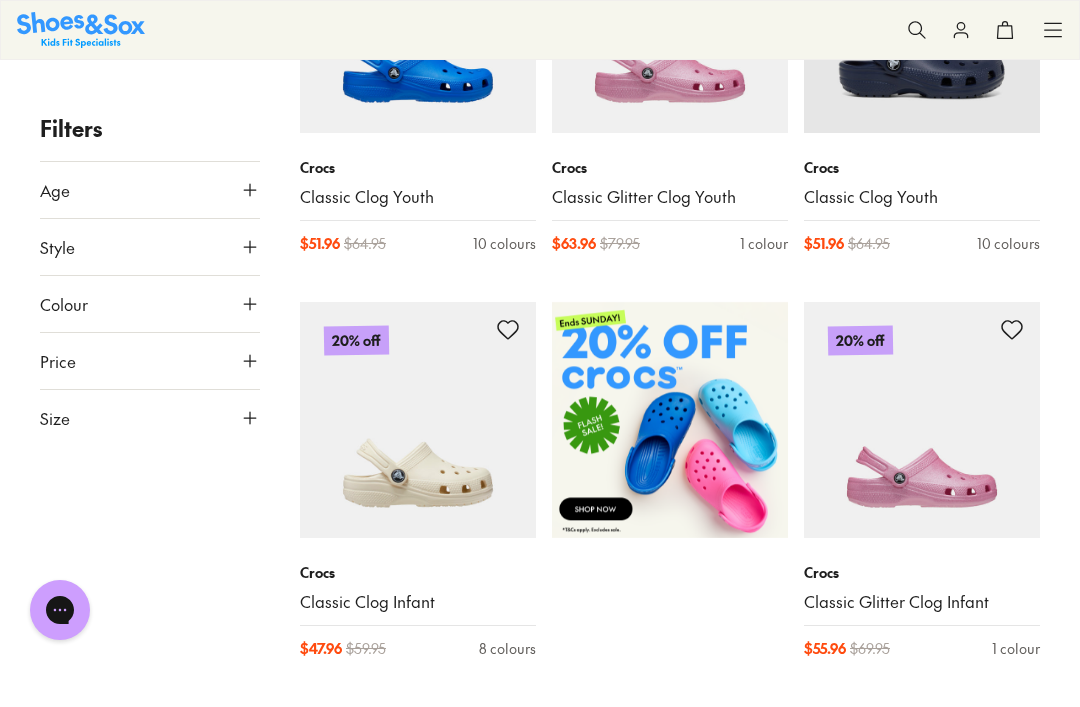 type on "****" 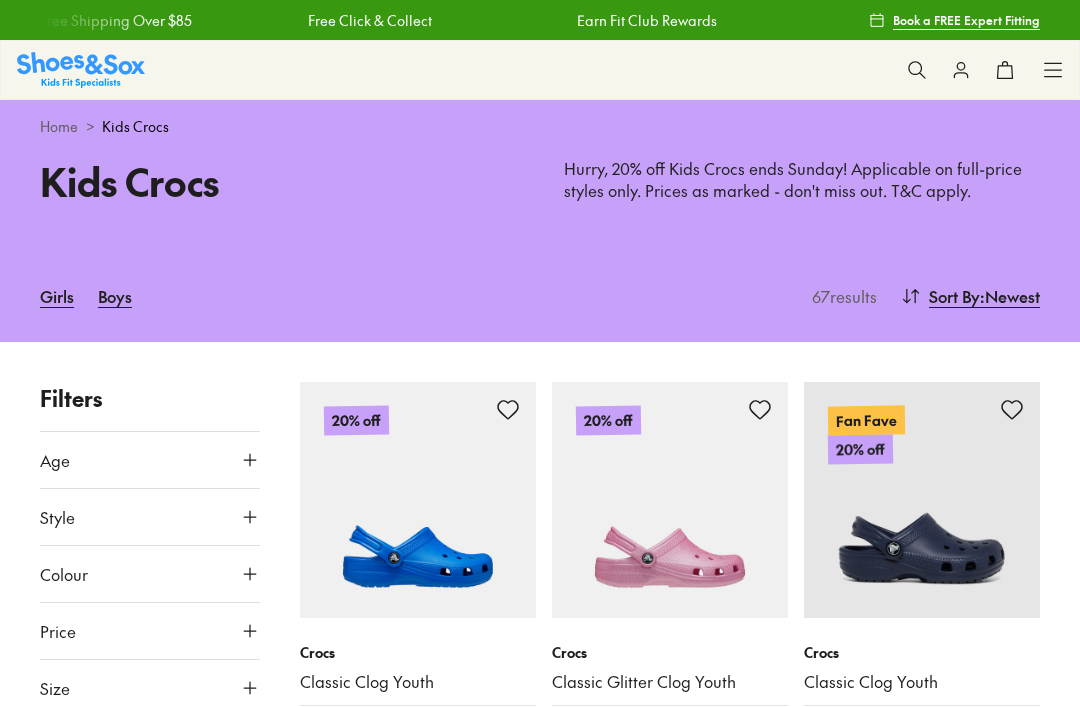 scroll, scrollTop: 0, scrollLeft: 0, axis: both 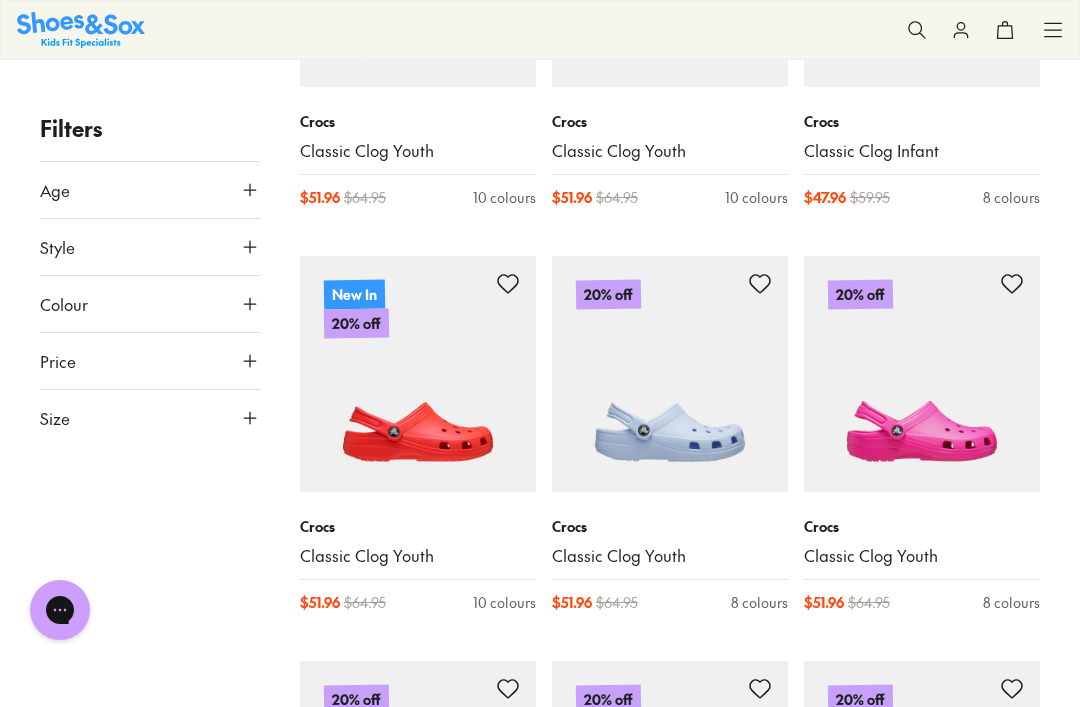 click 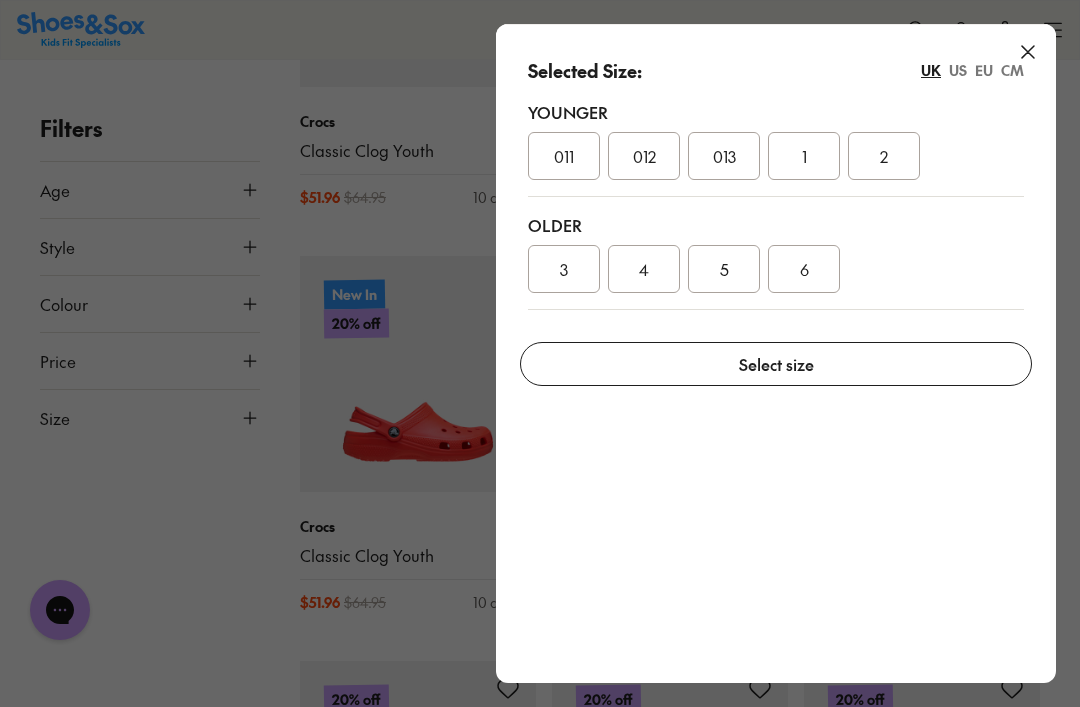 click on "4" at bounding box center [644, 269] 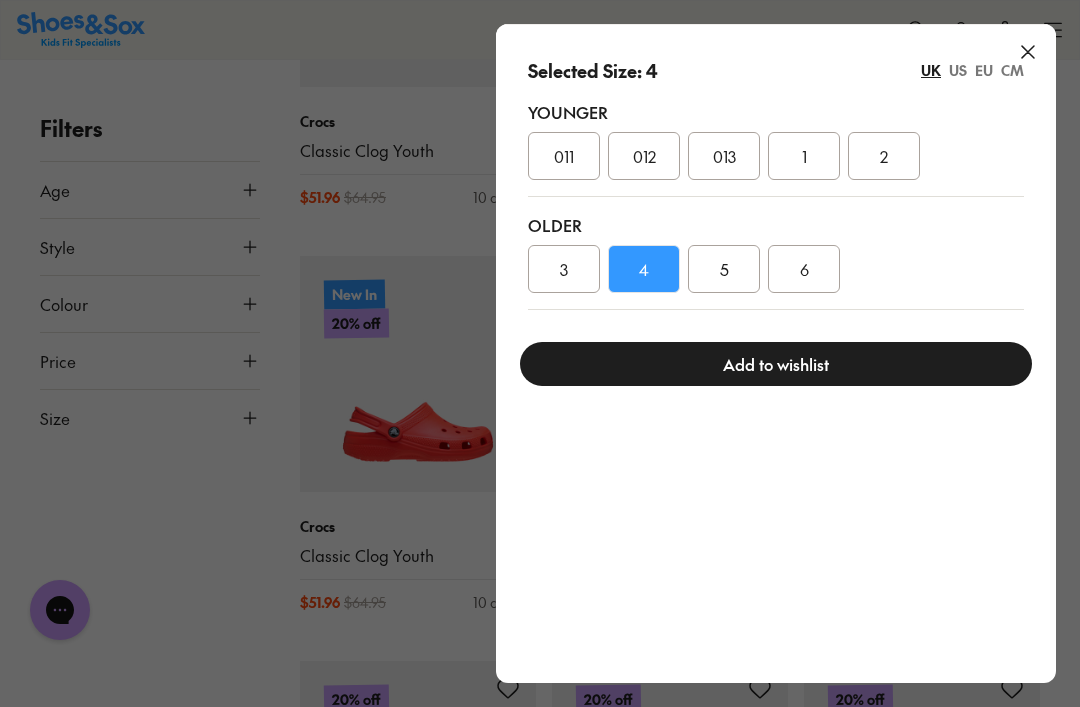 click 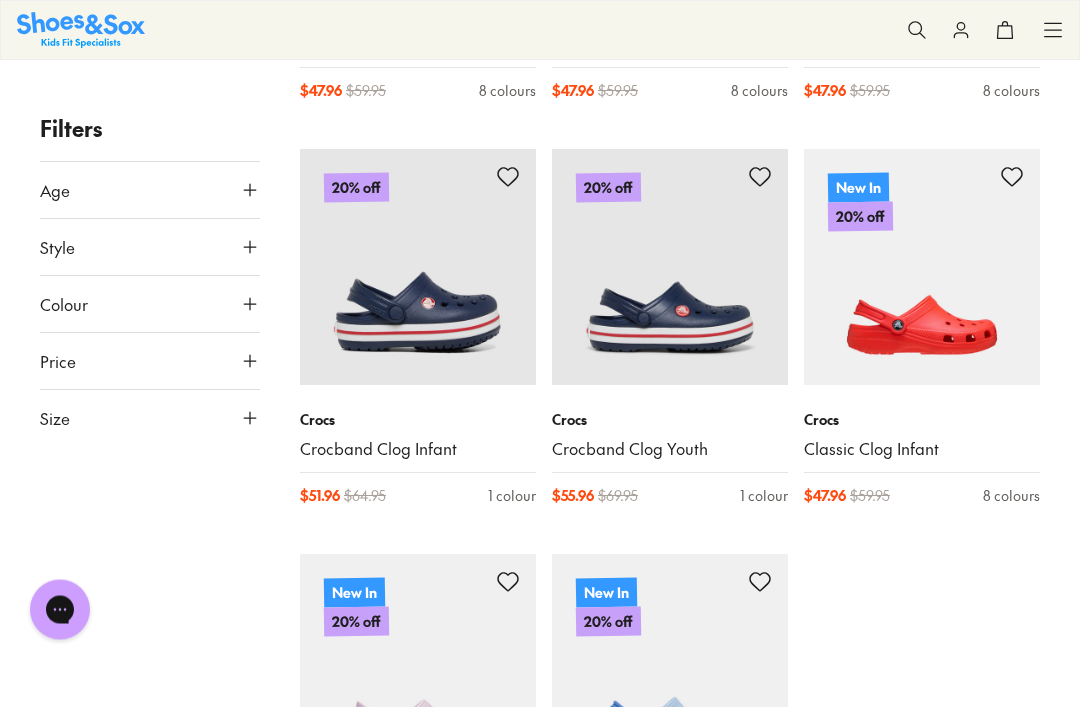 type on "****" 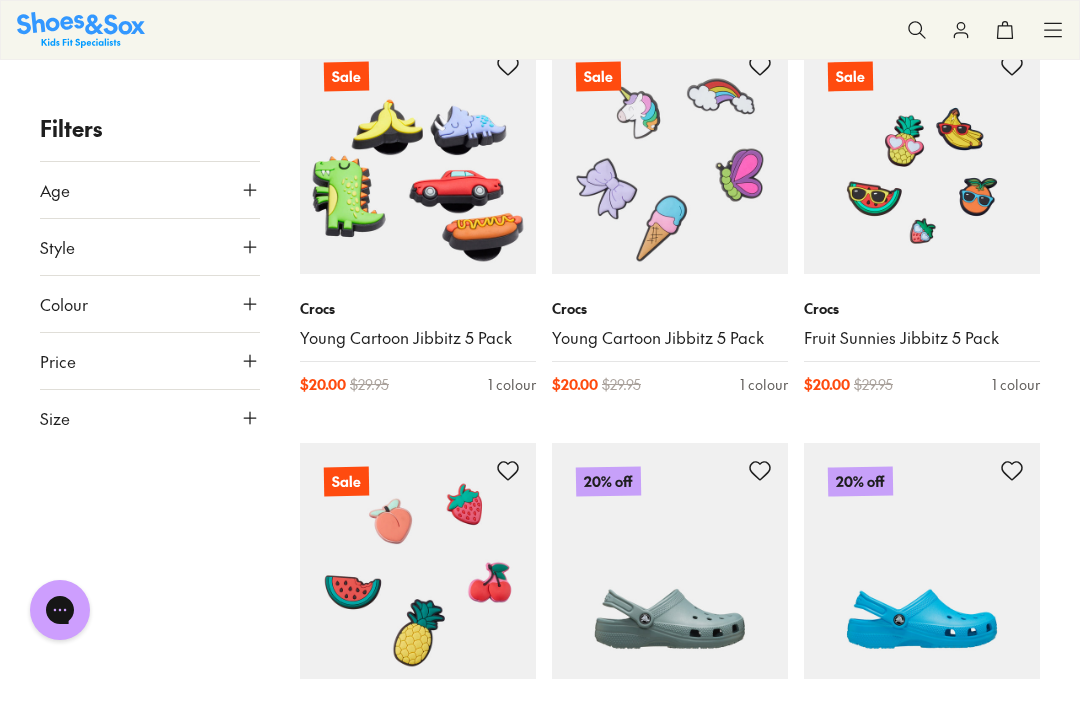 scroll, scrollTop: 6827, scrollLeft: 0, axis: vertical 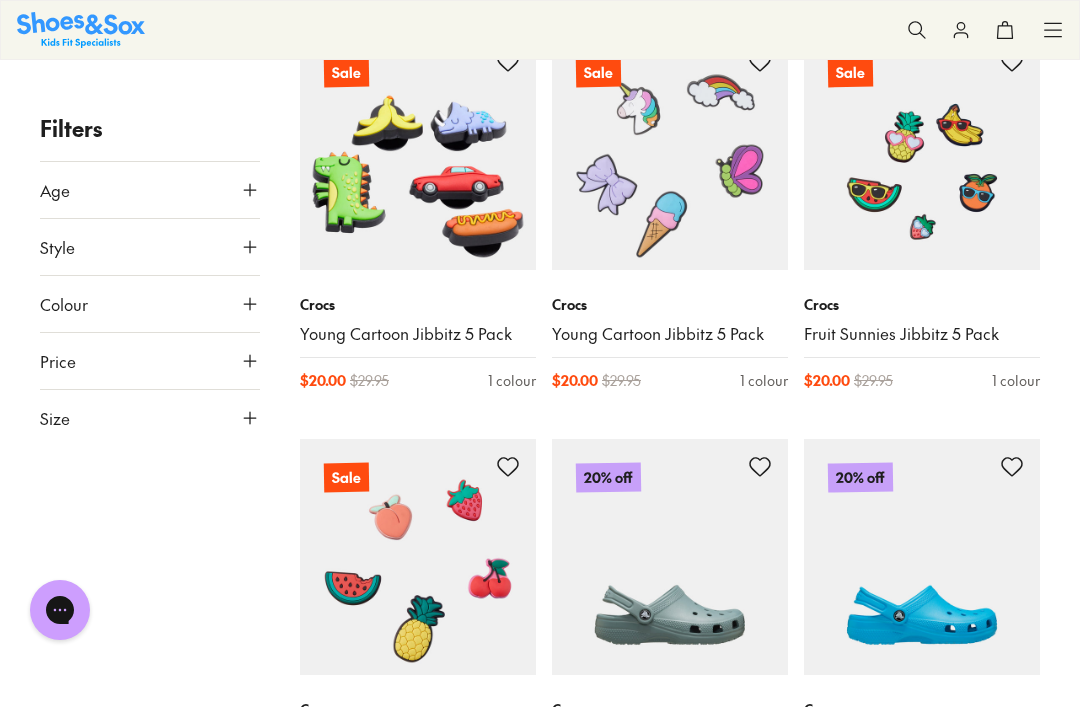 click 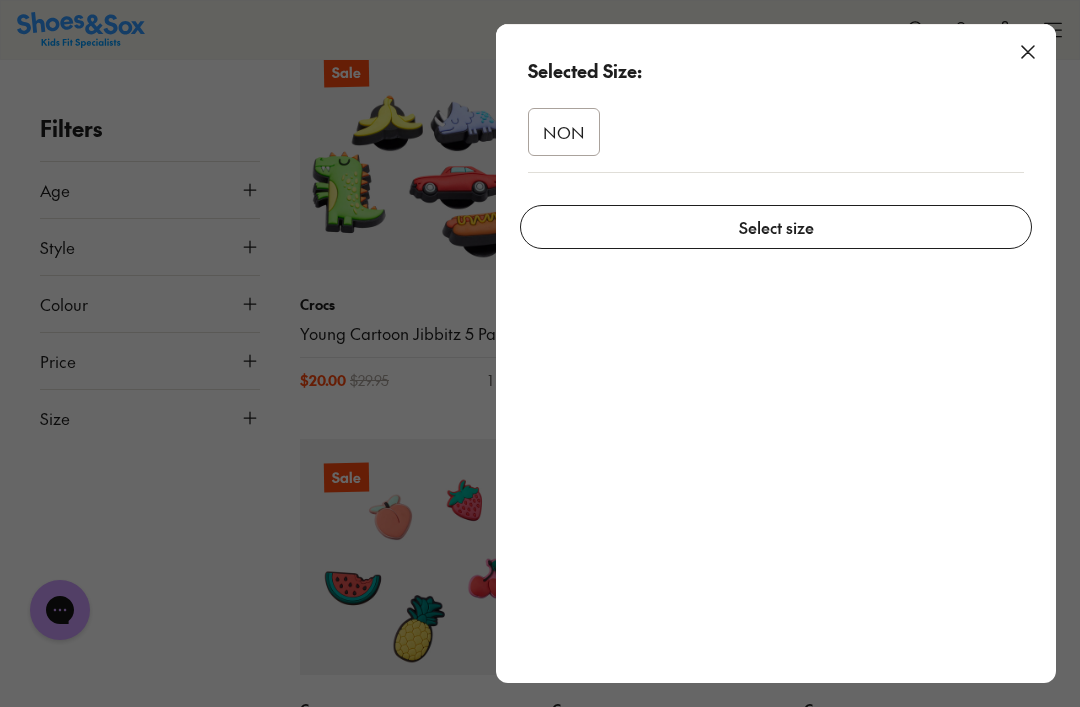 click on "Select size" at bounding box center [776, 227] 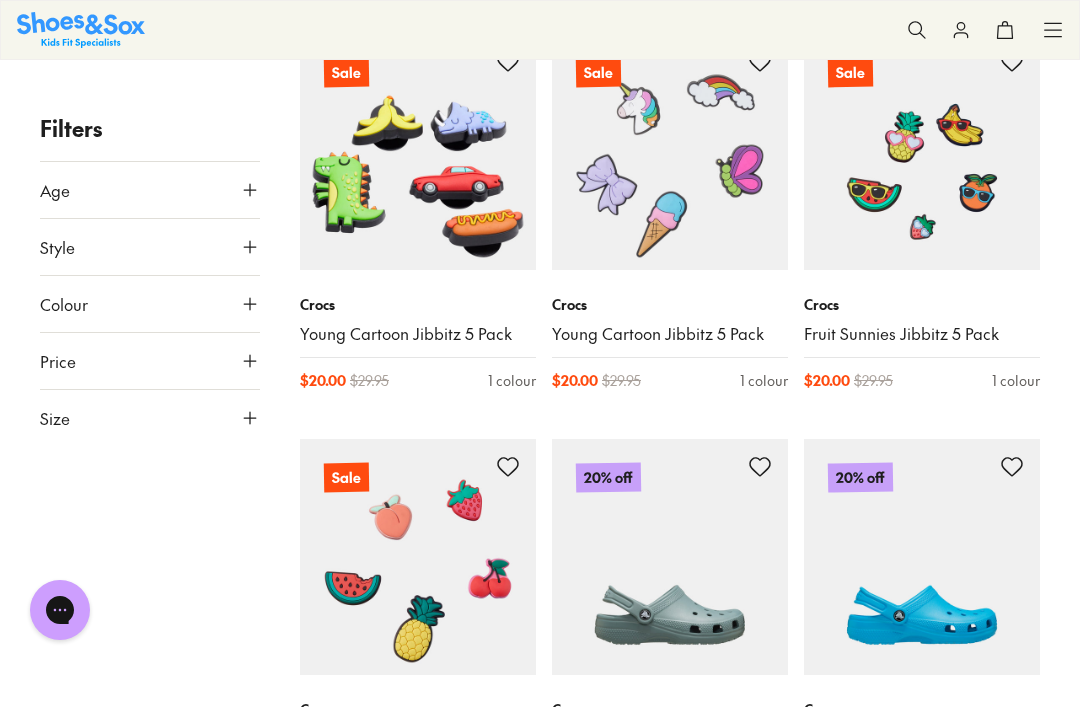 click at bounding box center [418, 557] 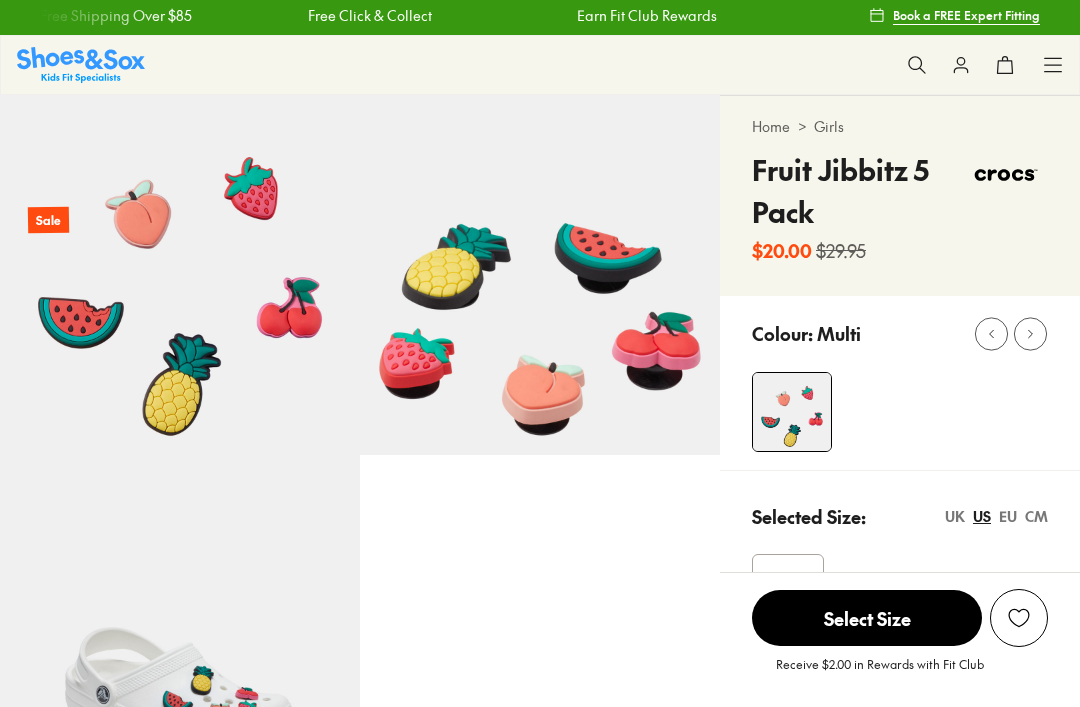 scroll, scrollTop: 28, scrollLeft: 0, axis: vertical 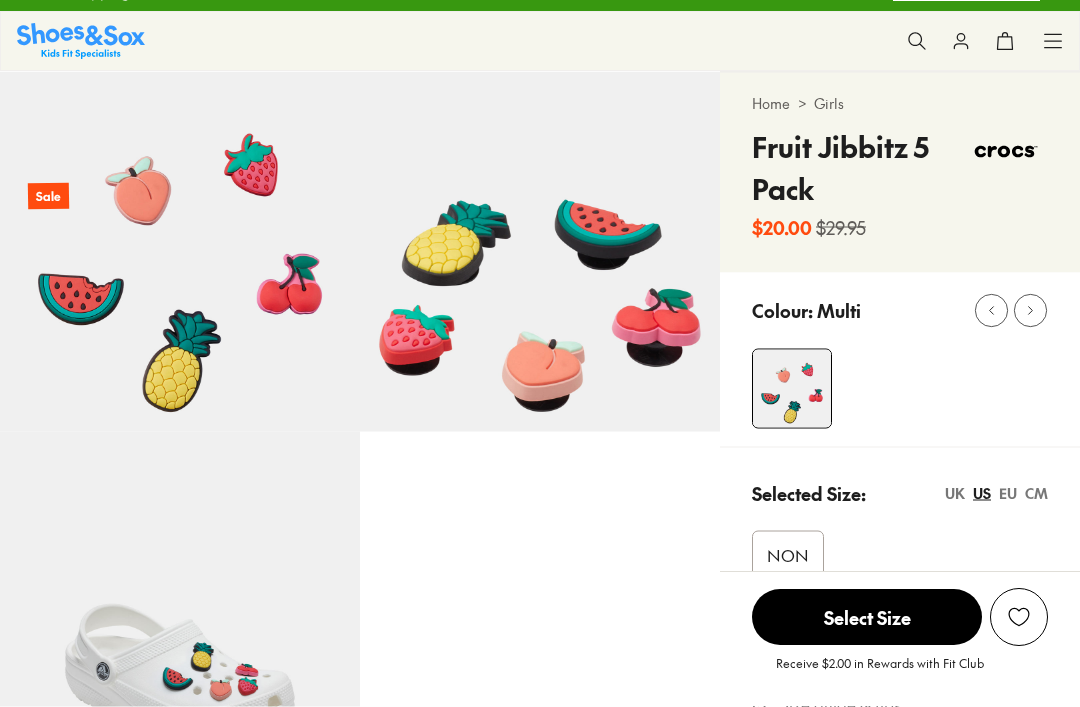 select on "*" 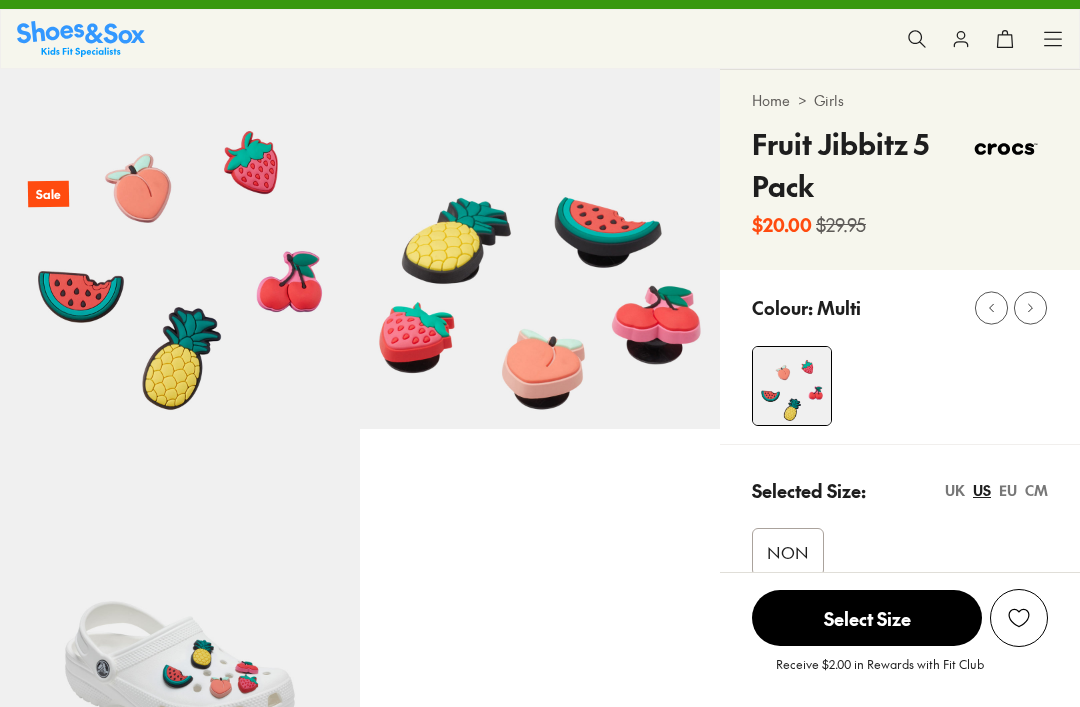 scroll, scrollTop: 0, scrollLeft: 0, axis: both 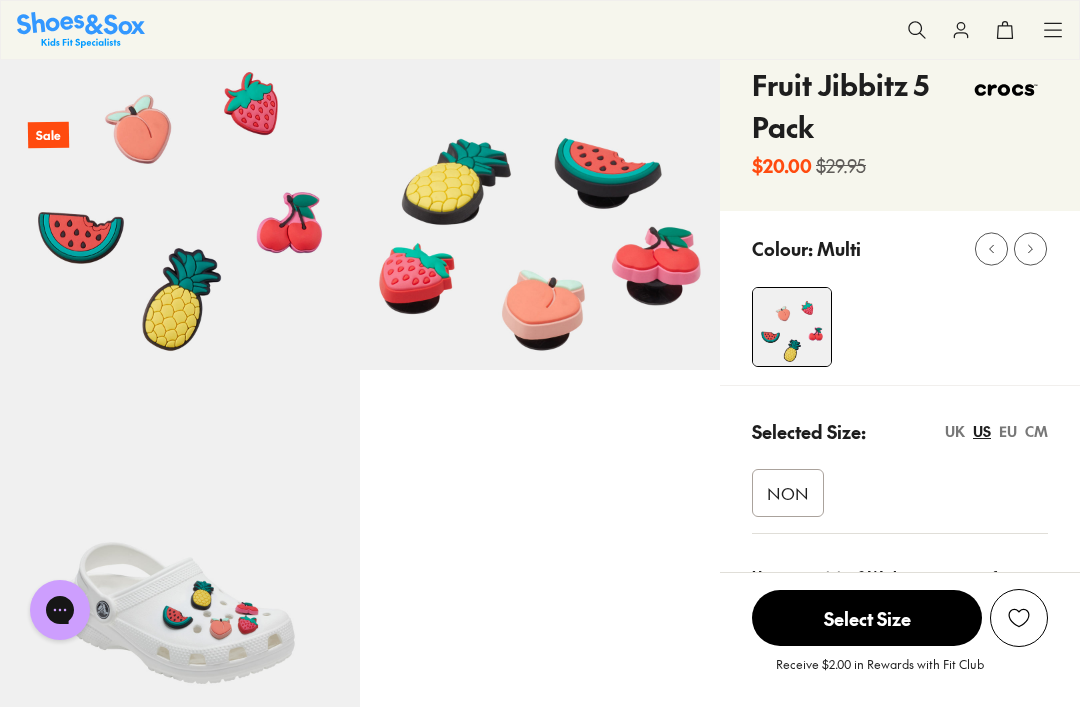 click at bounding box center (1019, 618) 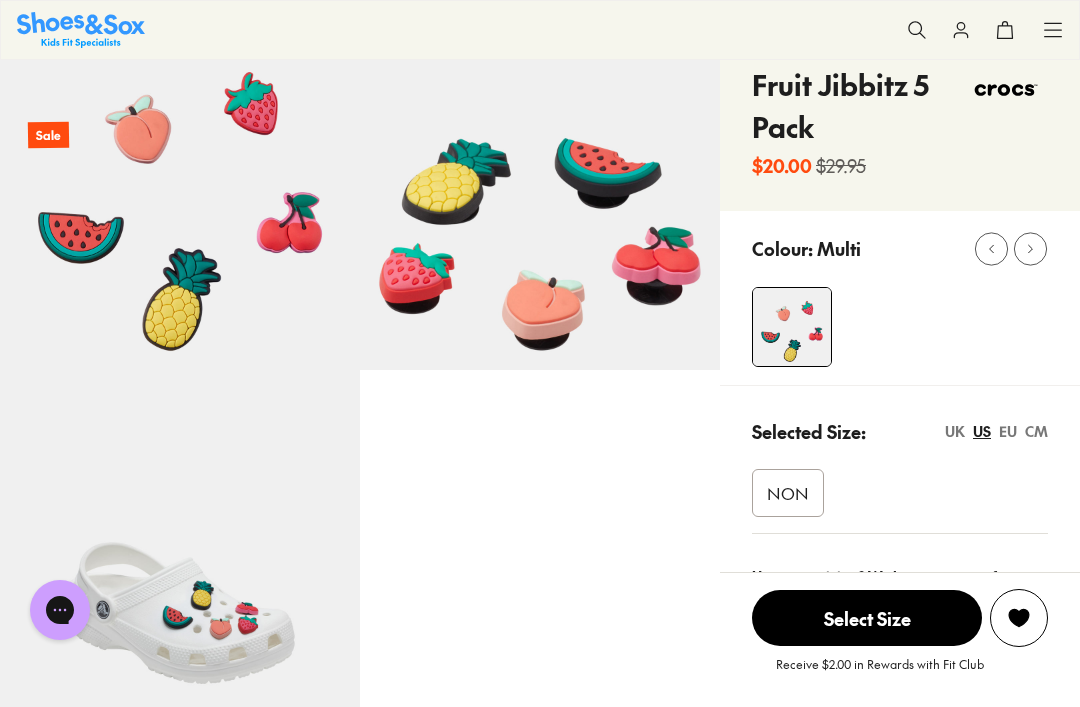 click 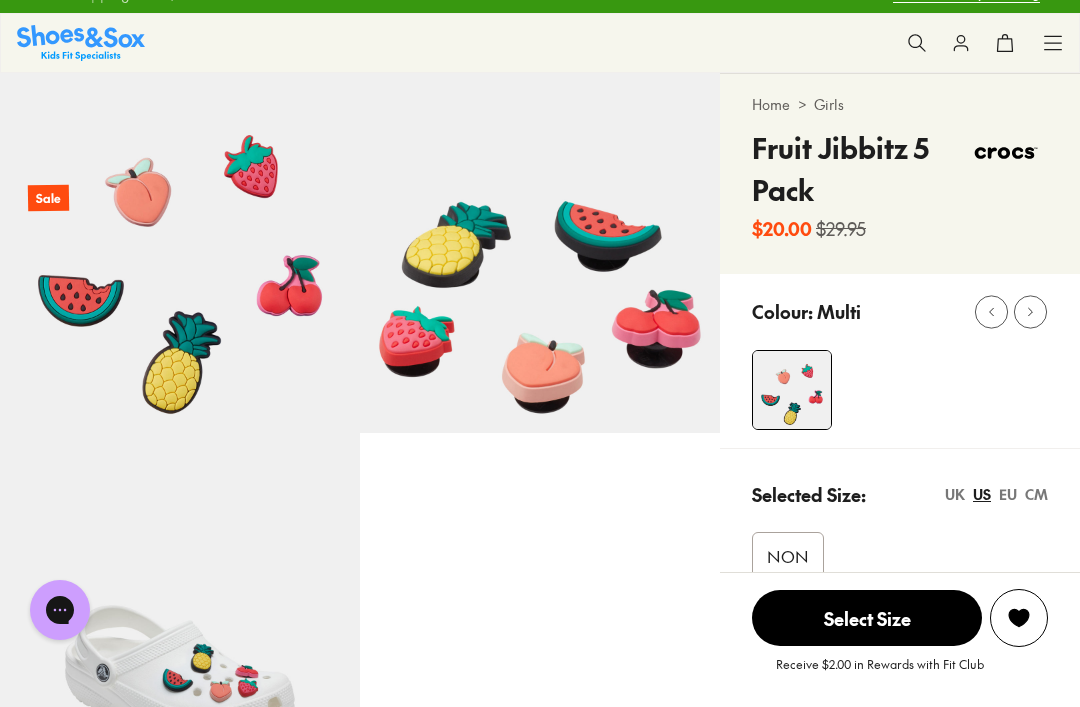 scroll, scrollTop: 0, scrollLeft: 0, axis: both 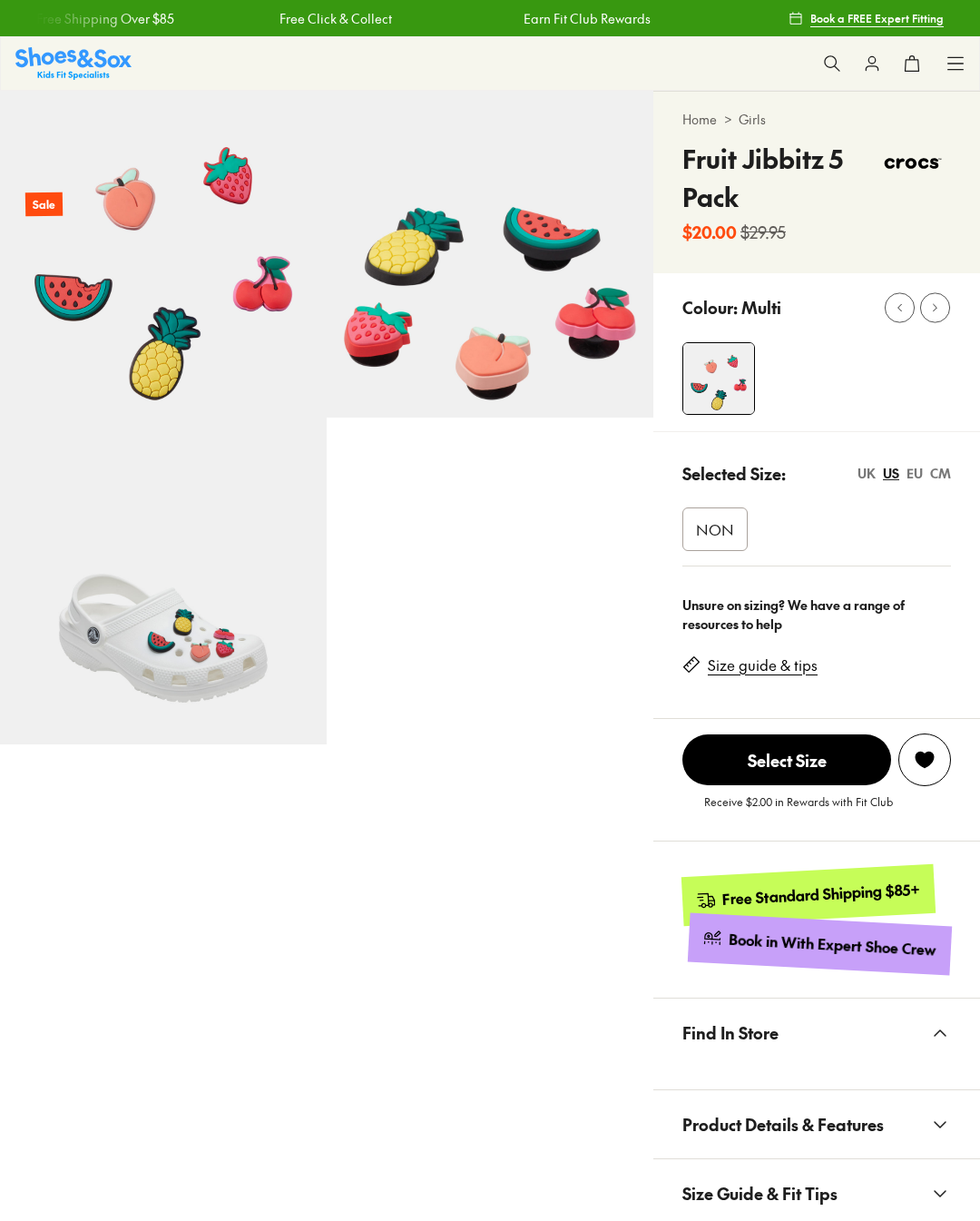 select on "*" 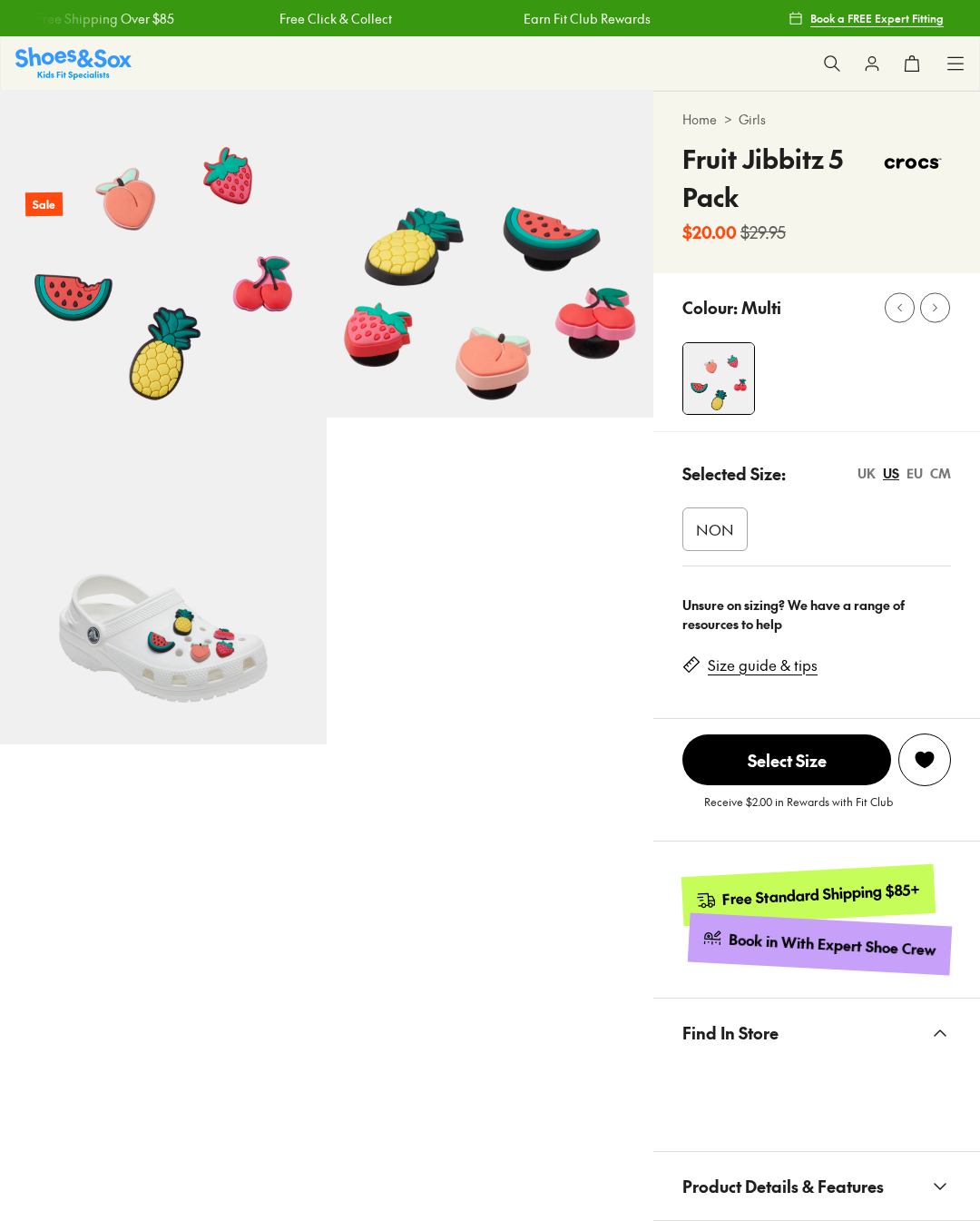 click 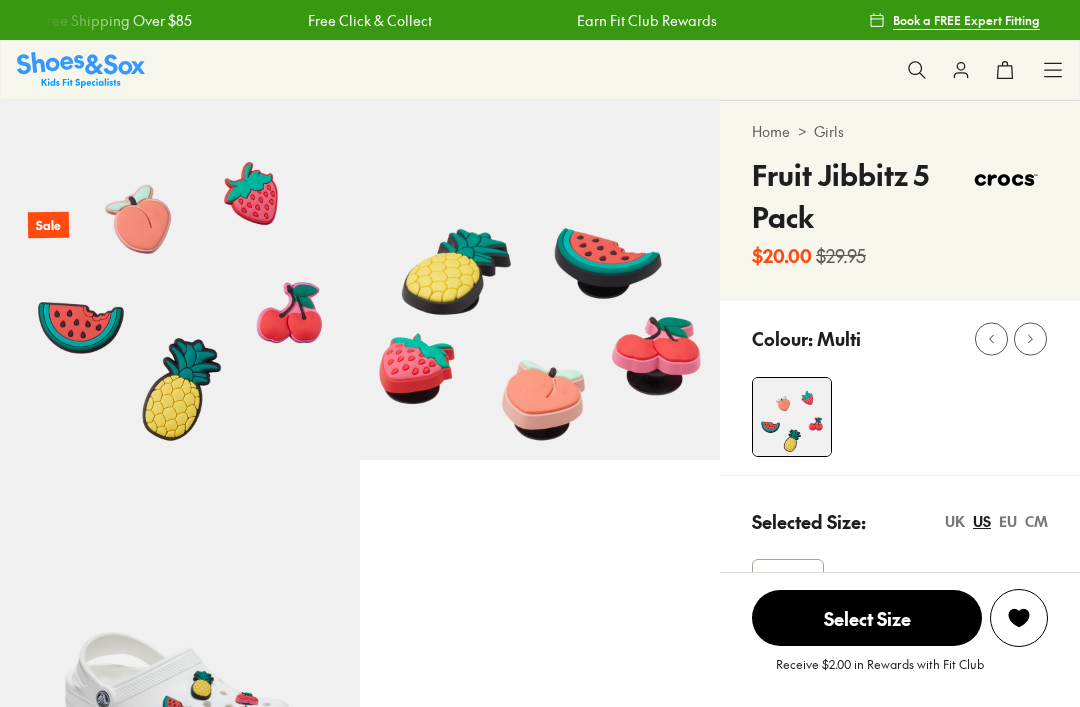 scroll, scrollTop: 0, scrollLeft: 0, axis: both 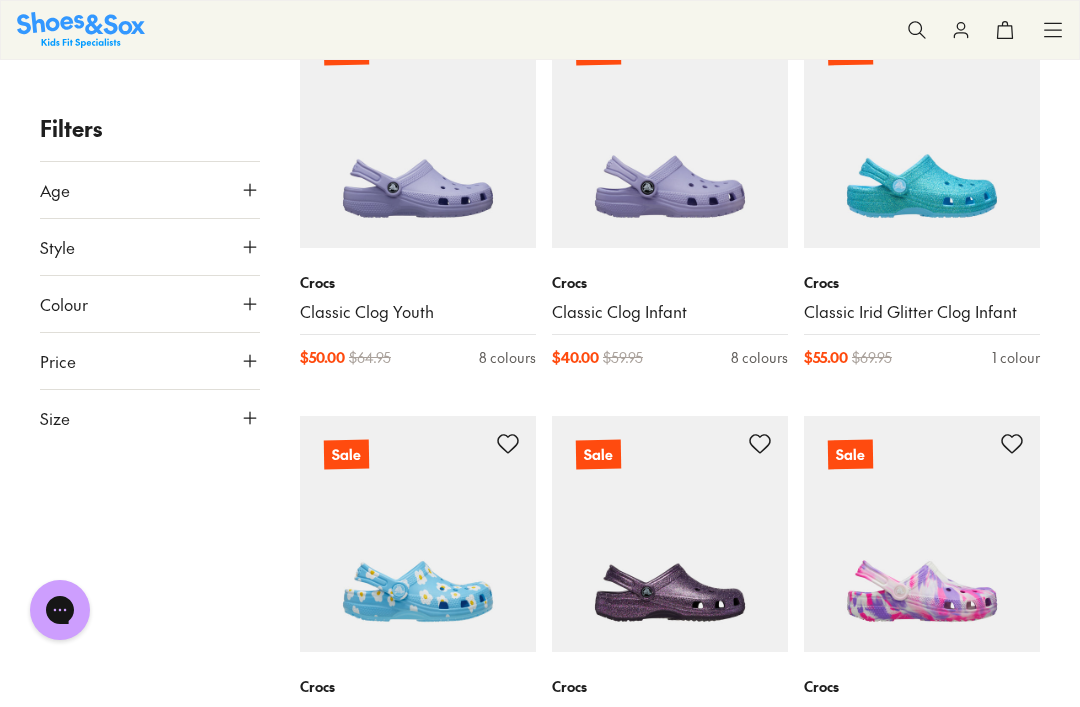 click at bounding box center [922, 534] 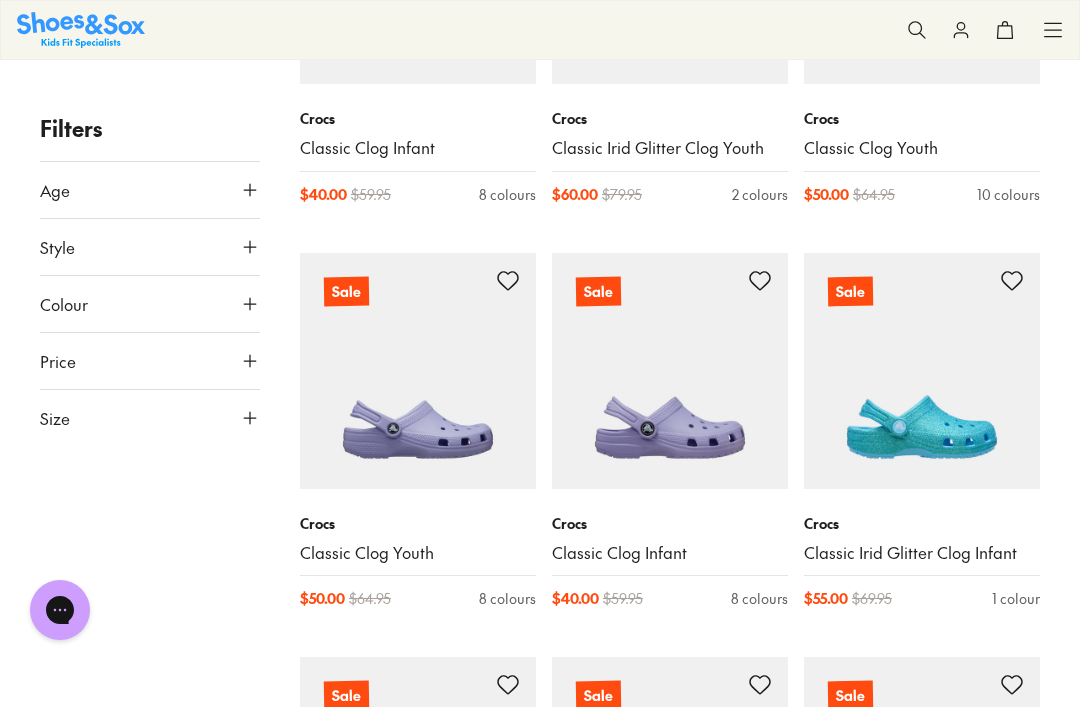 scroll, scrollTop: 5852, scrollLeft: 0, axis: vertical 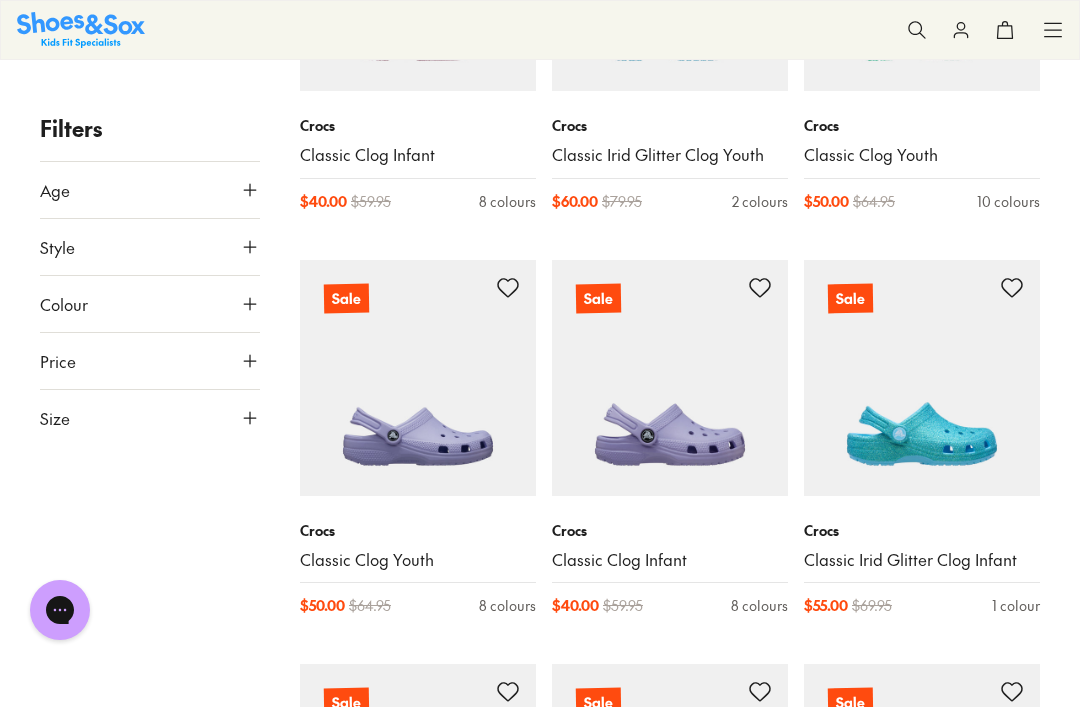 click 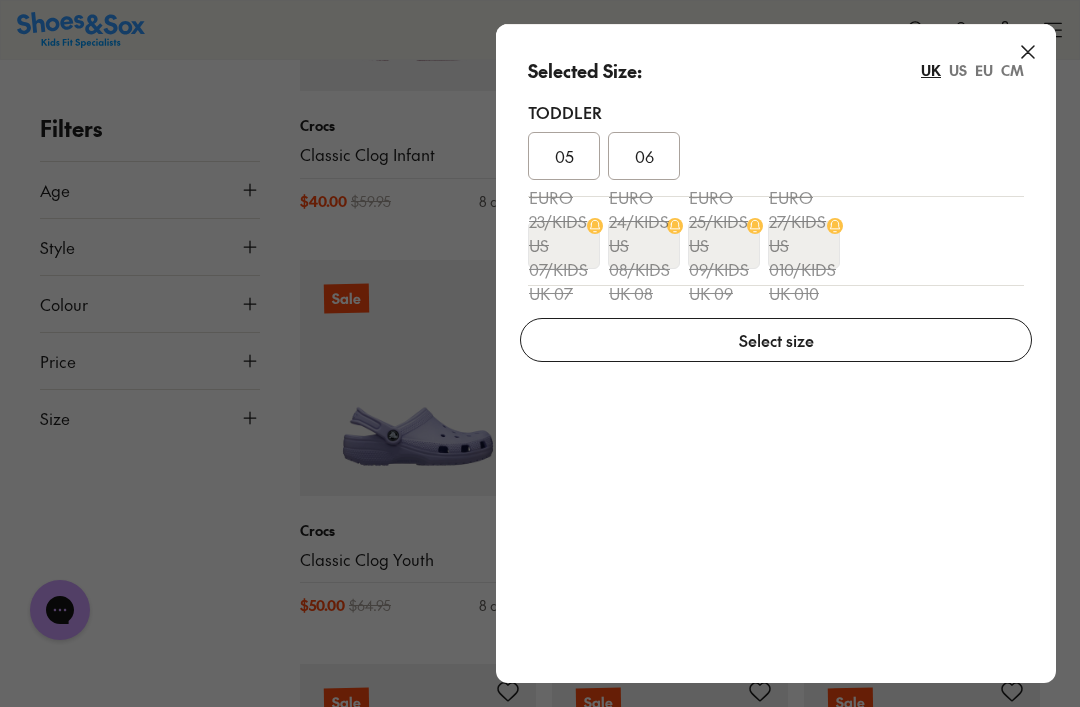 click 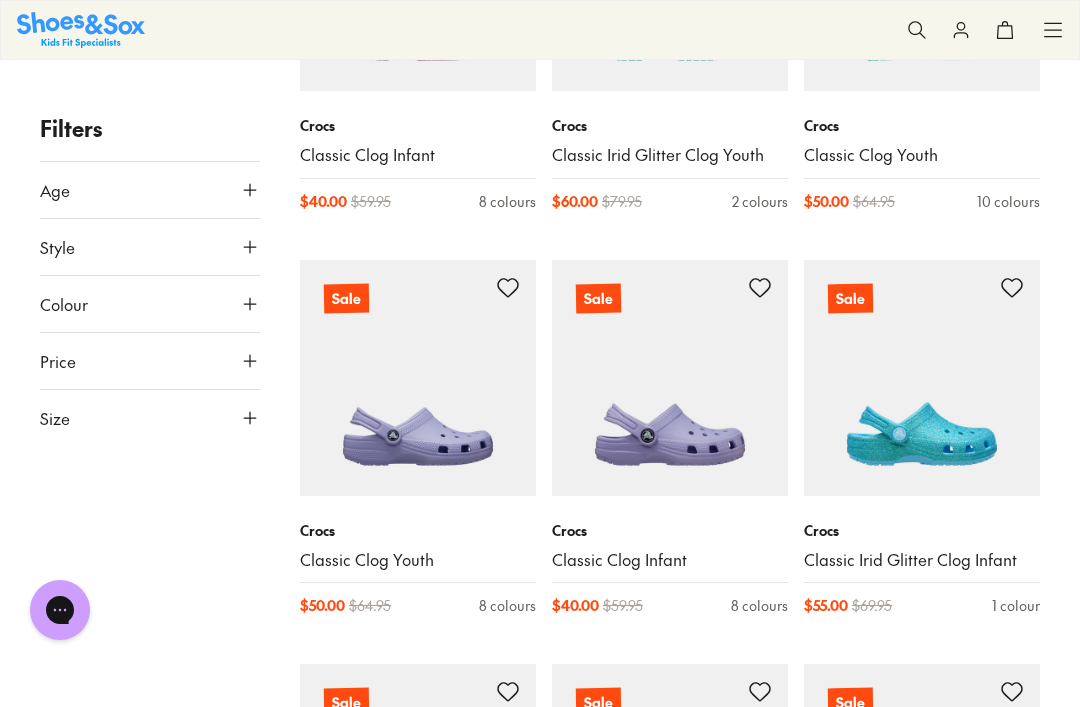 click 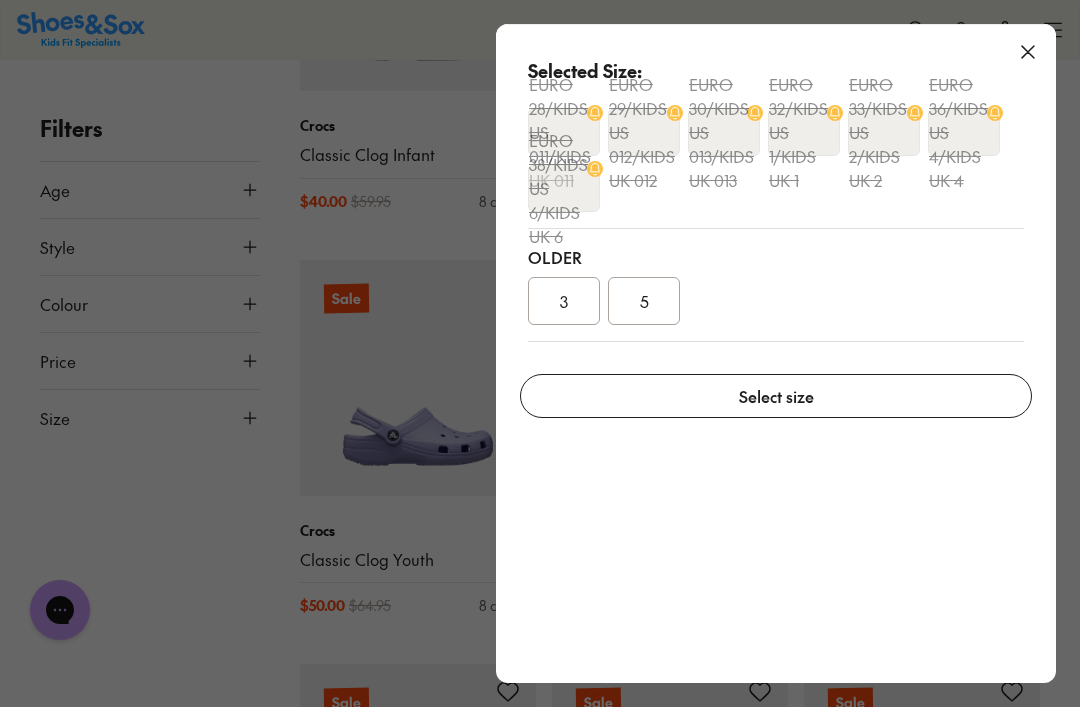 click 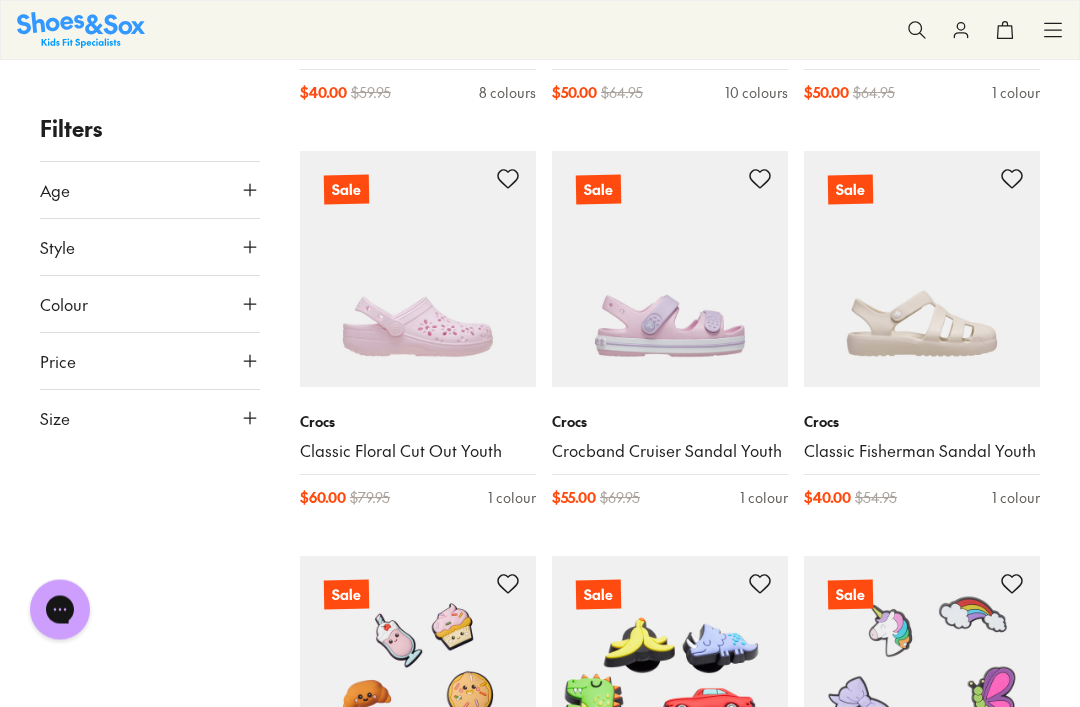 scroll, scrollTop: 4341, scrollLeft: 0, axis: vertical 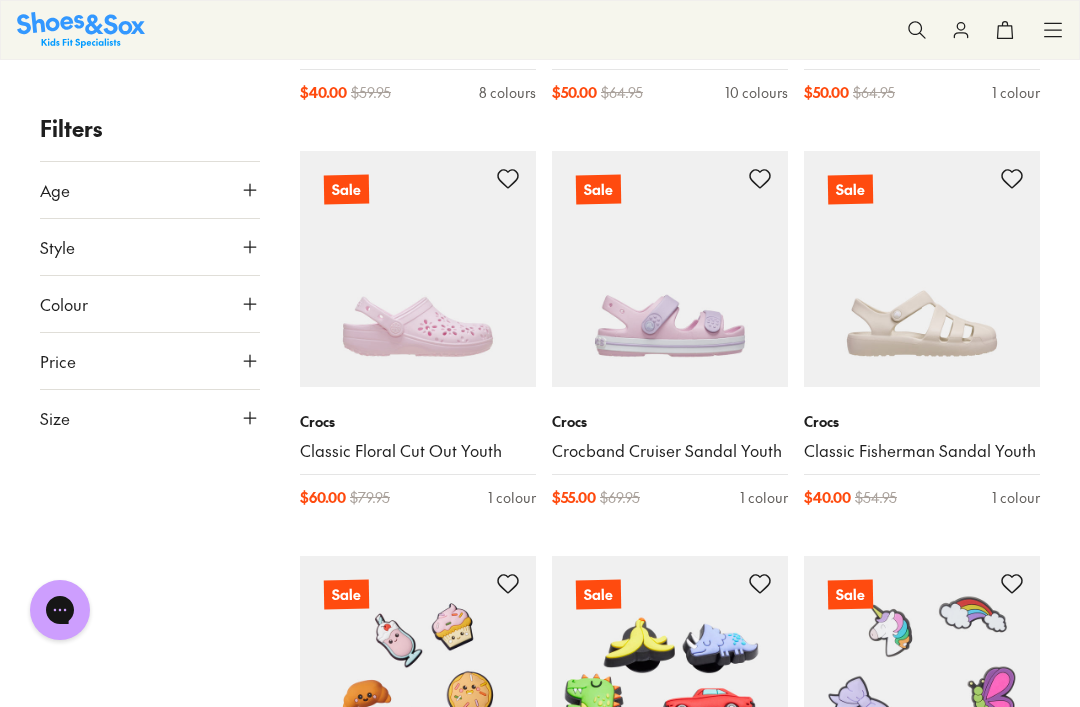 click 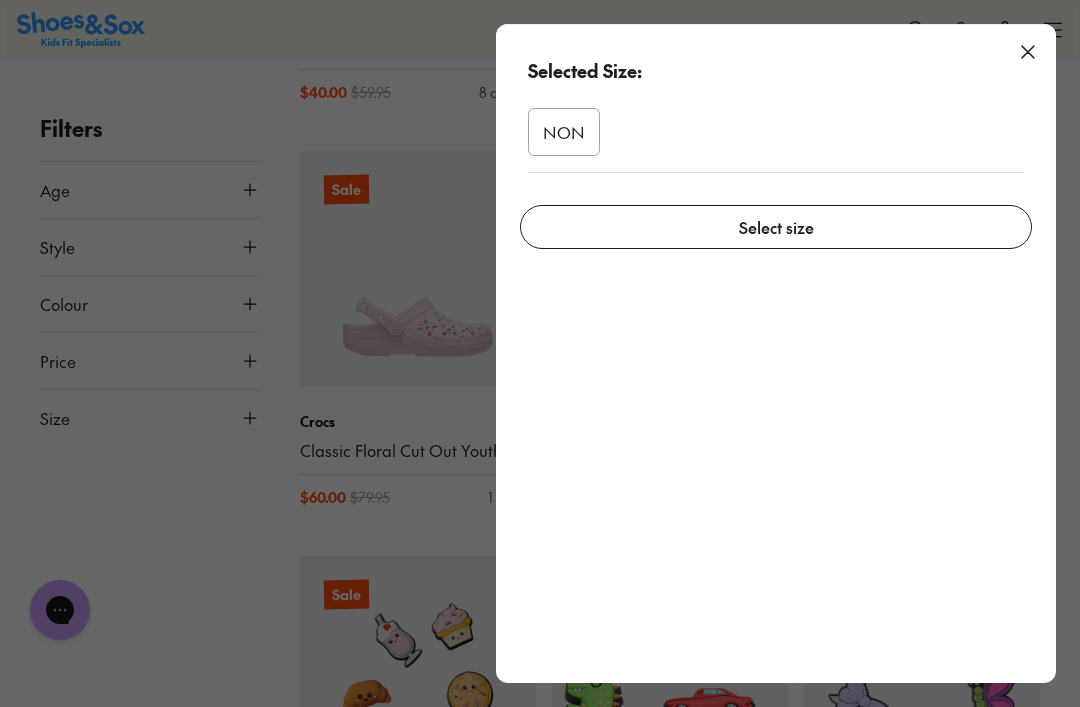 click on "Selected Size:   NON" at bounding box center [776, 106] 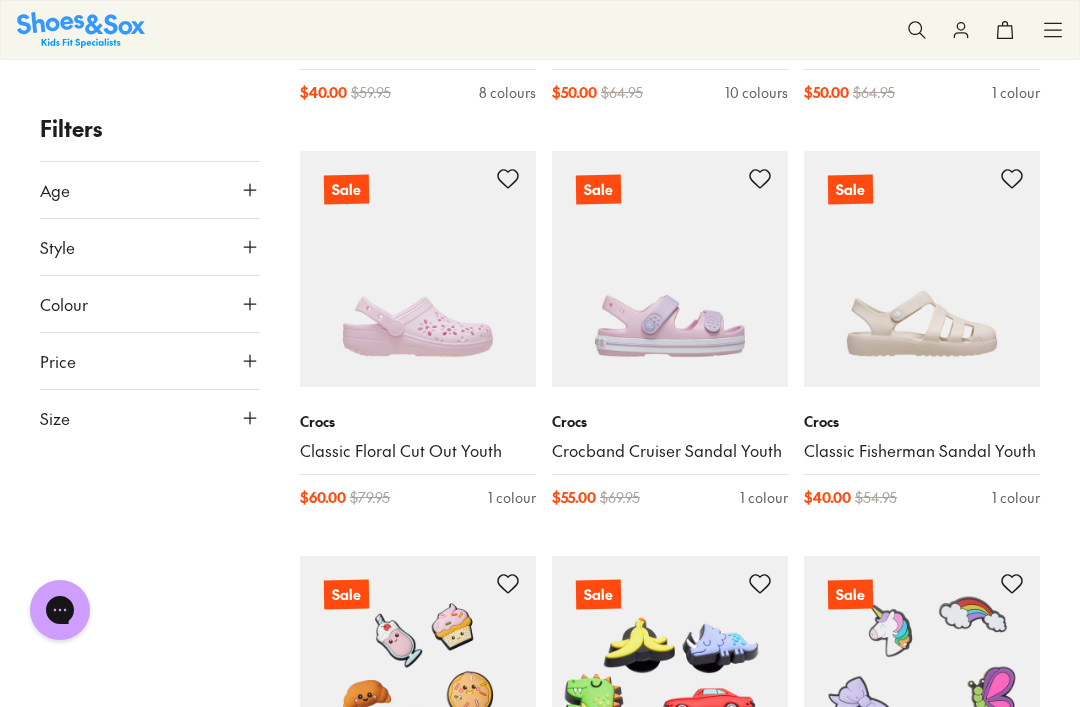 click at bounding box center [418, 674] 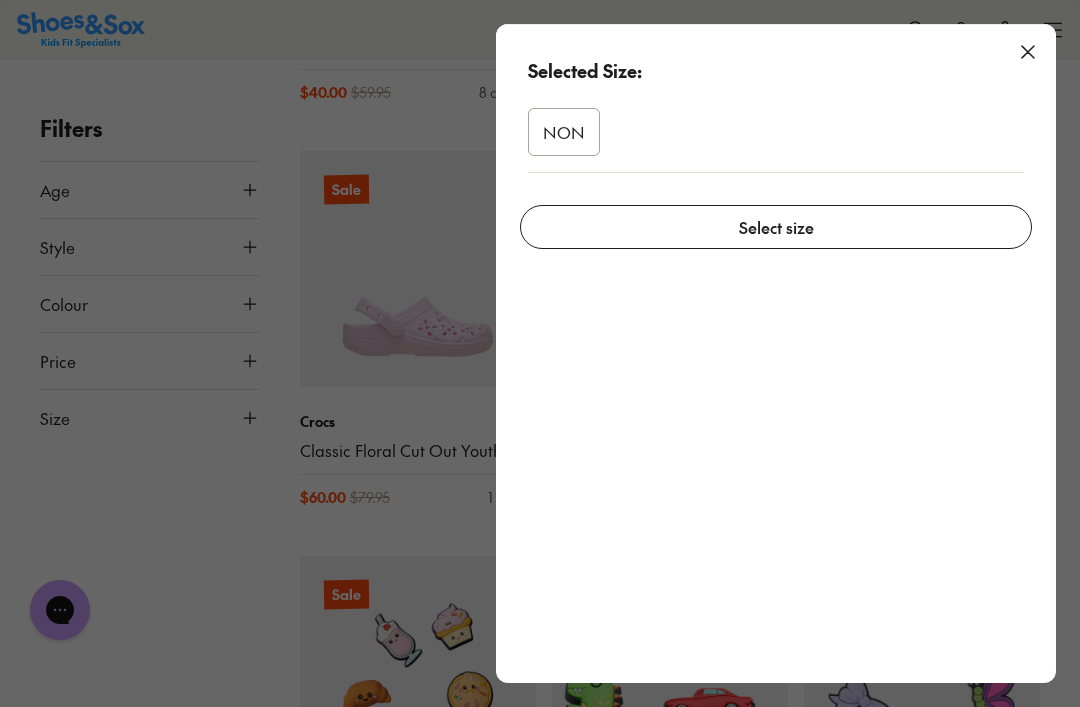 scroll, scrollTop: 4405, scrollLeft: 0, axis: vertical 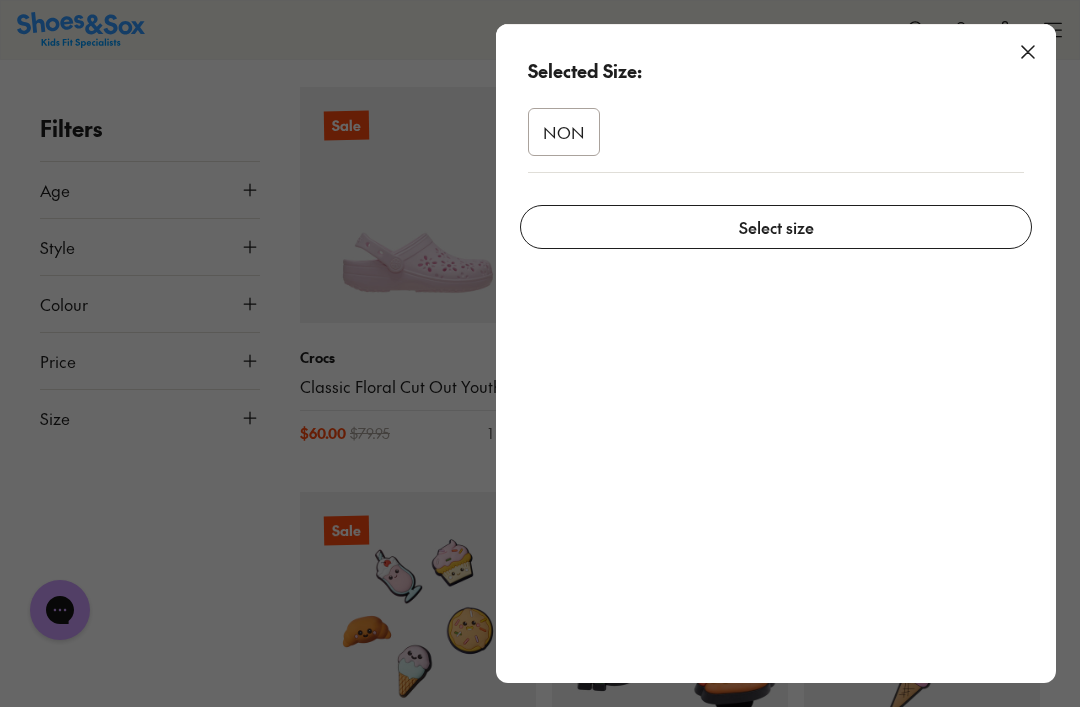 click 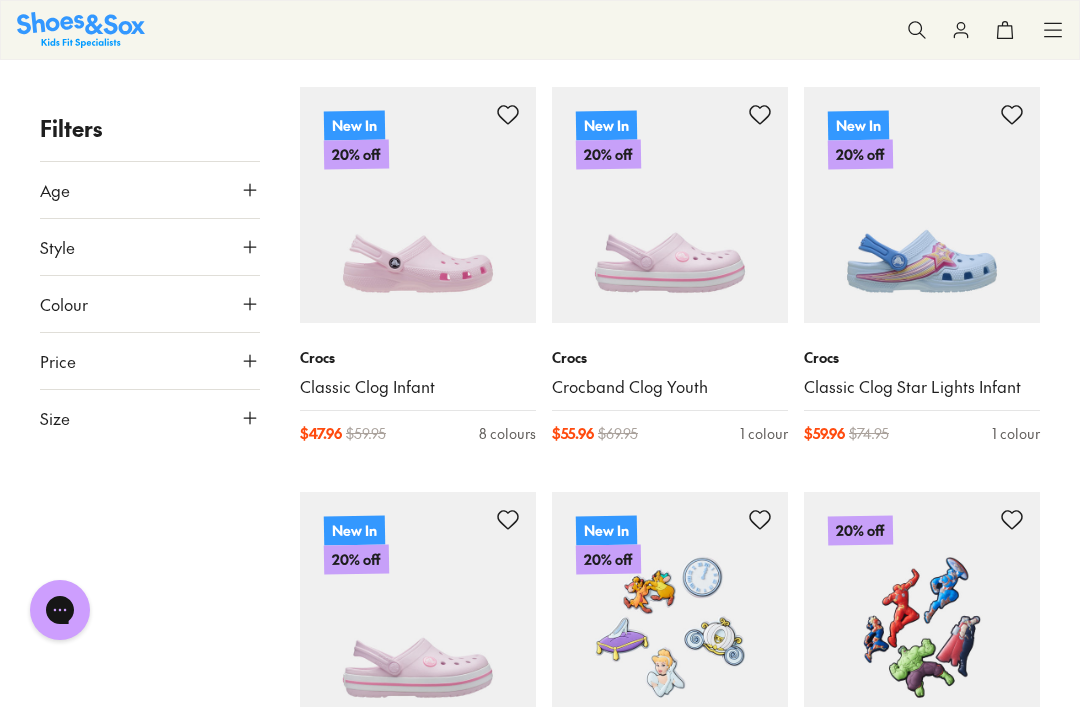 scroll, scrollTop: 2789, scrollLeft: 0, axis: vertical 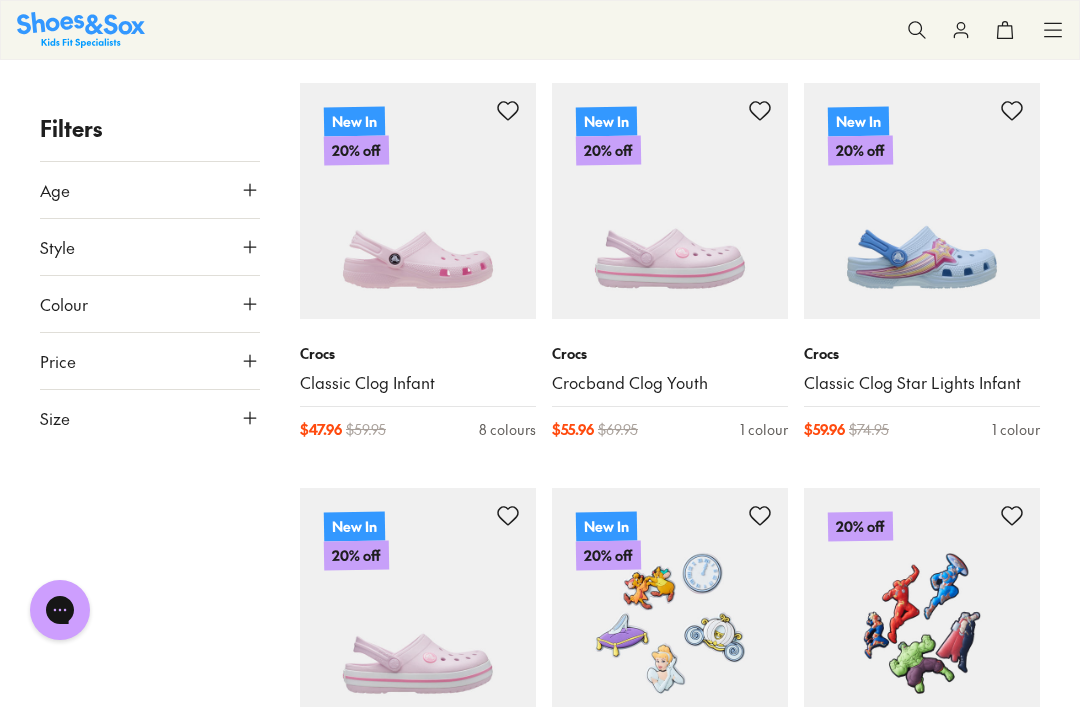 click at bounding box center [418, 201] 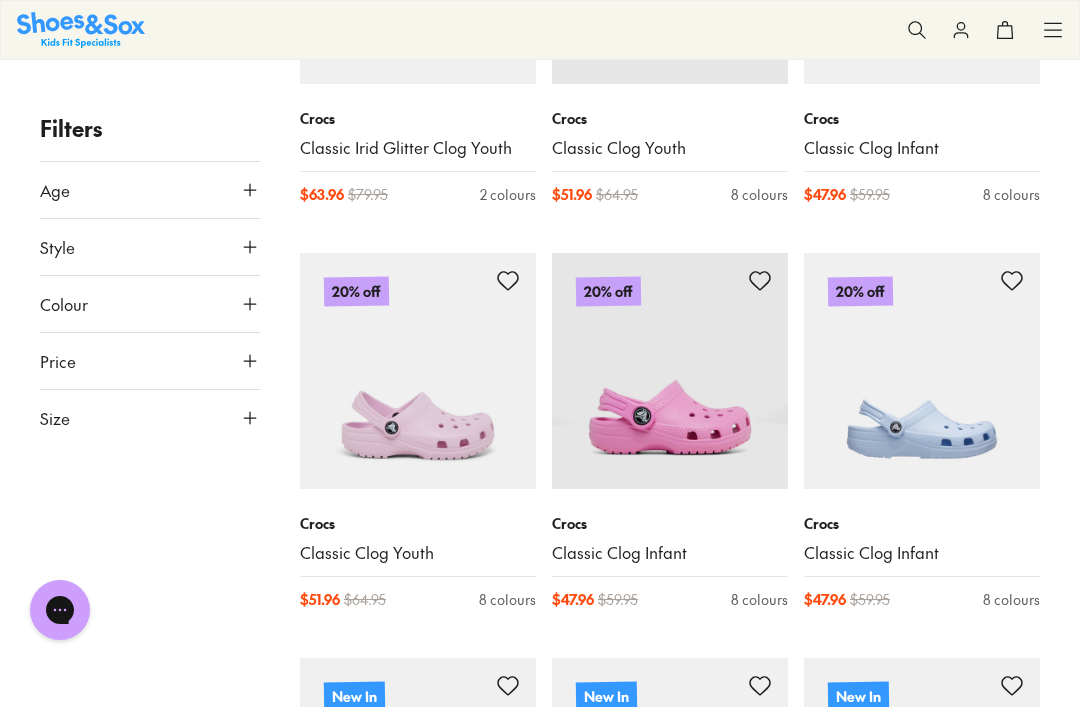scroll, scrollTop: 2213, scrollLeft: 0, axis: vertical 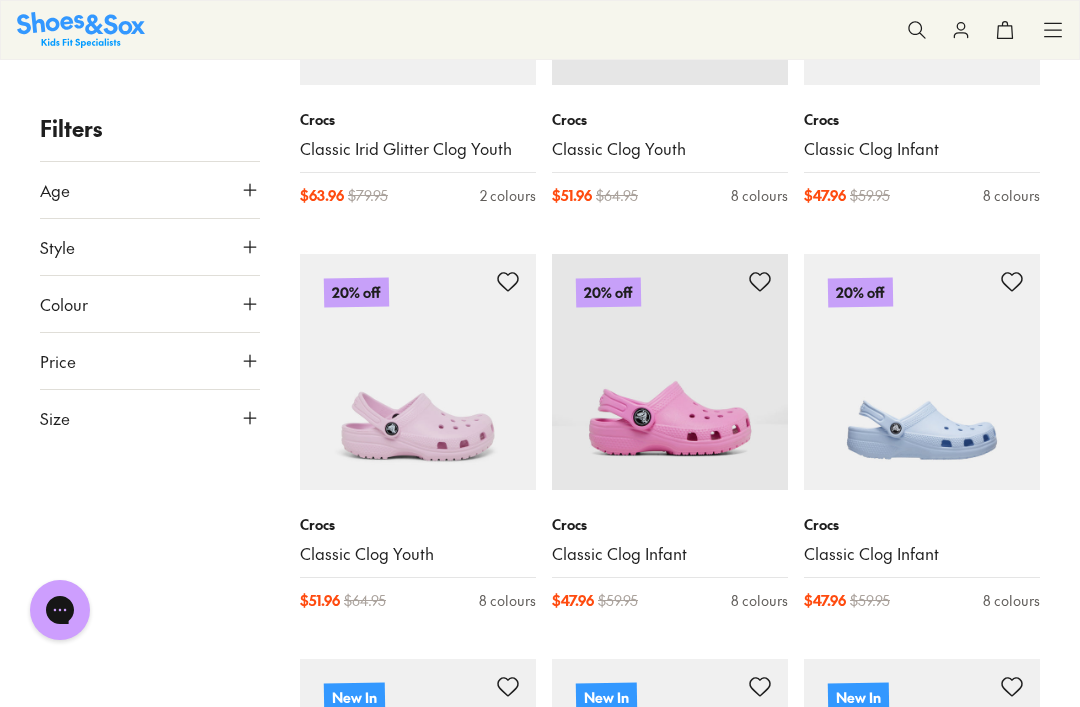 click at bounding box center [418, 372] 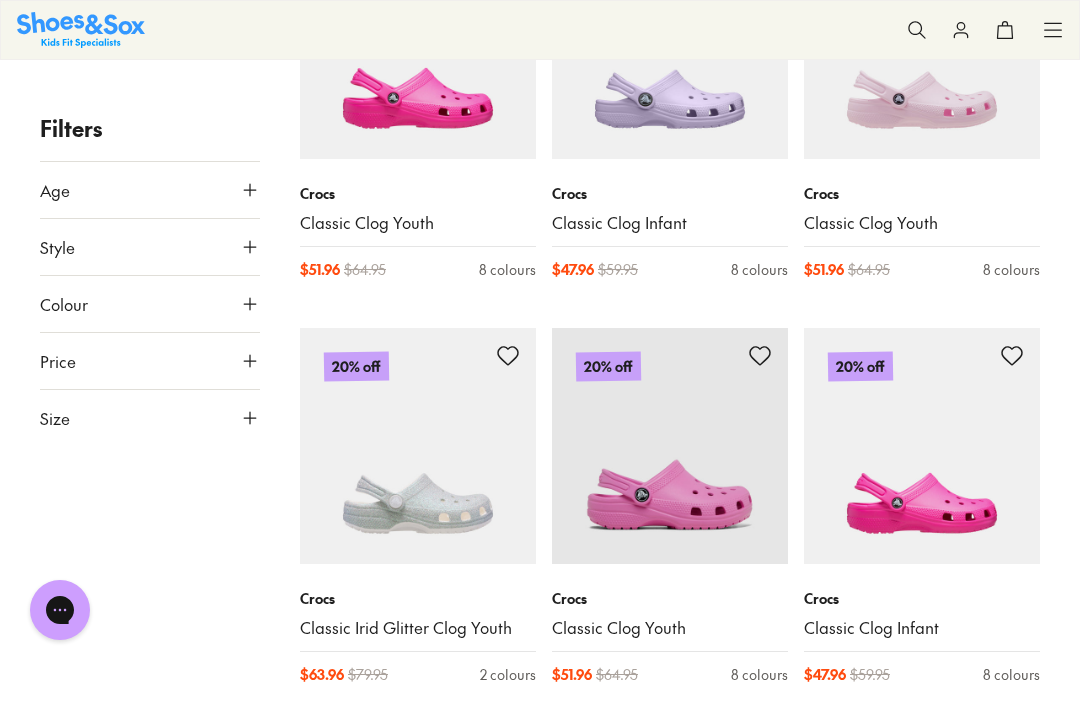 scroll, scrollTop: 1731, scrollLeft: 0, axis: vertical 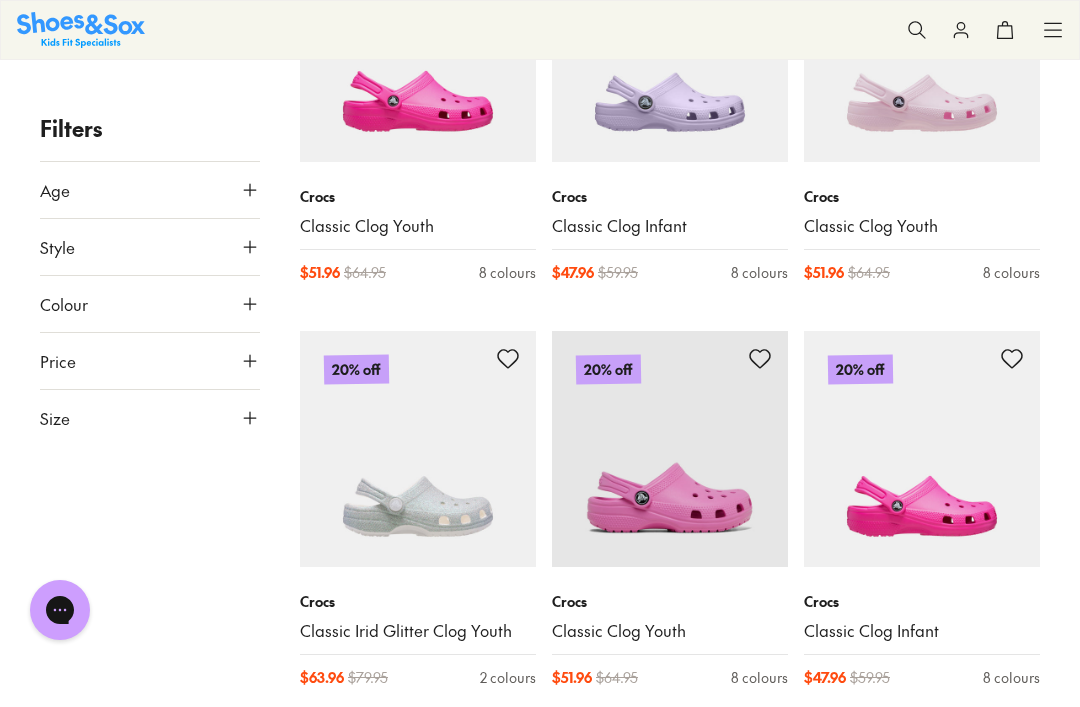 type on "****" 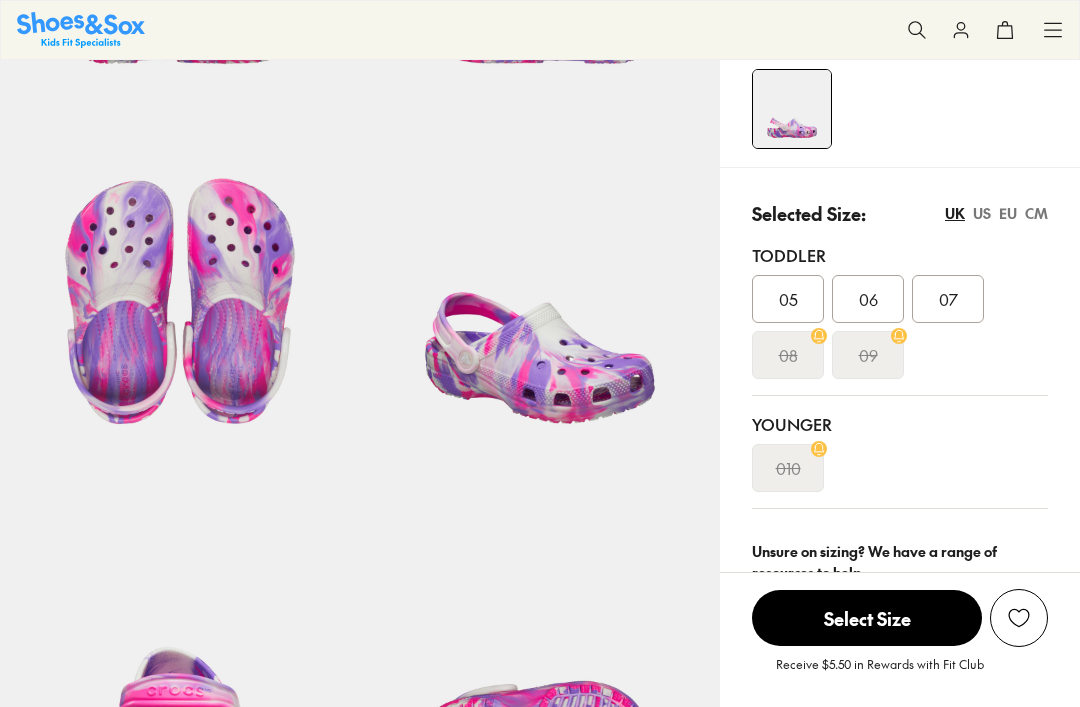 select on "*" 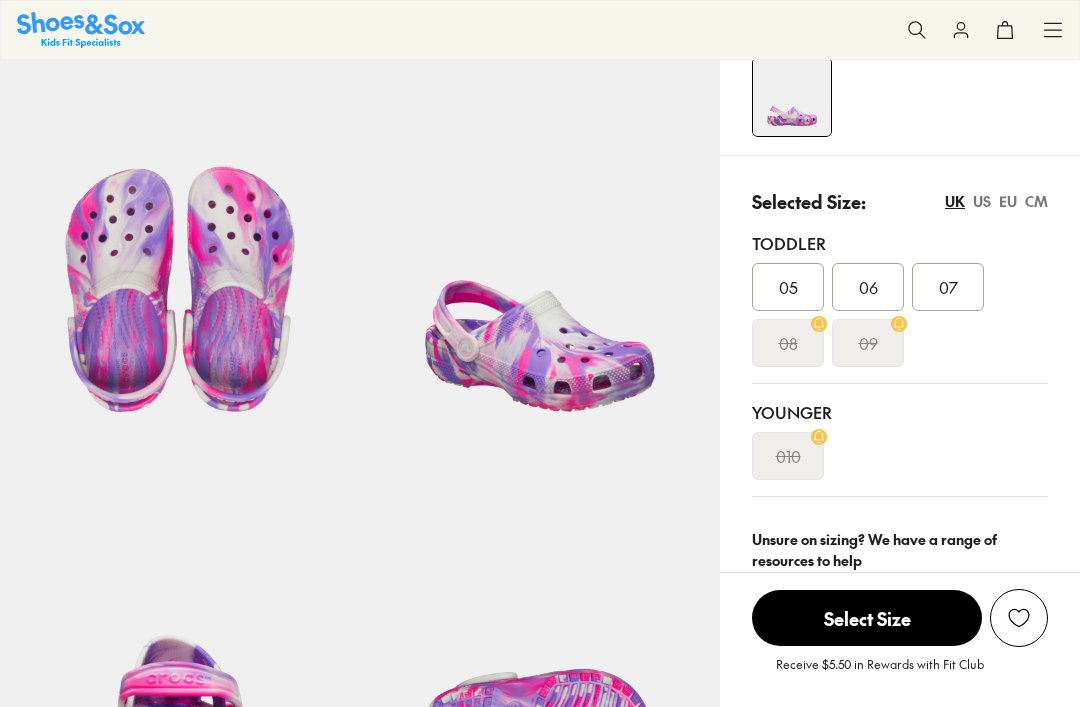 scroll, scrollTop: 0, scrollLeft: 0, axis: both 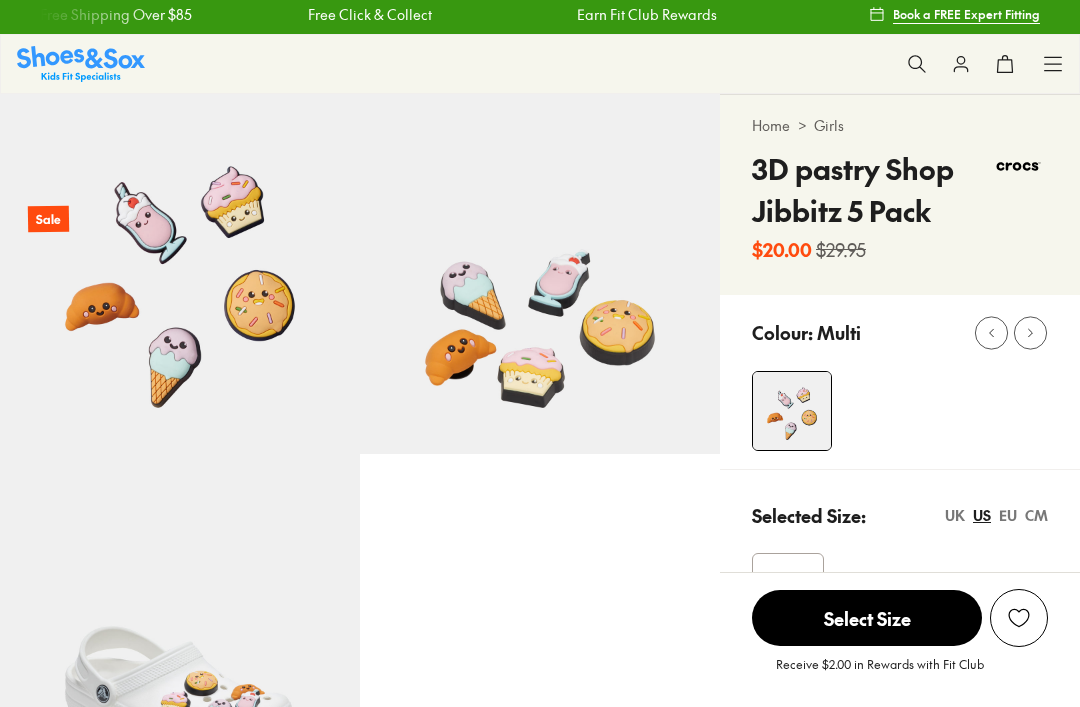 select on "*" 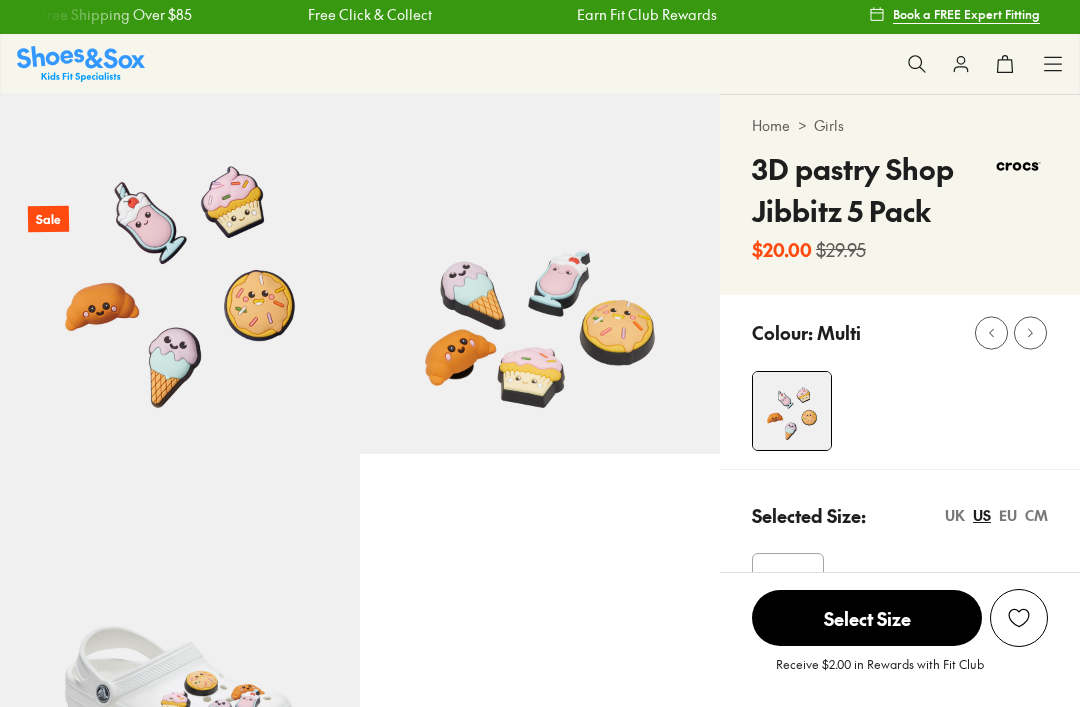 scroll, scrollTop: 0, scrollLeft: 0, axis: both 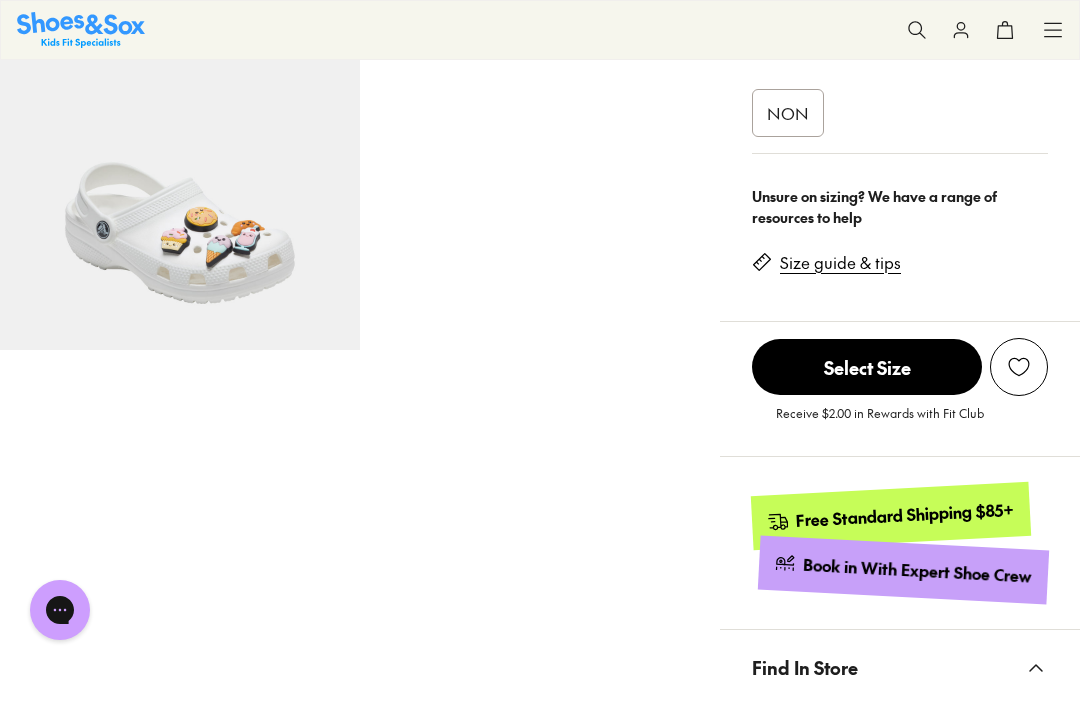 click at bounding box center (1019, 367) 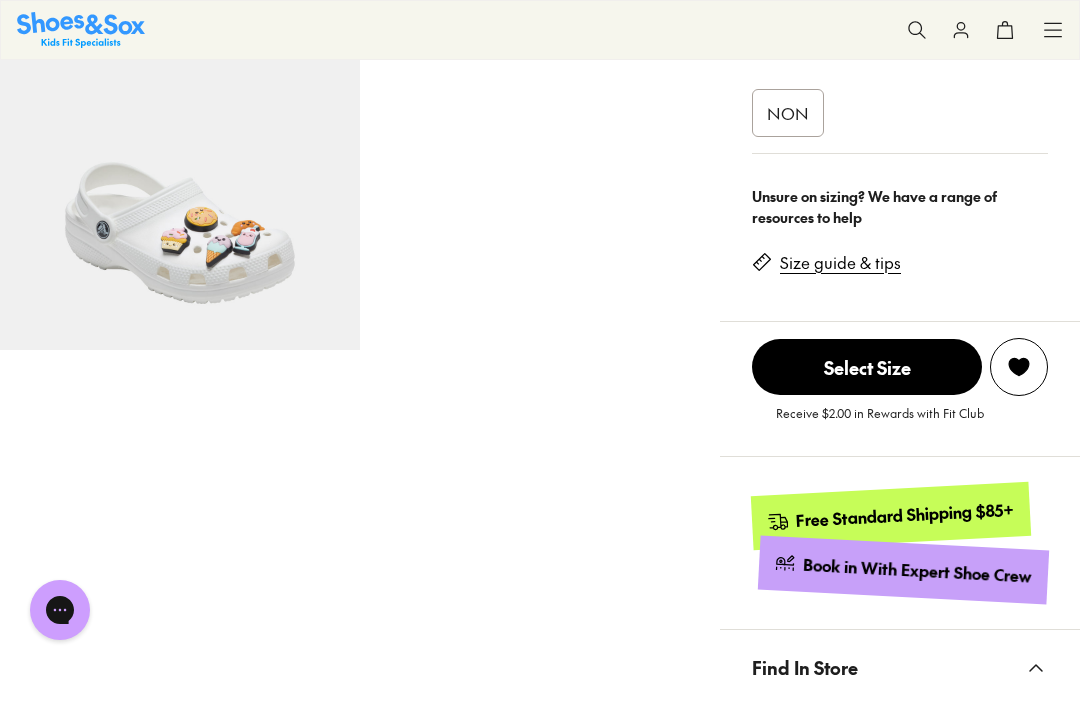 click at bounding box center [1019, 367] 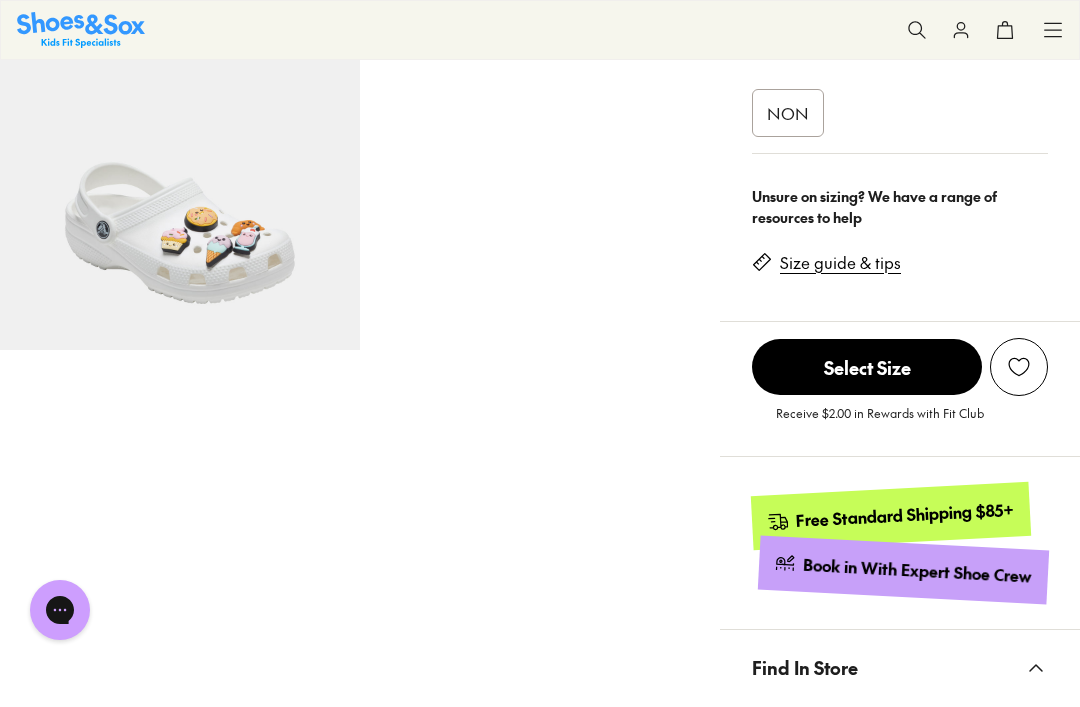 click at bounding box center (1019, 367) 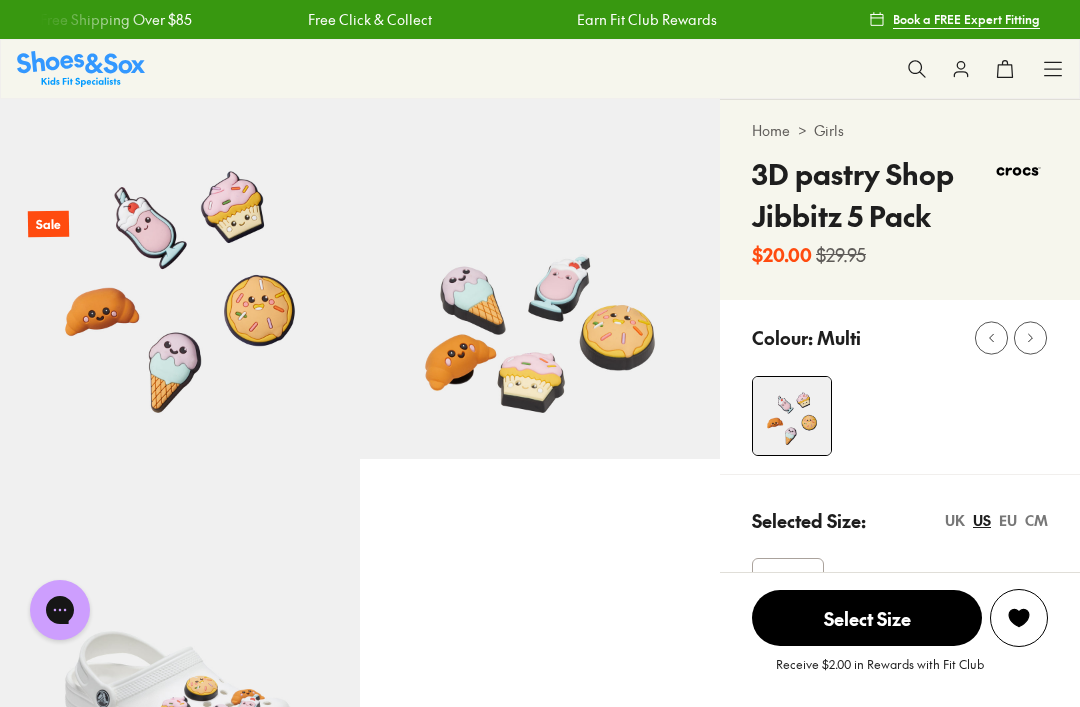 scroll, scrollTop: 0, scrollLeft: 0, axis: both 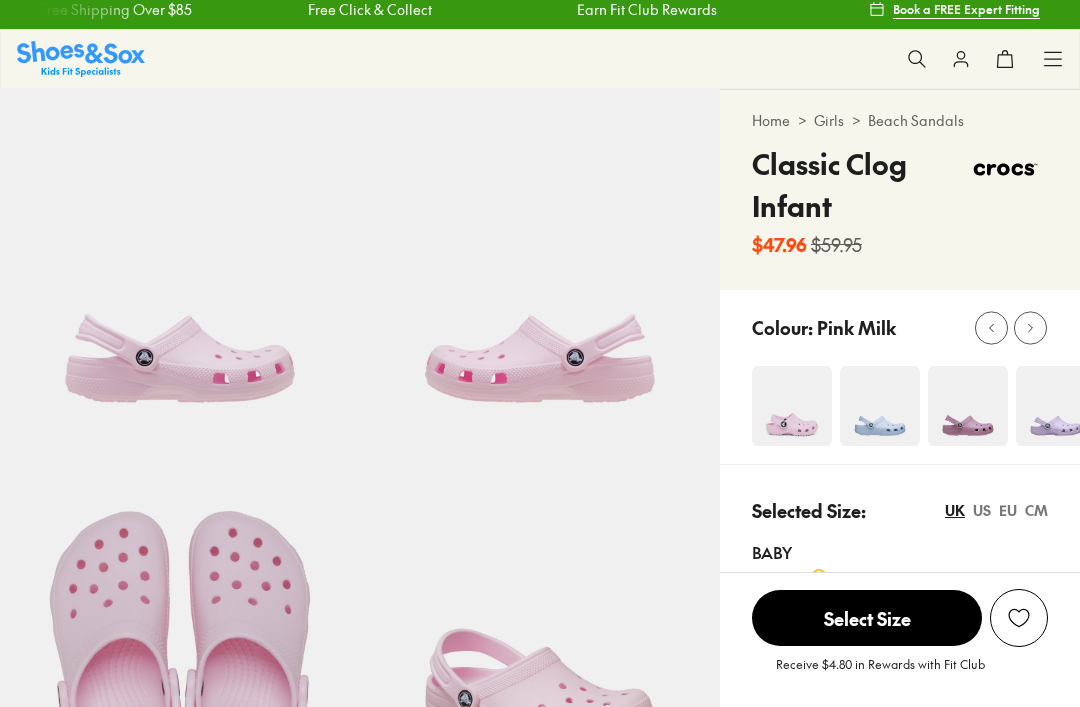 select on "*" 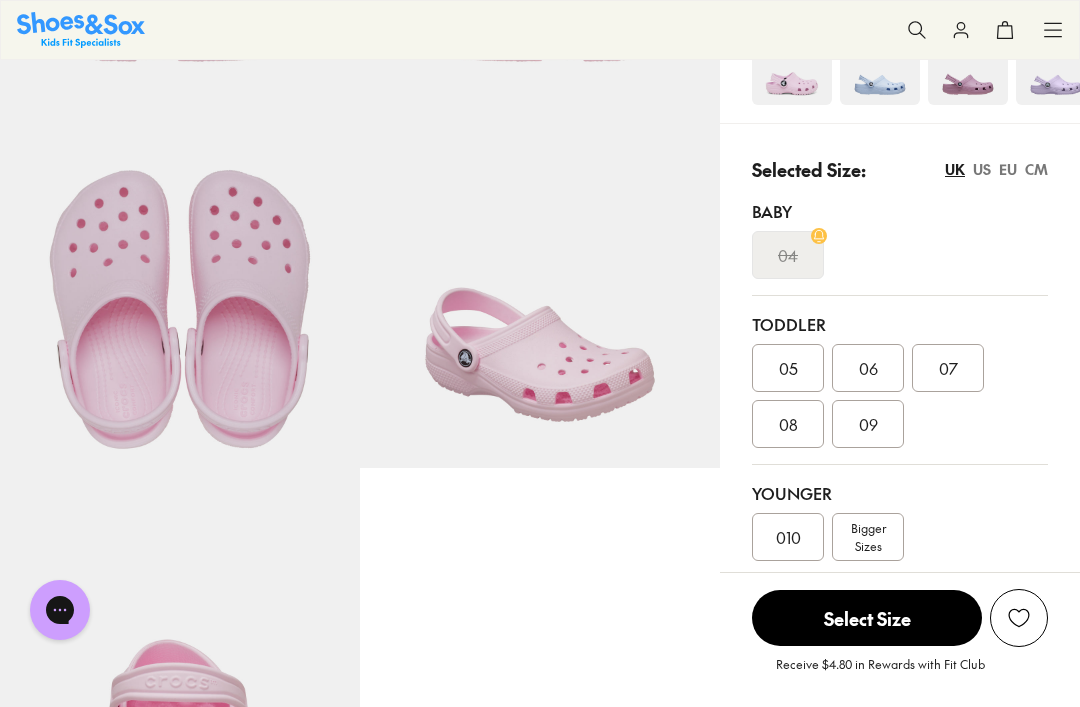 scroll, scrollTop: 353, scrollLeft: 0, axis: vertical 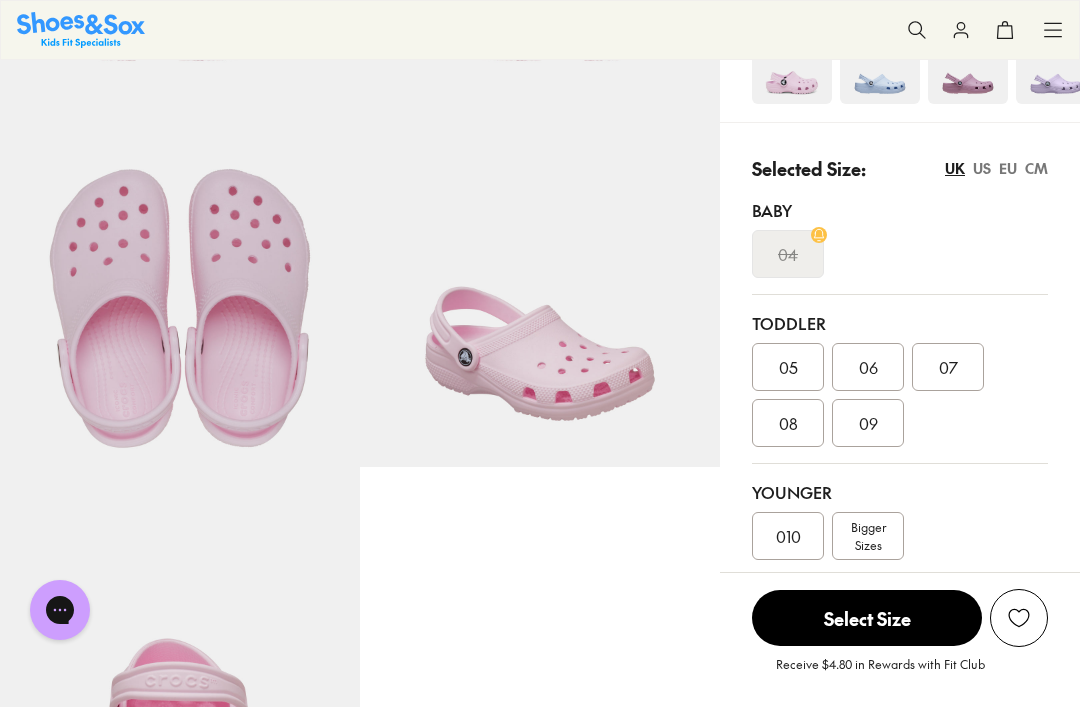 click on "Bigger Sizes" at bounding box center [868, 536] 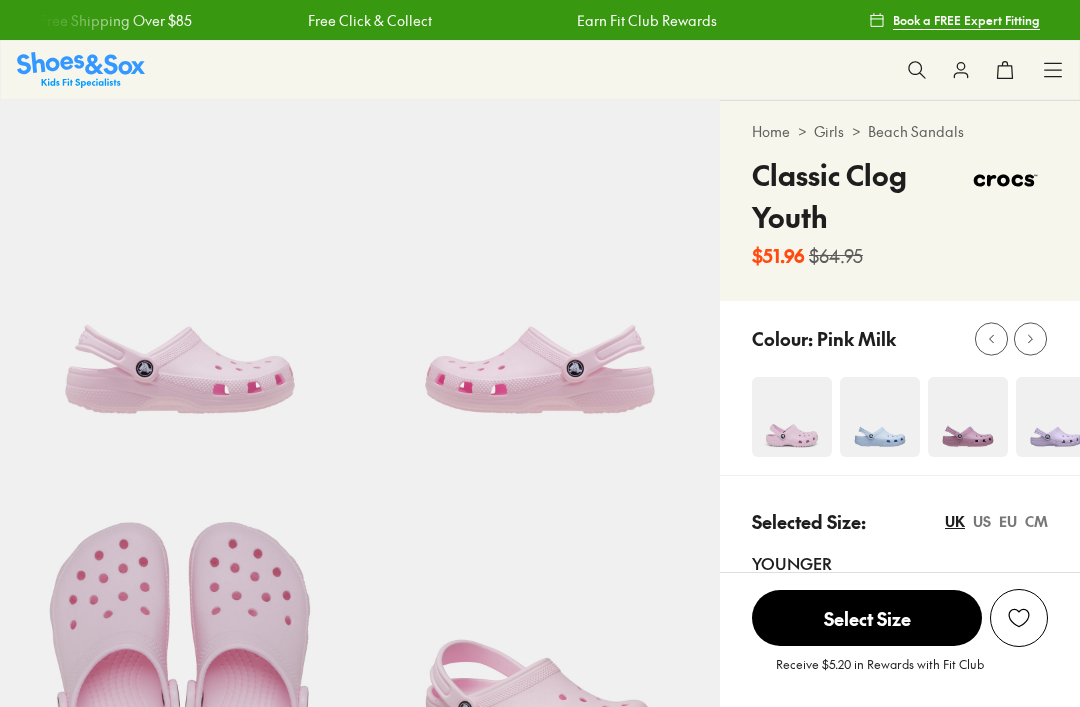 scroll, scrollTop: 199, scrollLeft: 0, axis: vertical 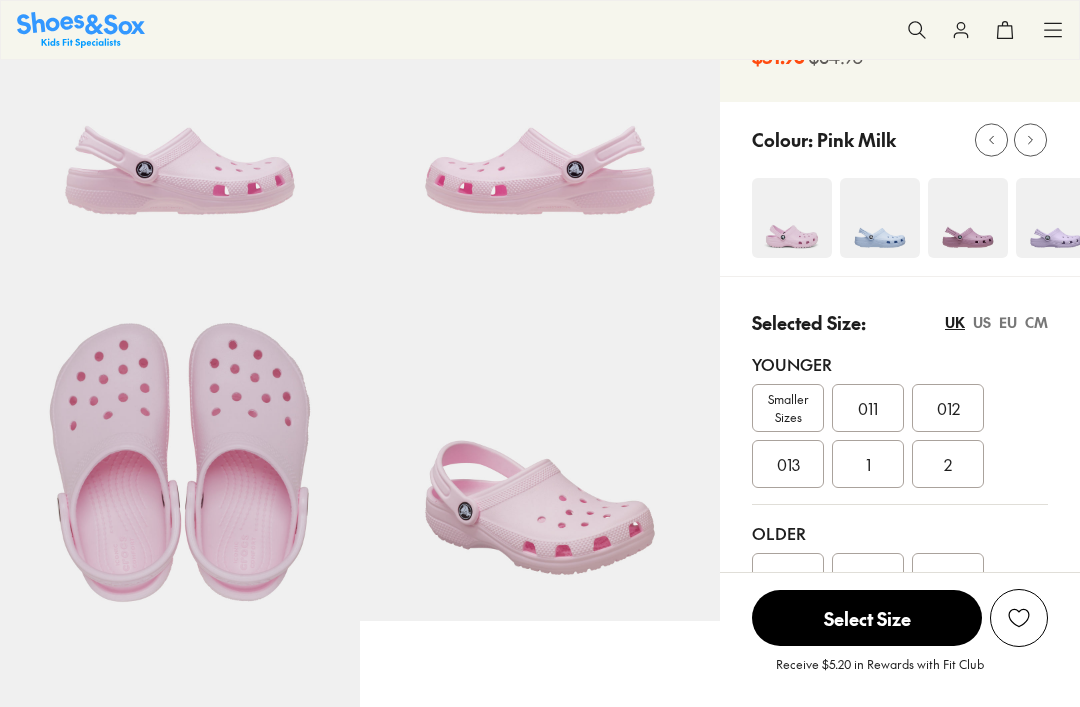 select on "*" 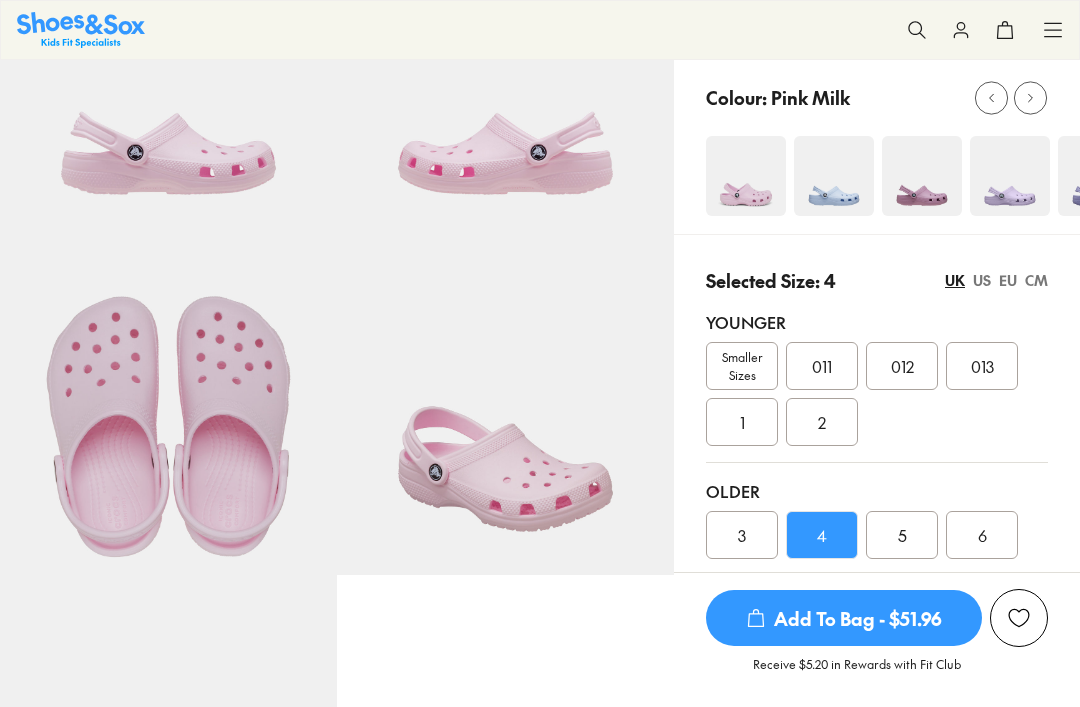 scroll, scrollTop: 299, scrollLeft: 0, axis: vertical 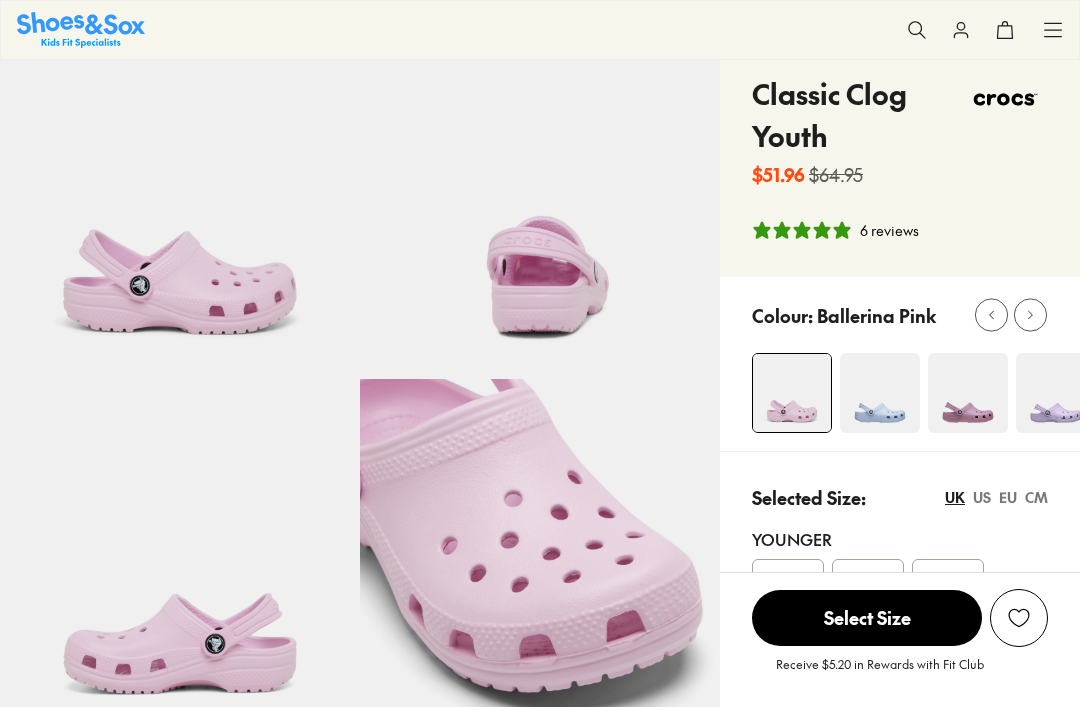 select on "*" 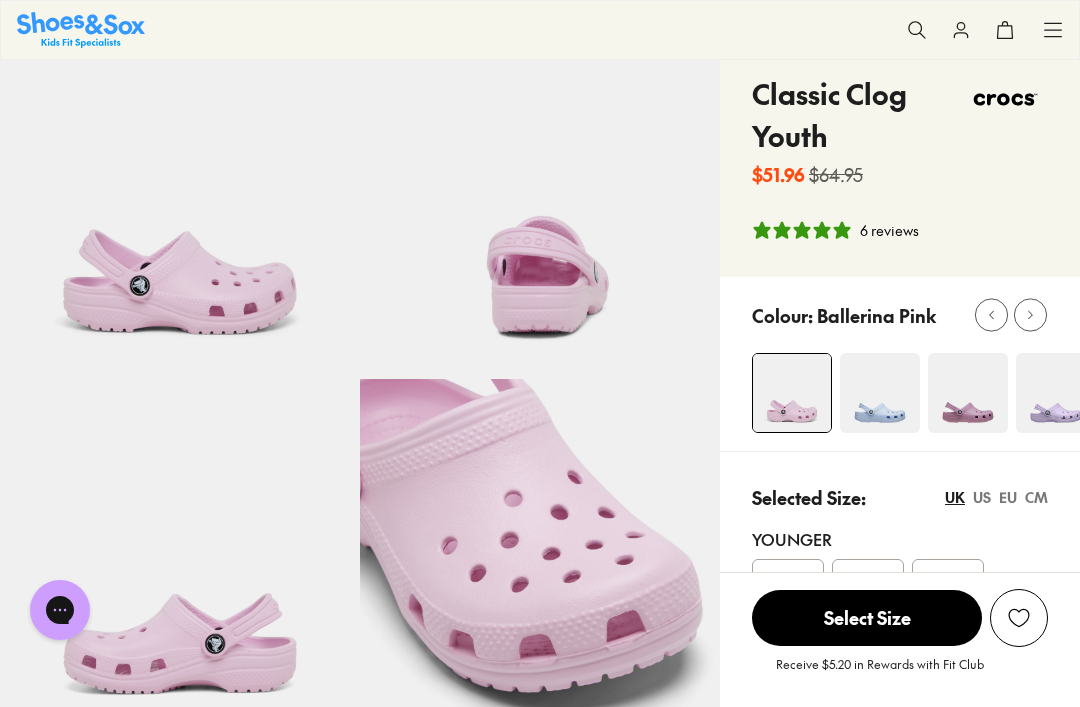 scroll, scrollTop: 0, scrollLeft: 0, axis: both 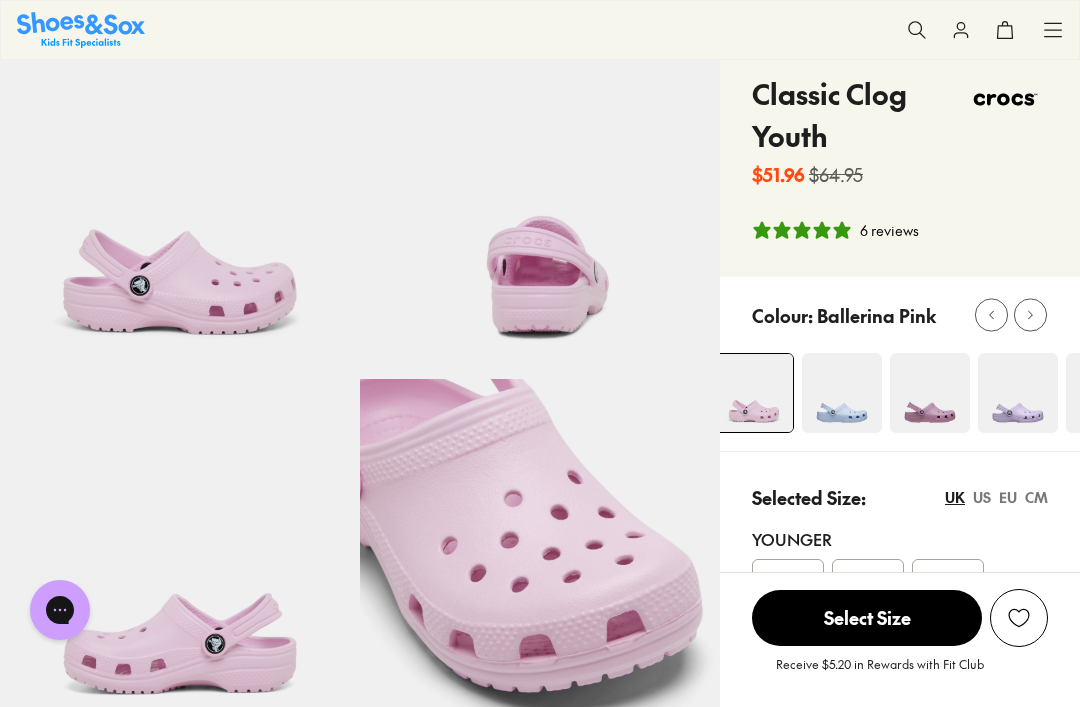 click 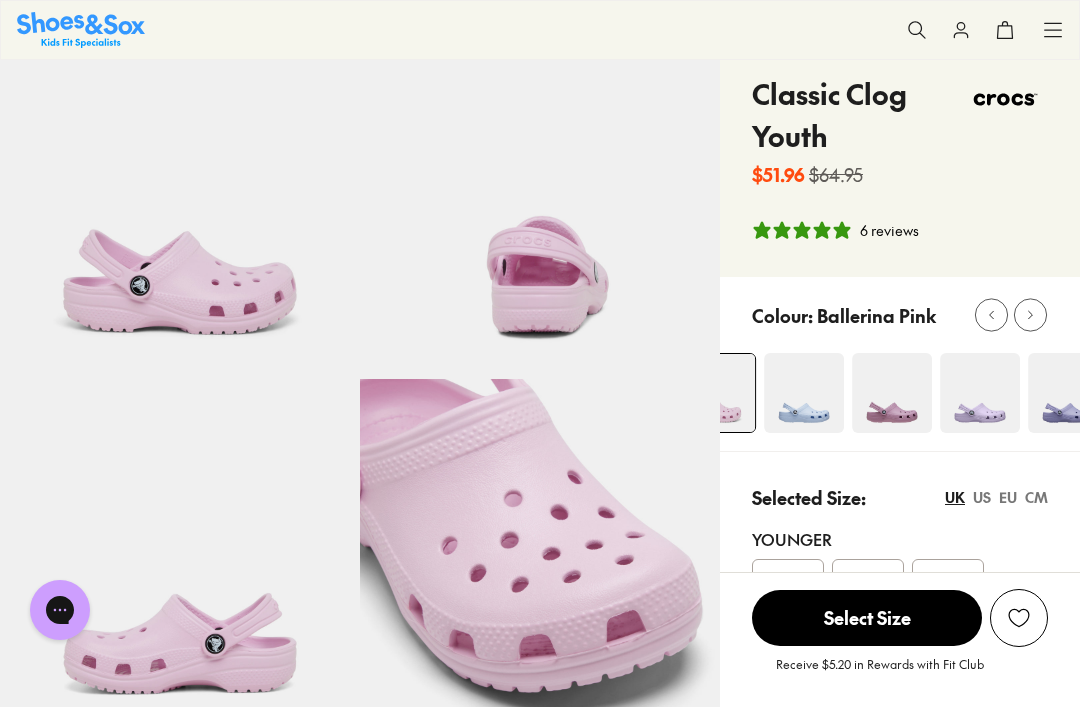 click at bounding box center (980, 393) 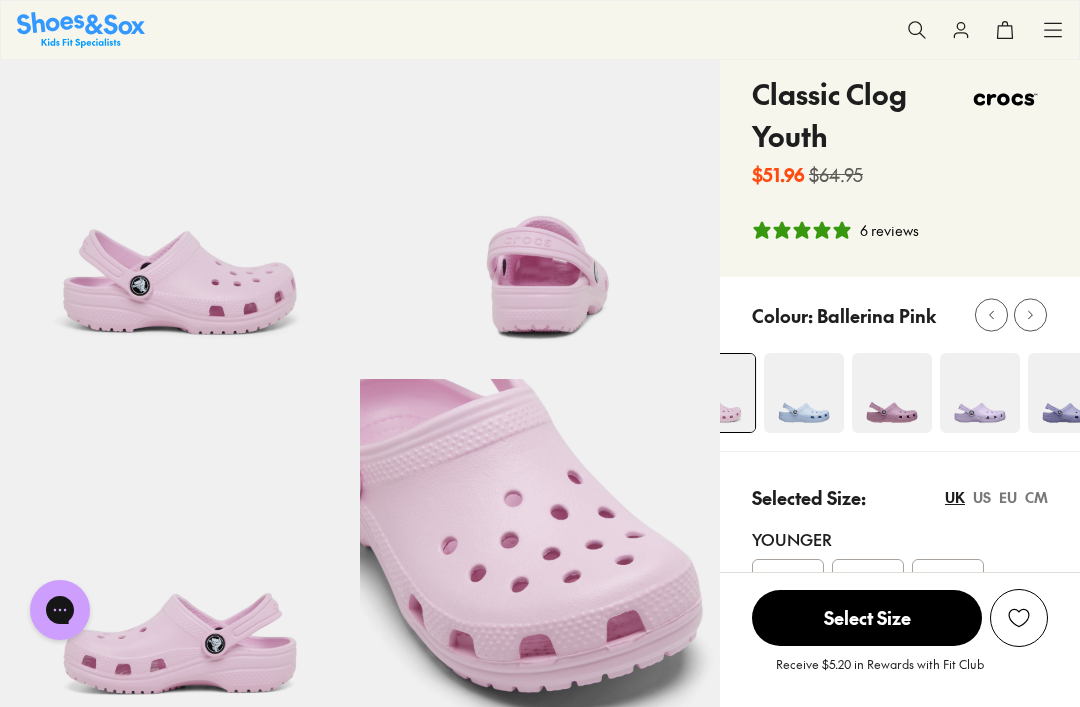 scroll, scrollTop: 145, scrollLeft: 0, axis: vertical 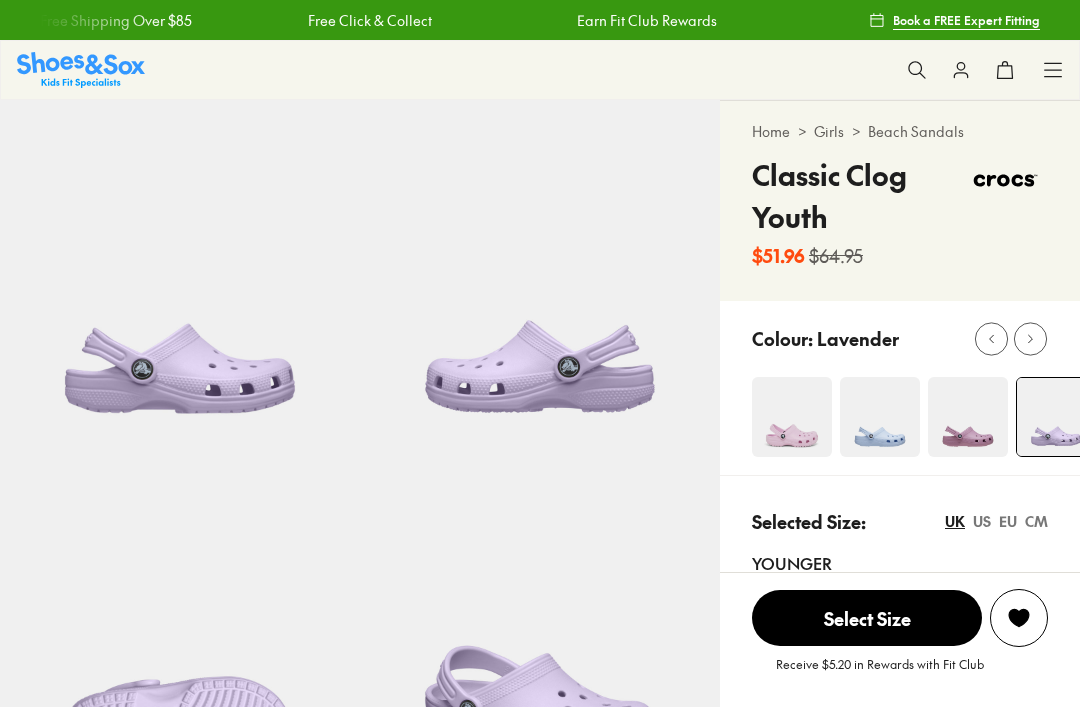 select on "*" 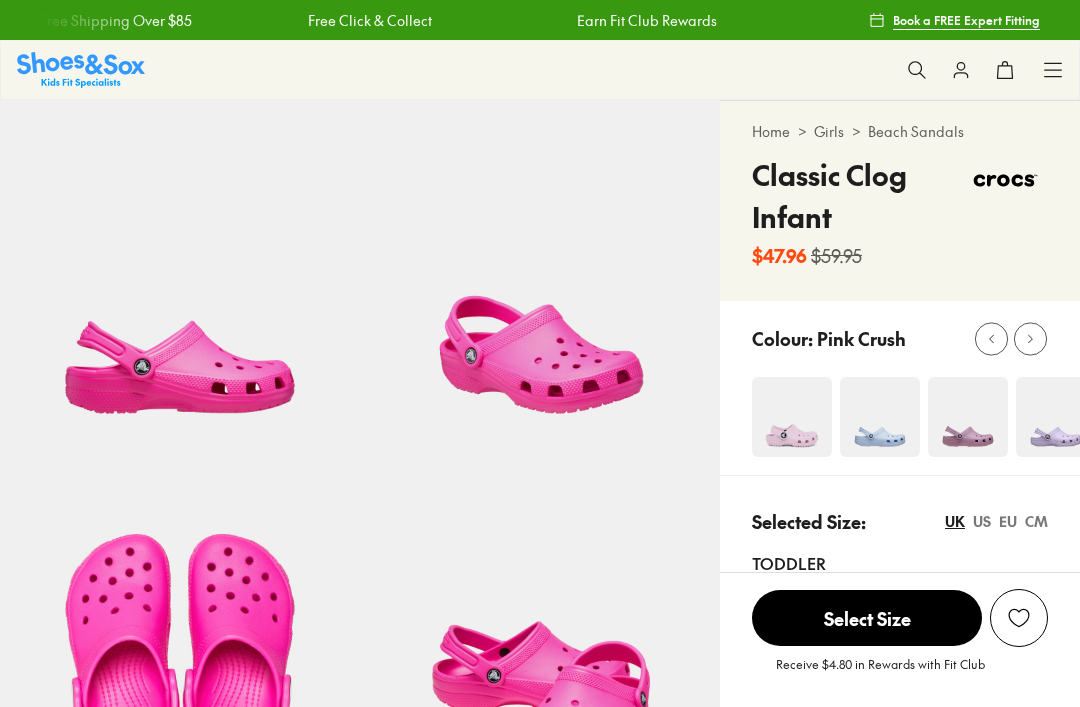 scroll, scrollTop: 228, scrollLeft: 0, axis: vertical 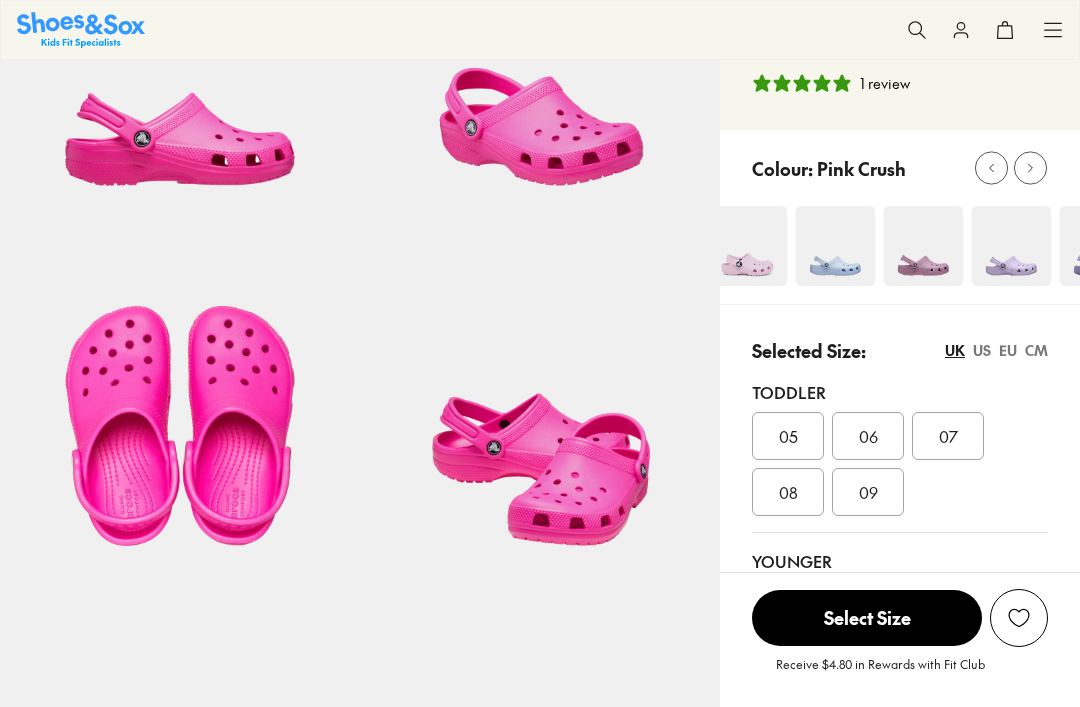 click at bounding box center (1011, 246) 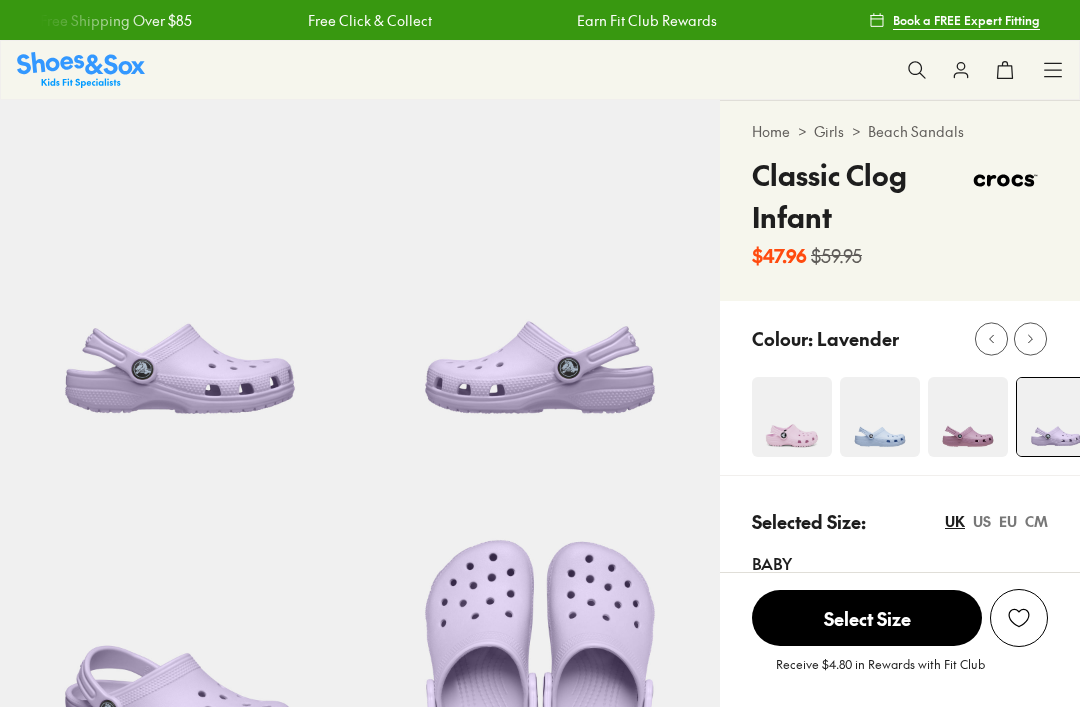 select on "*" 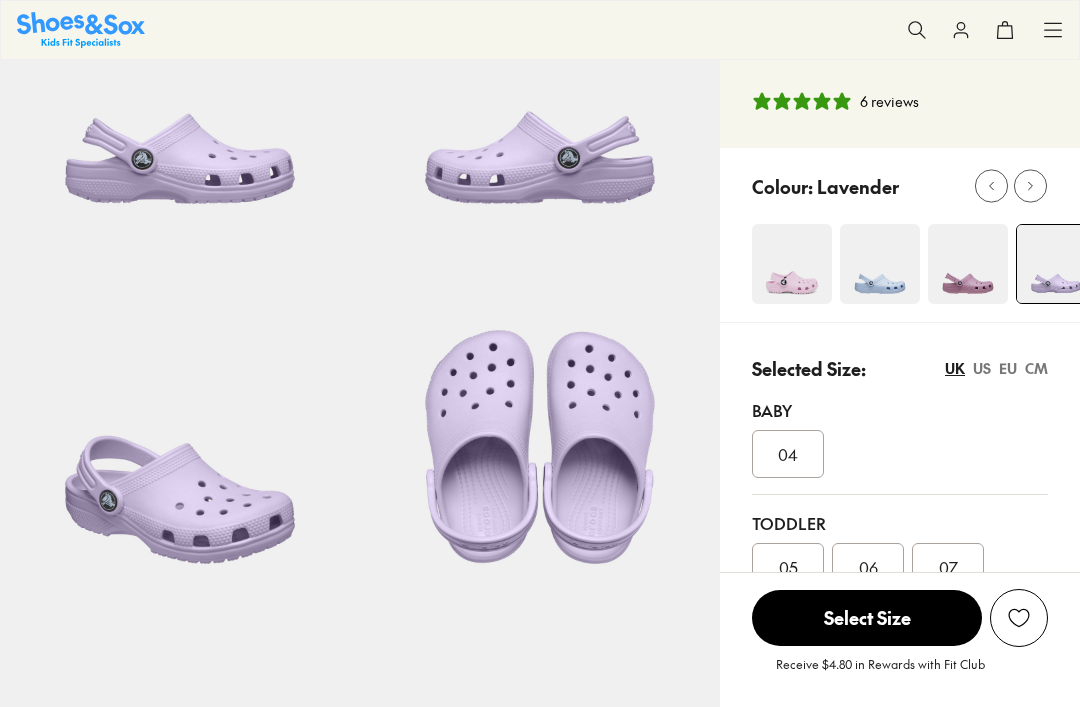 scroll, scrollTop: 210, scrollLeft: 0, axis: vertical 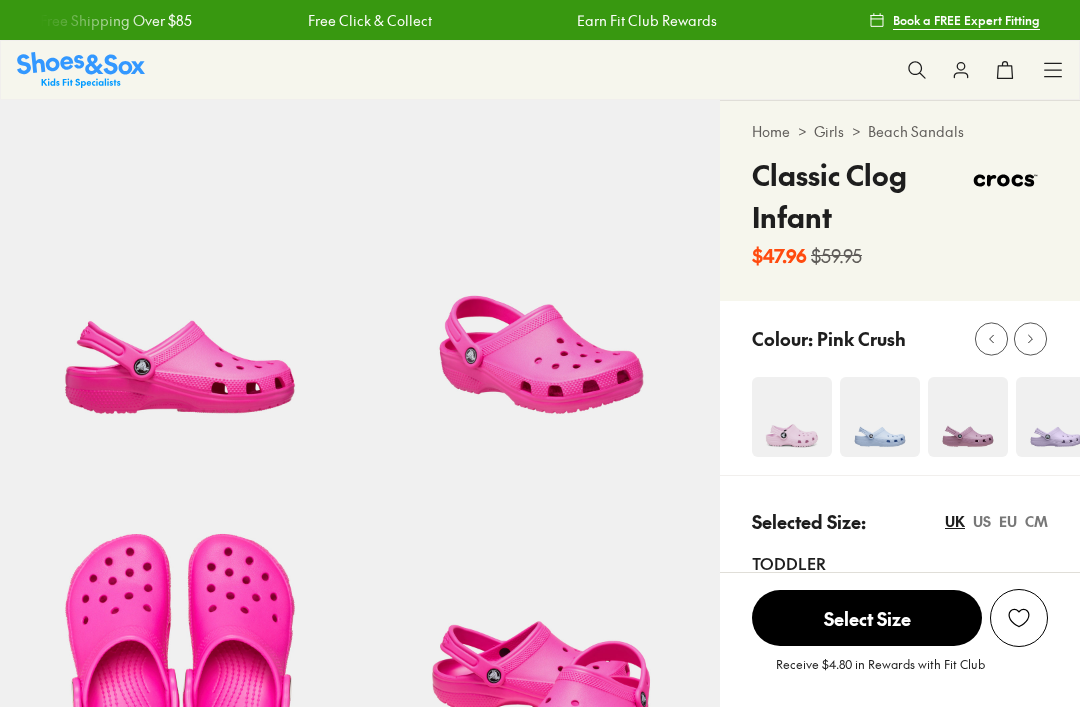 click on "Bigger Sizes" at bounding box center (868, 776) 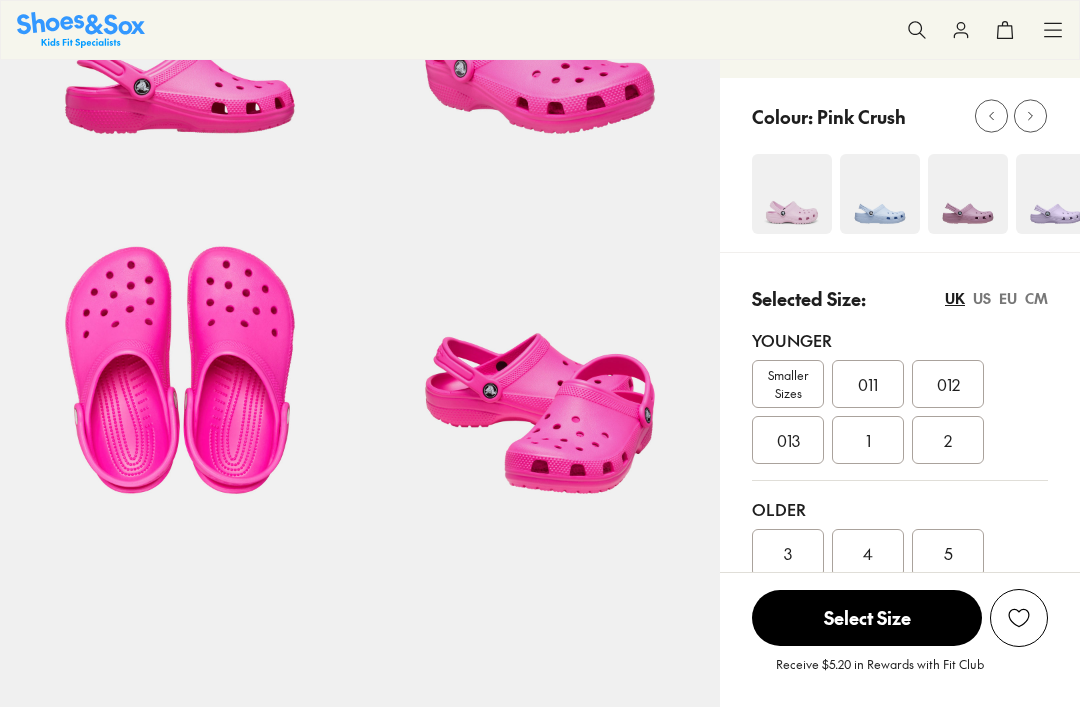 select on "*" 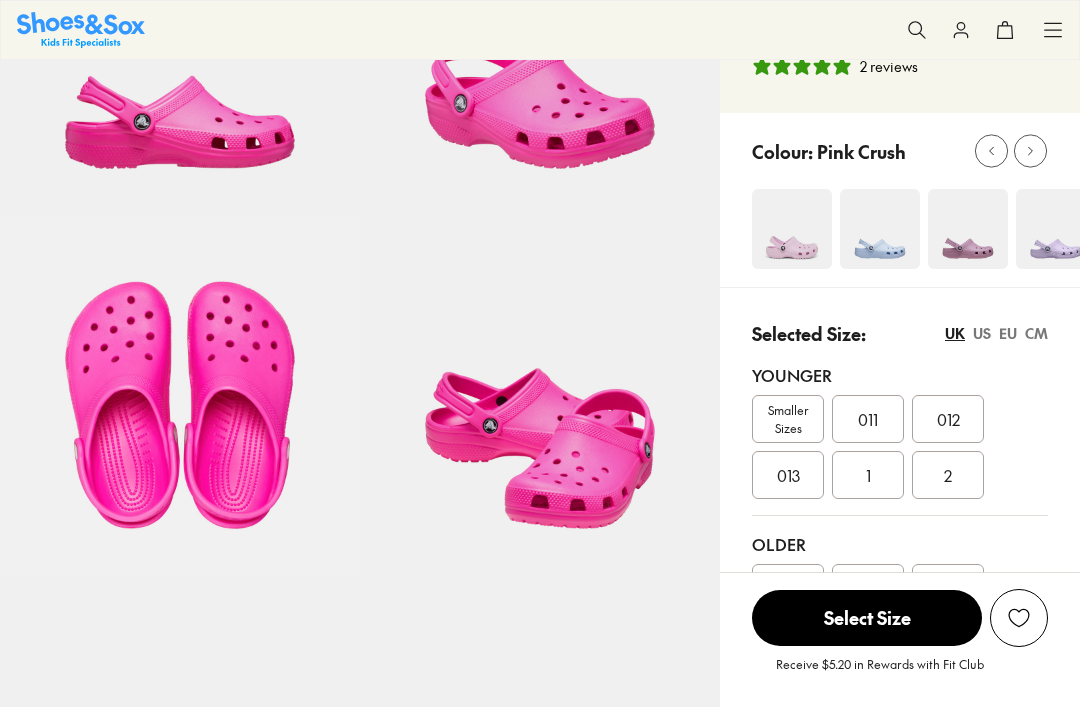 scroll, scrollTop: 0, scrollLeft: 0, axis: both 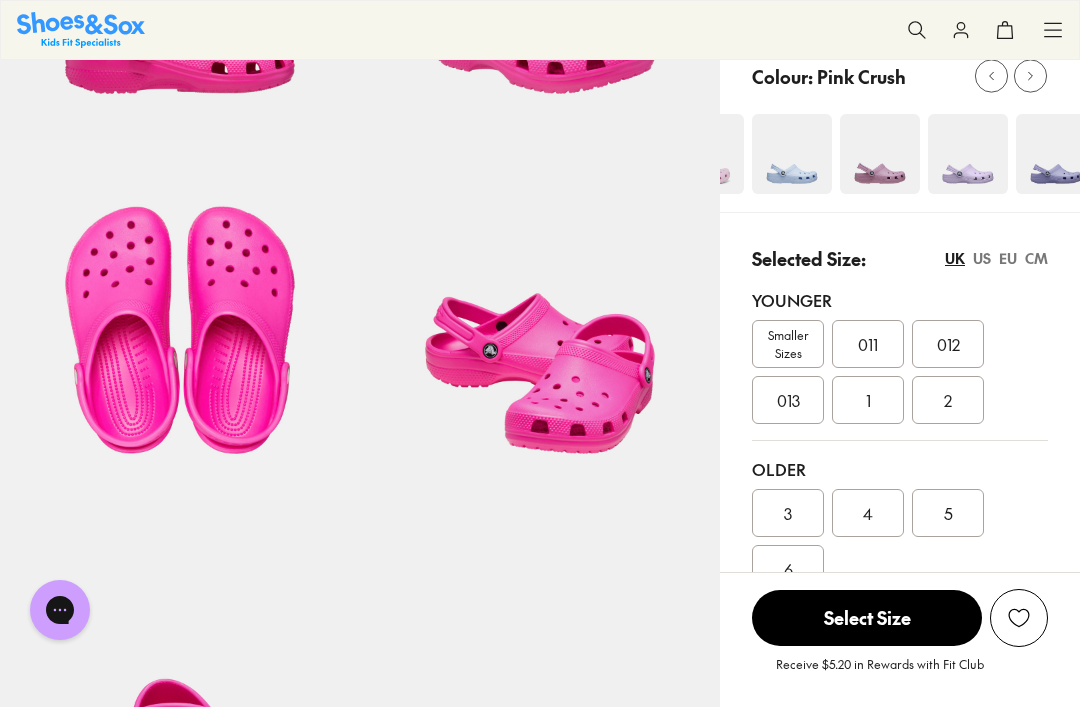 click on "3" at bounding box center [788, 513] 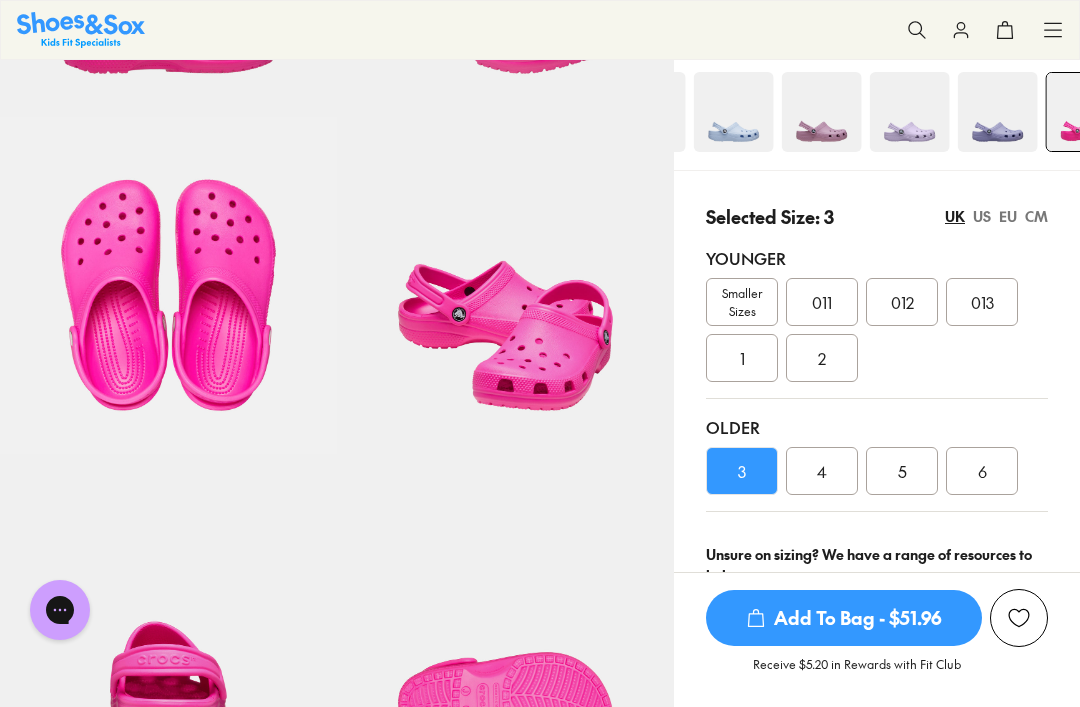 click on "4" at bounding box center [822, 471] 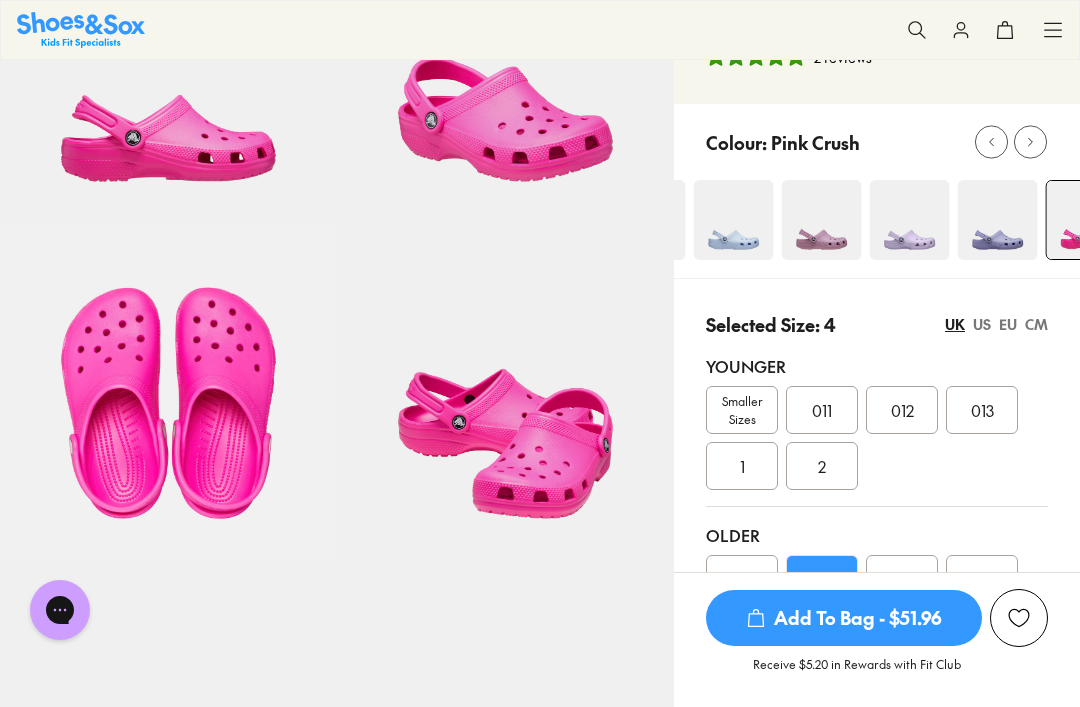 scroll, scrollTop: 176, scrollLeft: 0, axis: vertical 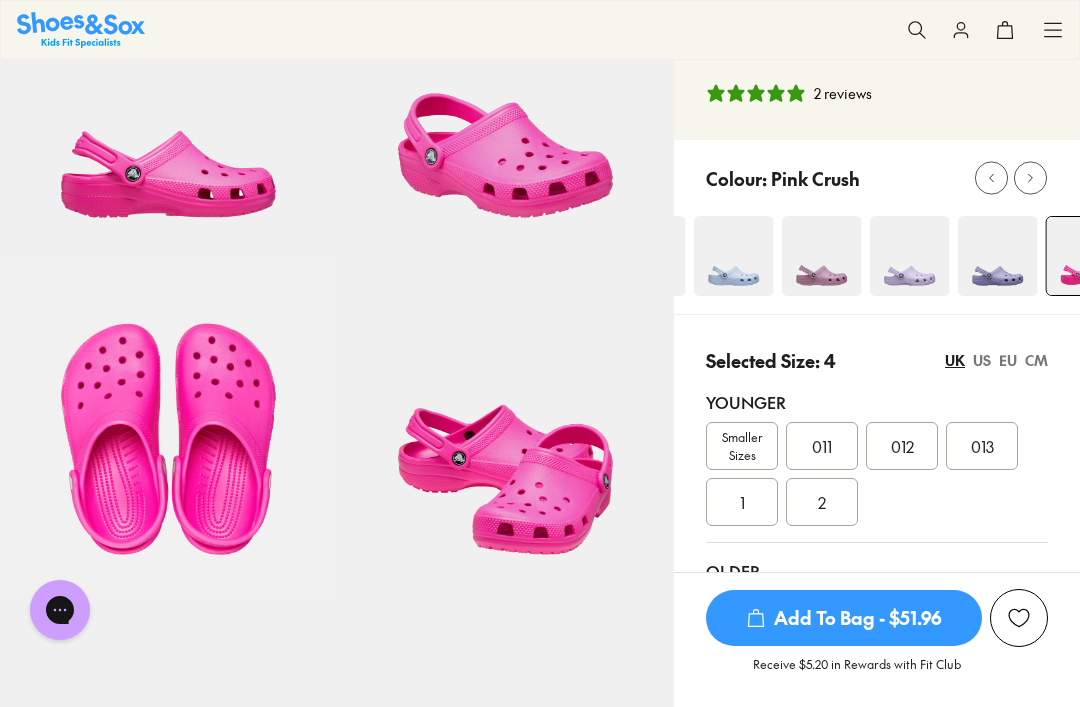 click at bounding box center (910, 256) 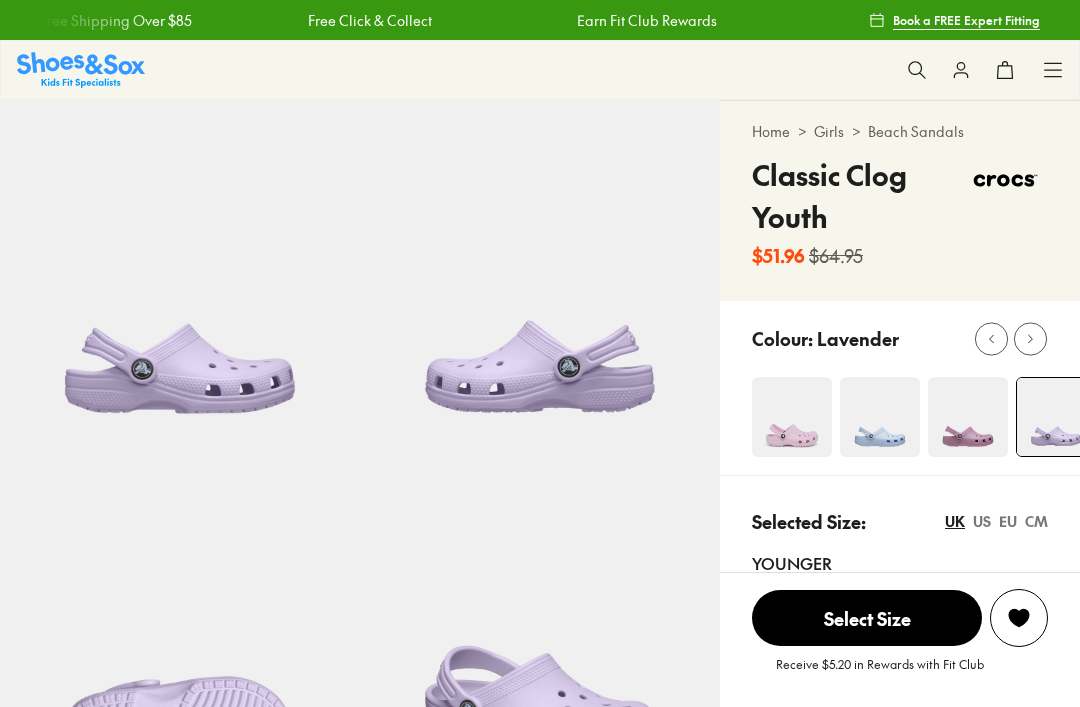 select on "*" 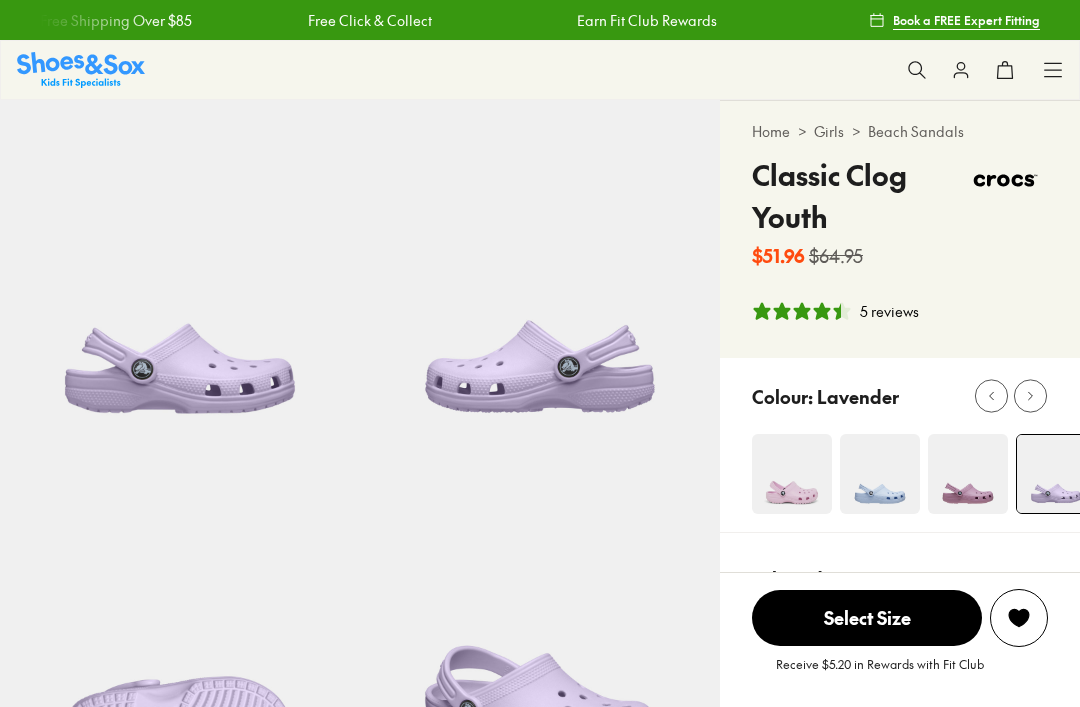 scroll, scrollTop: 198, scrollLeft: 0, axis: vertical 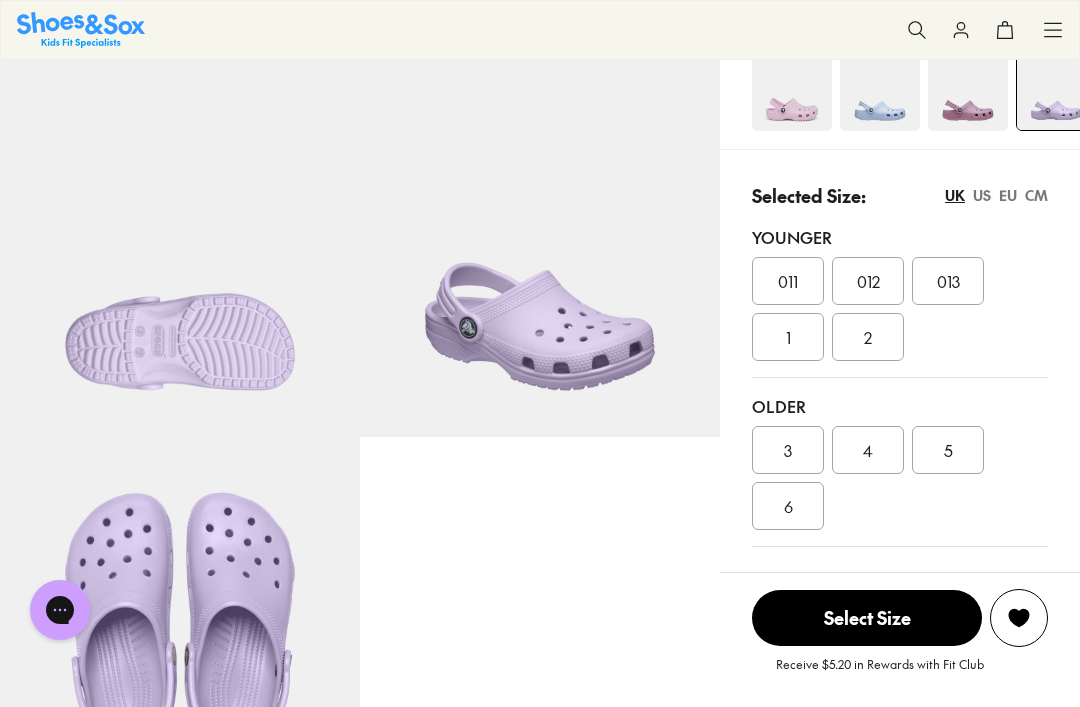 click on "4" at bounding box center [868, 450] 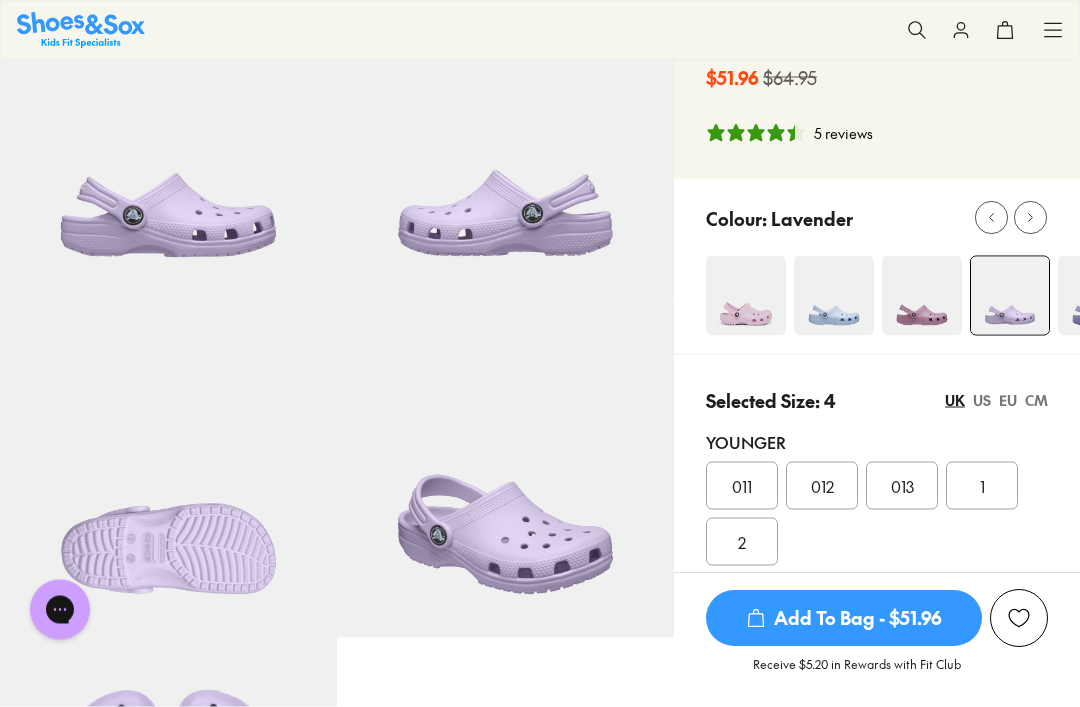 scroll, scrollTop: 136, scrollLeft: 0, axis: vertical 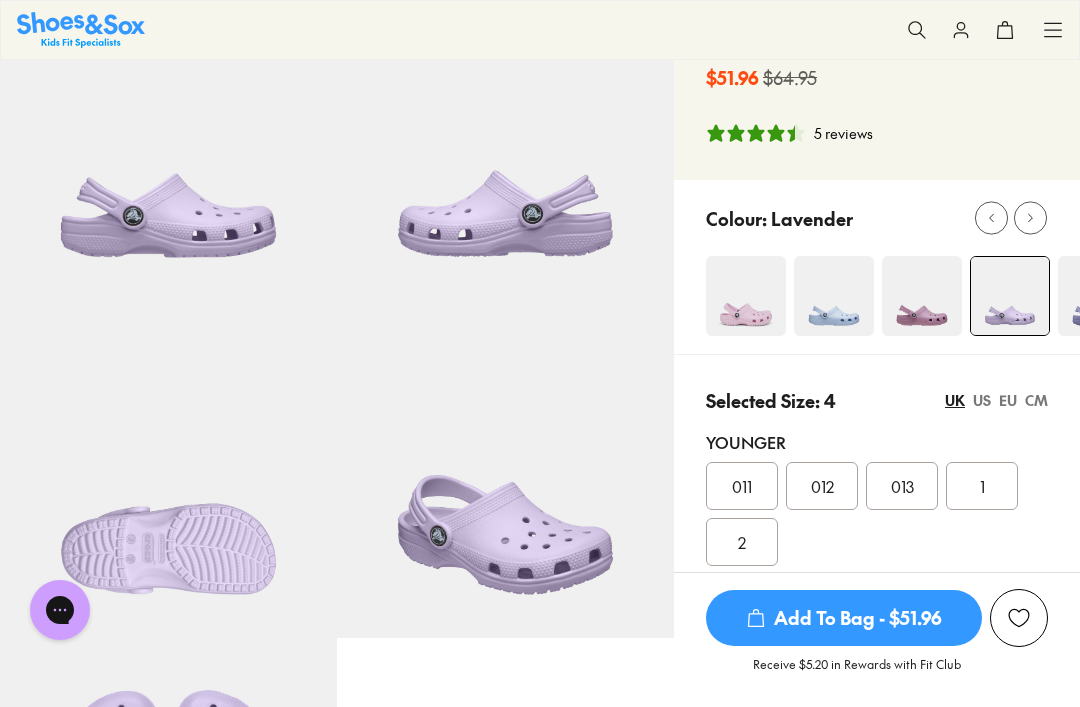 click at bounding box center (1019, 618) 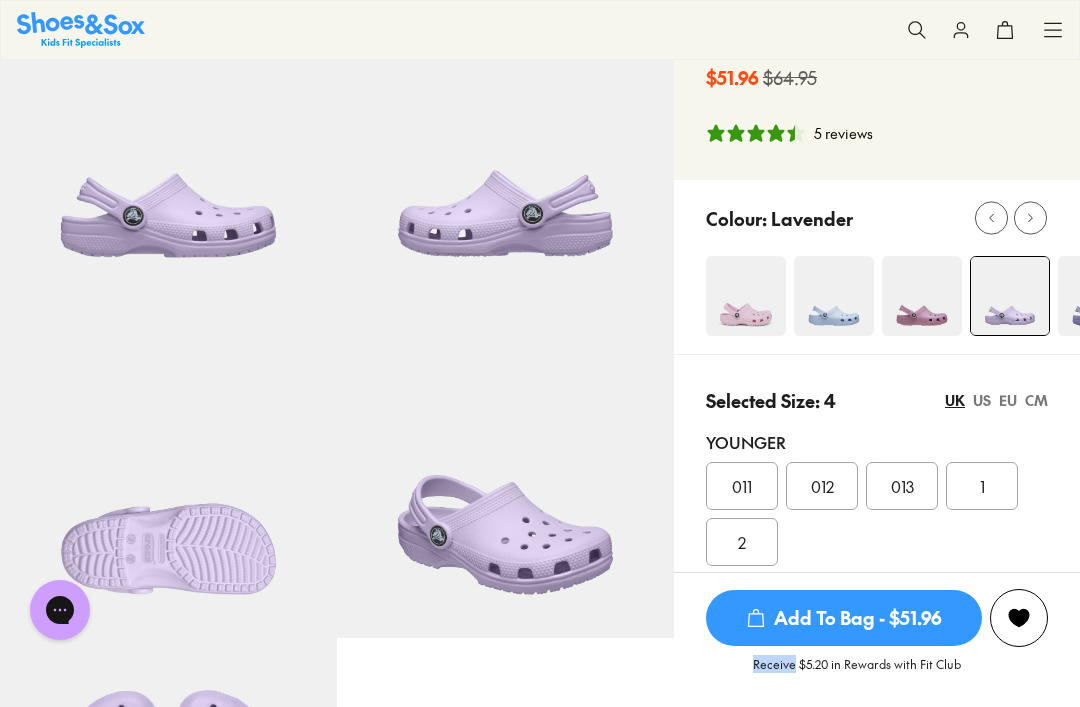 click on "Younger 011 012 013 1 2" at bounding box center [877, 498] 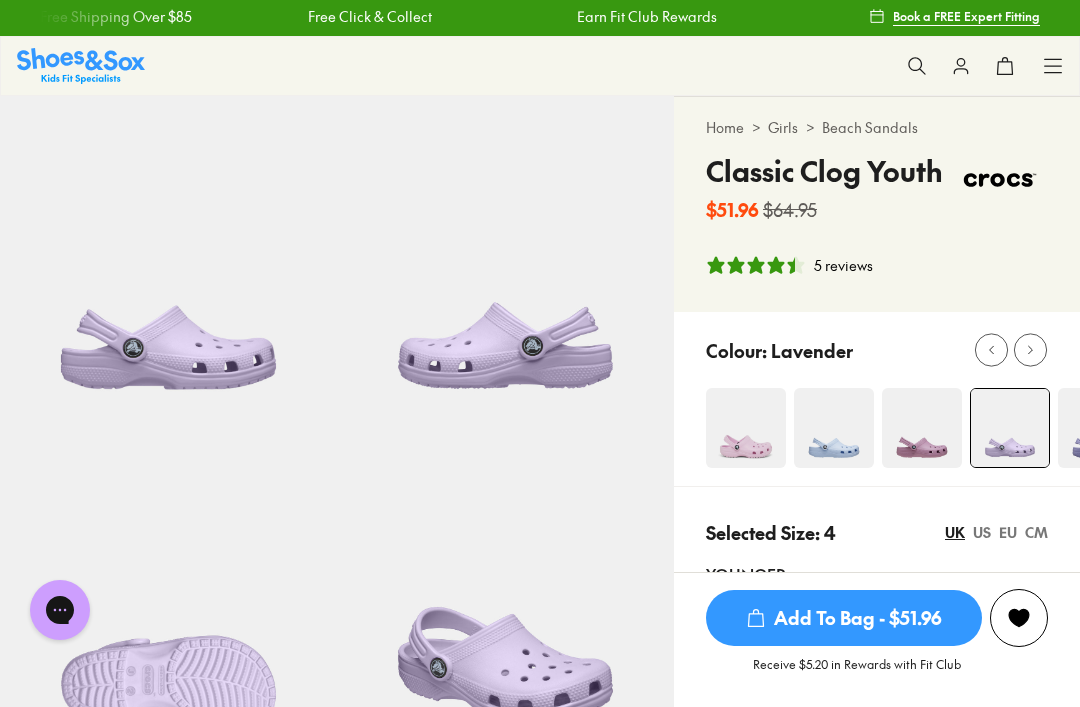 scroll, scrollTop: 1, scrollLeft: 0, axis: vertical 